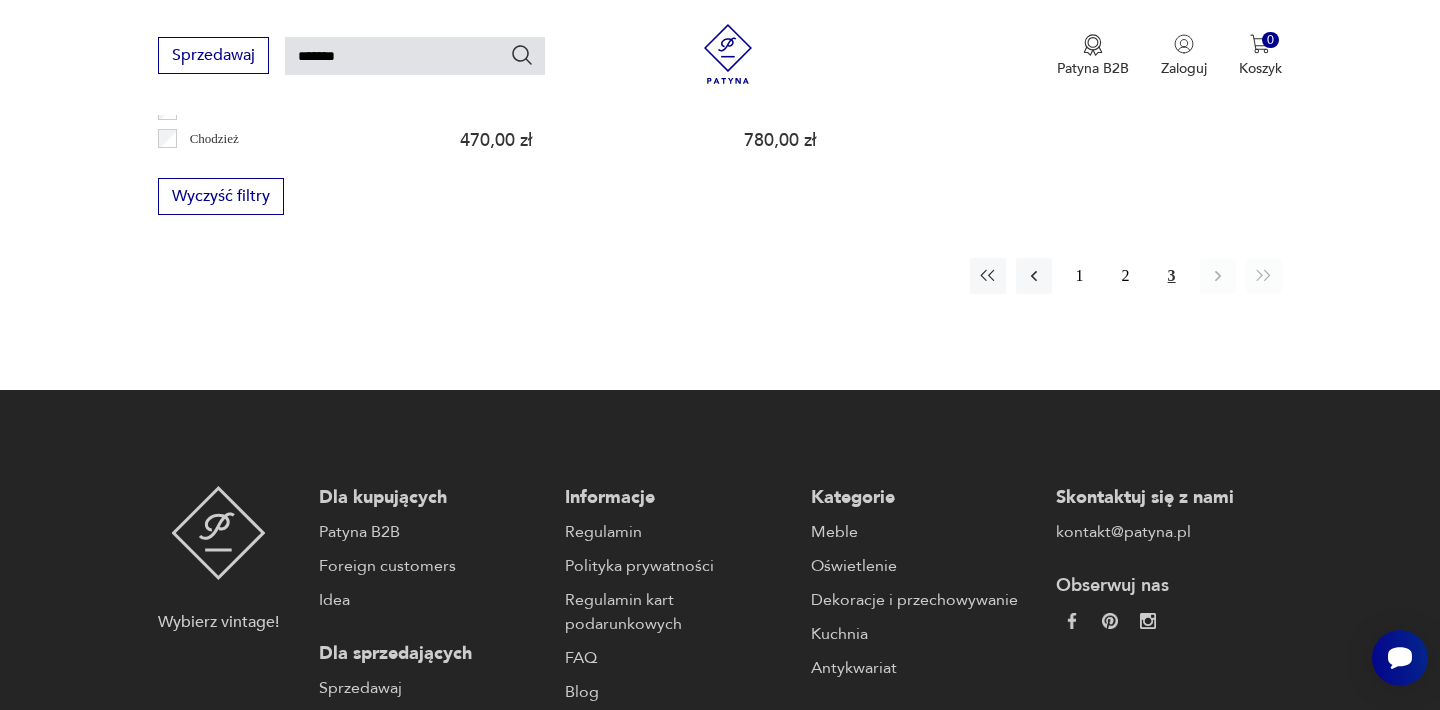 scroll, scrollTop: 0, scrollLeft: 0, axis: both 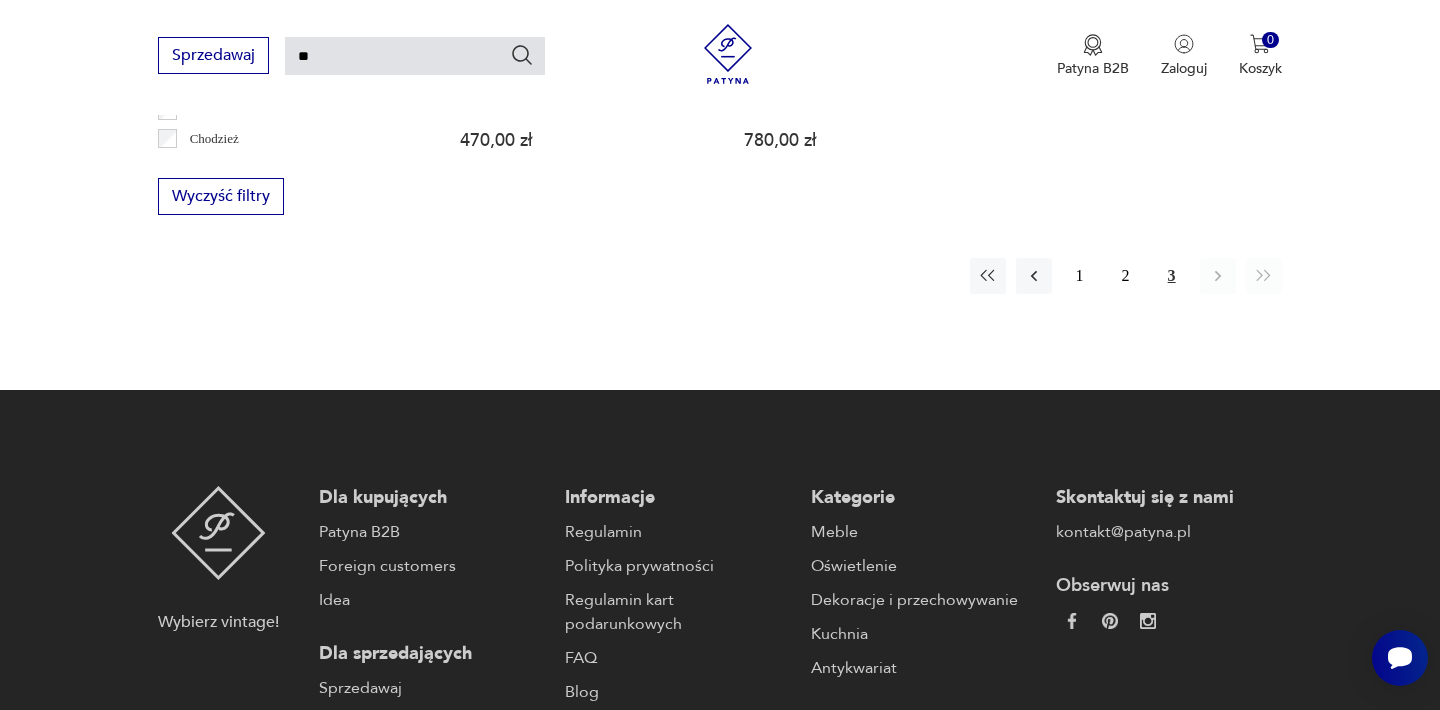 type on "*" 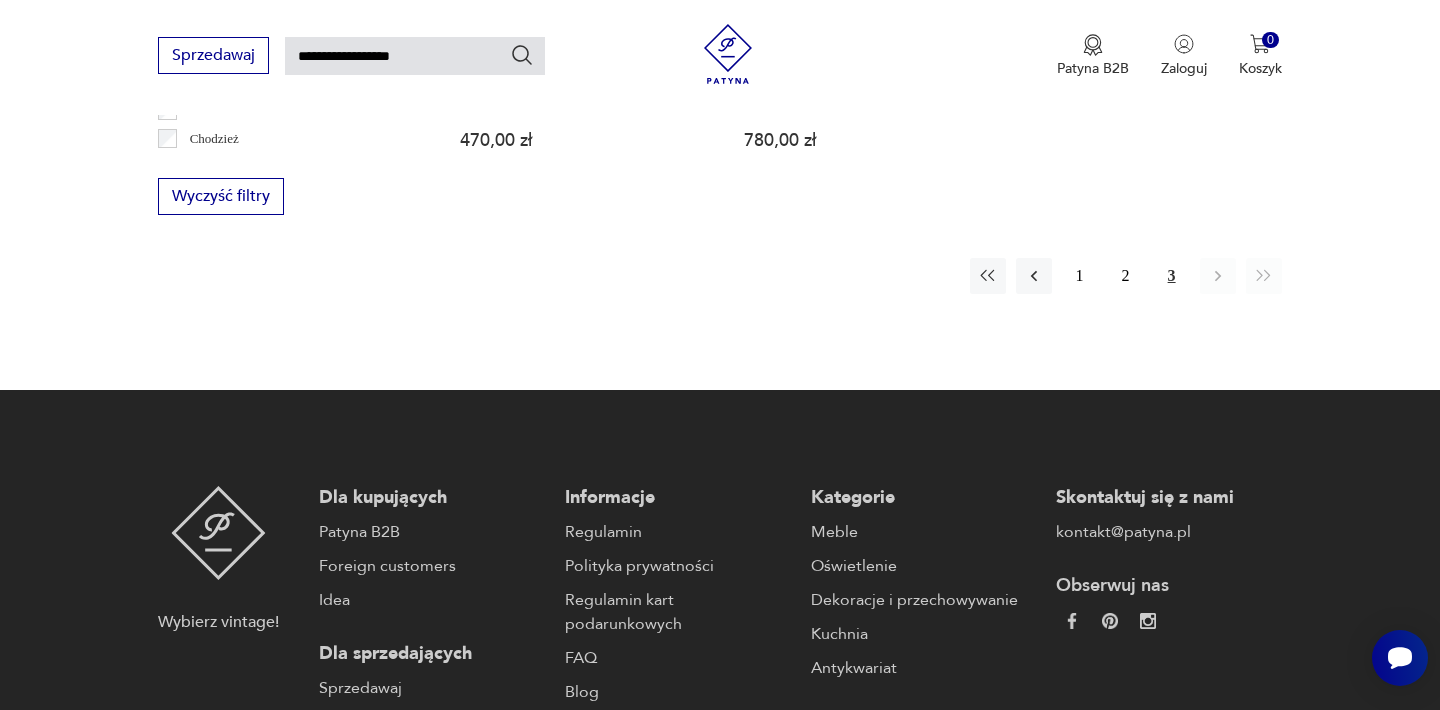 type on "**********" 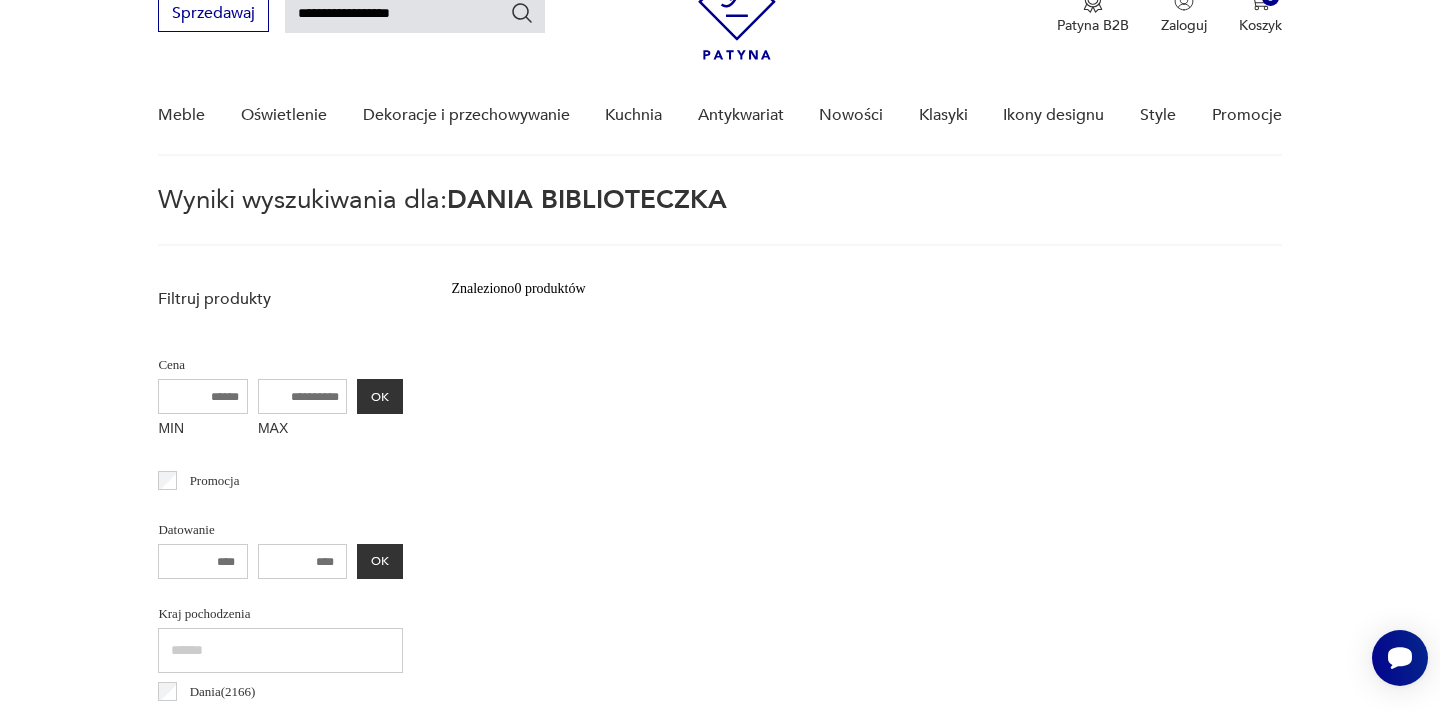 scroll, scrollTop: 72, scrollLeft: 0, axis: vertical 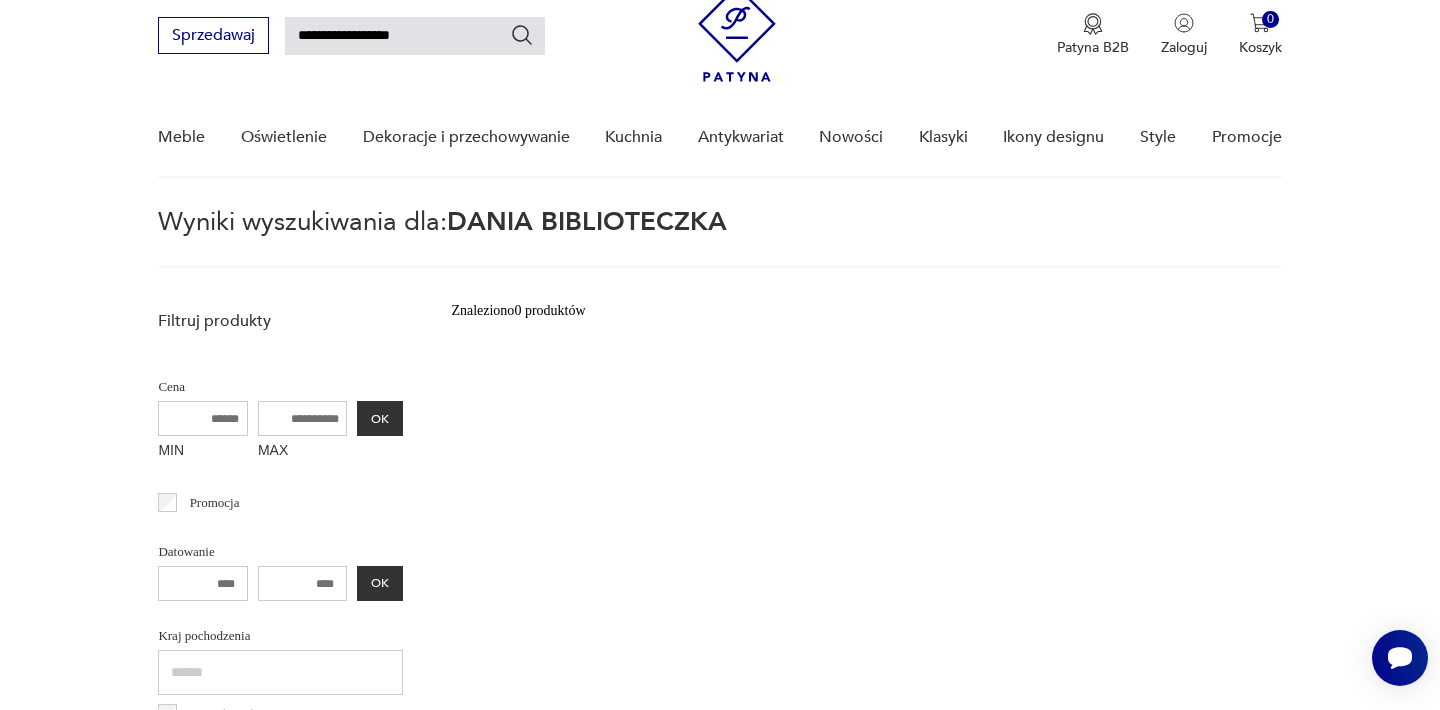 click on "**********" at bounding box center (415, 36) 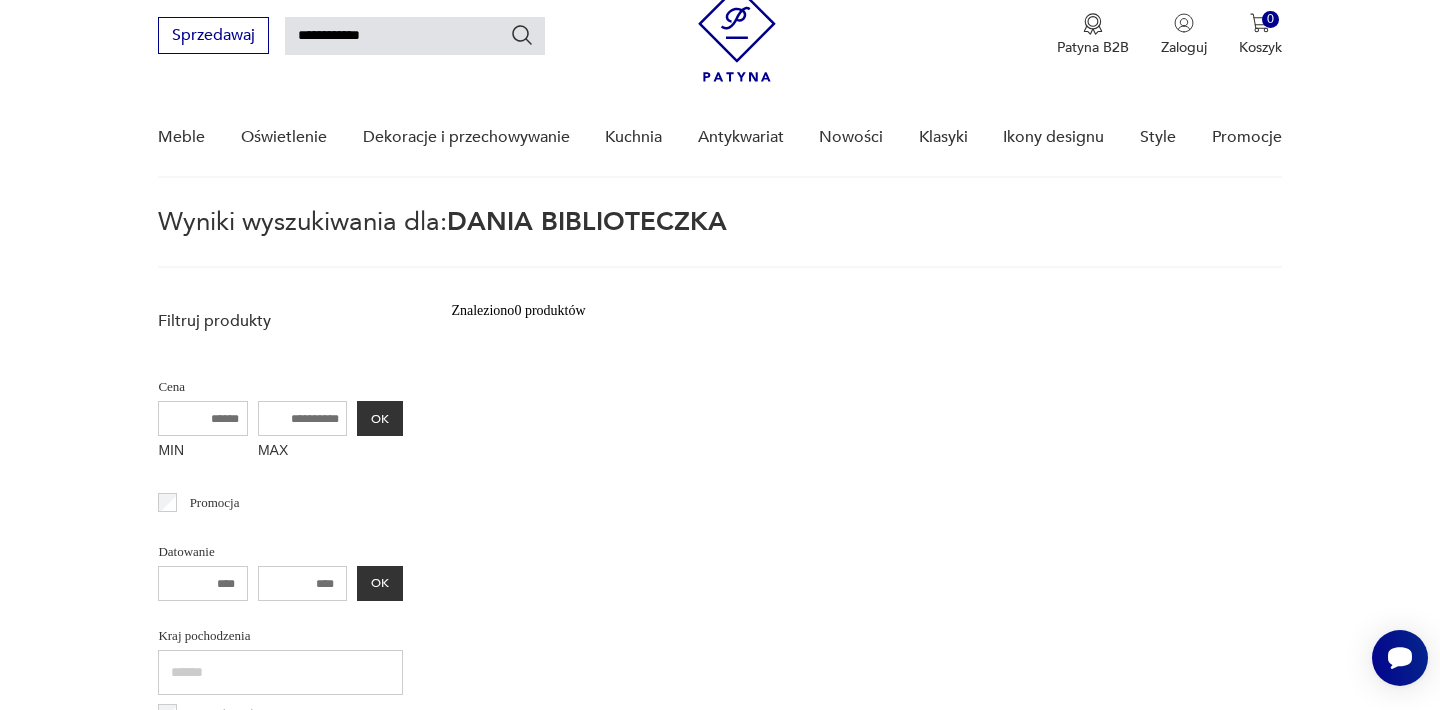 type on "**********" 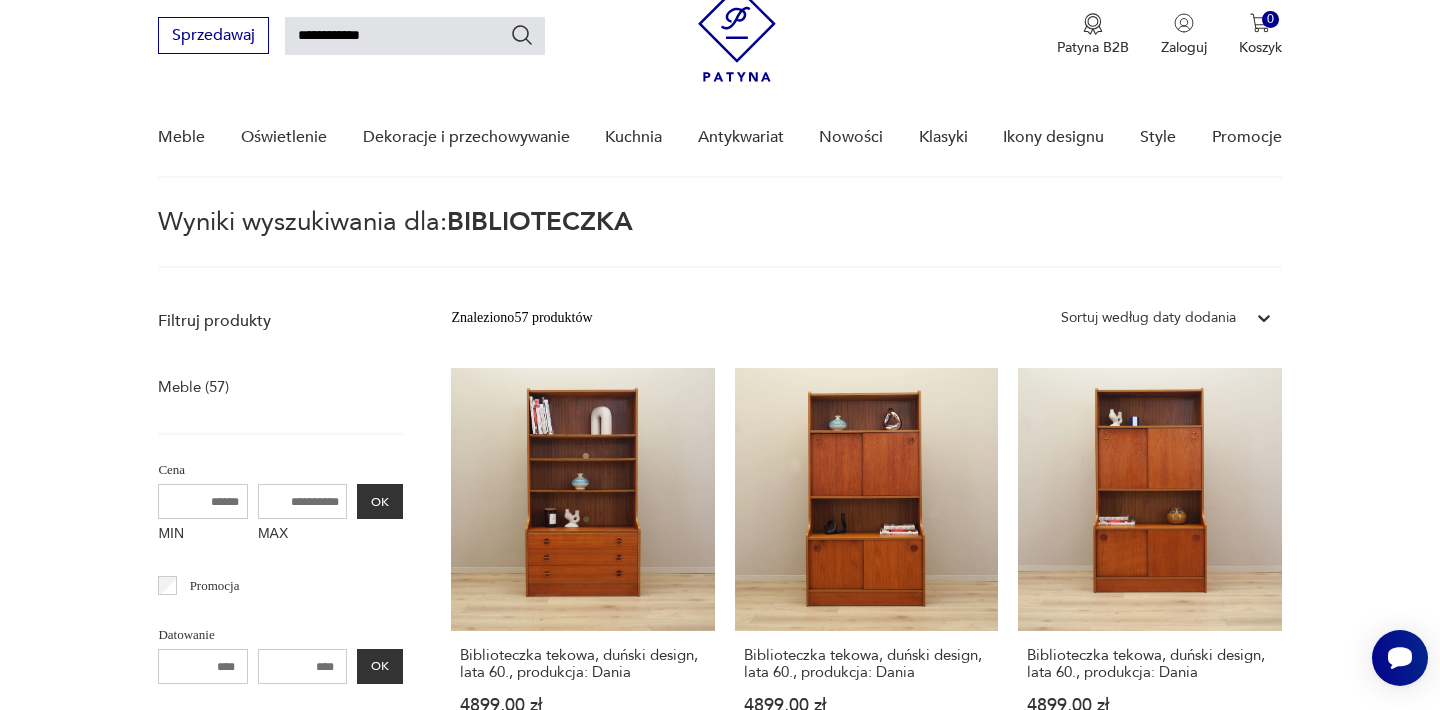 click on "Filtruj produkty Meble (57) Cena MIN MAX OK Promocja Datowanie OK Kraj pochodzenia Dania  ( 2166 ) Polska  ( 835 ) Niemcy  ( 765 ) Włochy  ( 347 ) Szwecja  ( 244 ) Wielka Brytania  ( 150 ) Francja  ( 119 ) Czechy  ( 113 ) Producent Projektant Klasyk Tag art deco Bauhaus Bavaria black friday Cepelia ceramika Chodzież Ćmielów Wyczyść filtry Znaleziono  57   produktów Filtruj Sortuj według daty dodania Sortuj według daty dodania Biblioteczka tekowa, duński design, lata 60., produkcja: Dania 4899,00 zł Biblioteczka tekowa, duński design, lata 60., produkcja: Dania 4899,00 zł Biblioteczka tekowa, duński design, lata 60., produkcja: Dania 4899,00 zł Duński regał biblioteczka z lat 60. w stylu mid-century modern - palisander 4085,00 zł Skandynawska tekowa biblioteczka wyprodukowana w Danii w latach 60. XX wieku. 11 034,00 zł Biblioteczka tekowa, duński design, lata 70., produkcja: Dania 5499,00 zł Klasyk 9410,00 zł Klasyk 7270,00 zł 1200,00 zł Biblioteczka tekowa, Dania, lata 60. 1" at bounding box center (720, 1722) 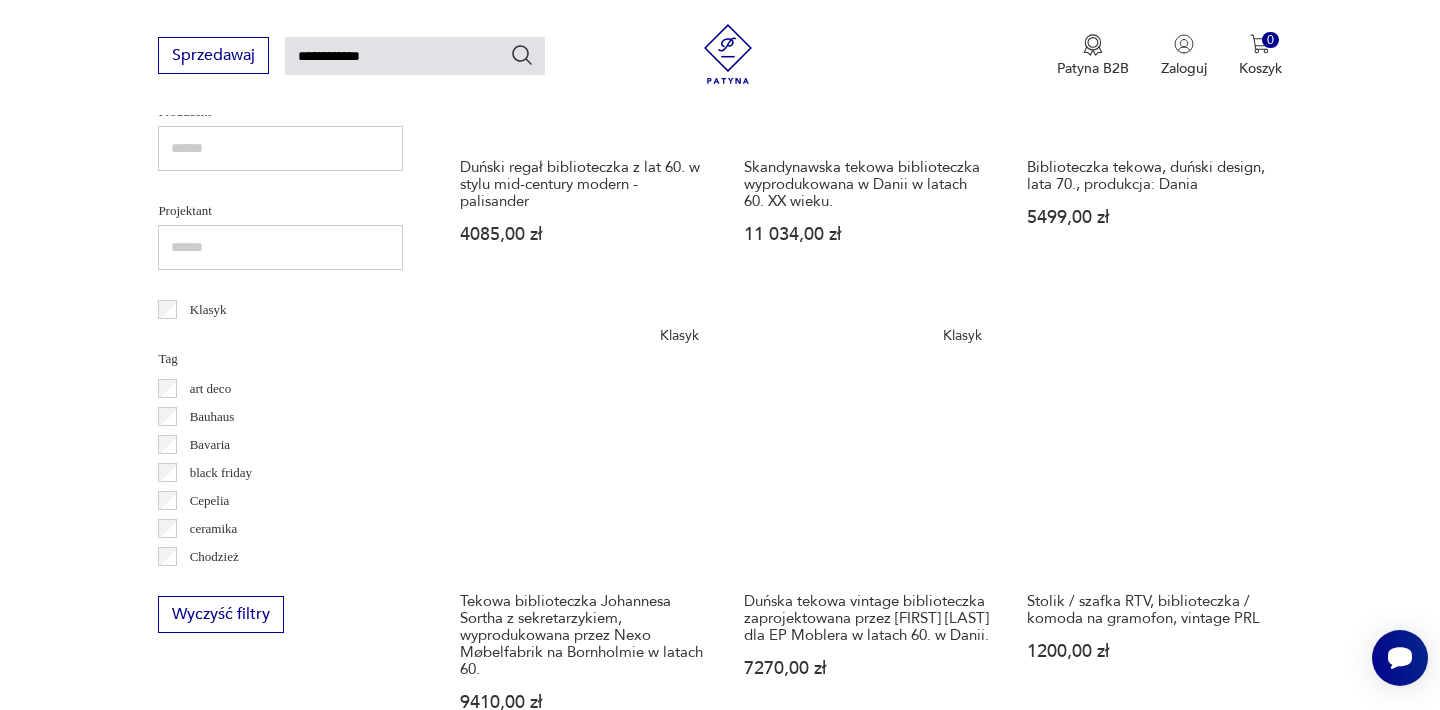 scroll, scrollTop: 1032, scrollLeft: 0, axis: vertical 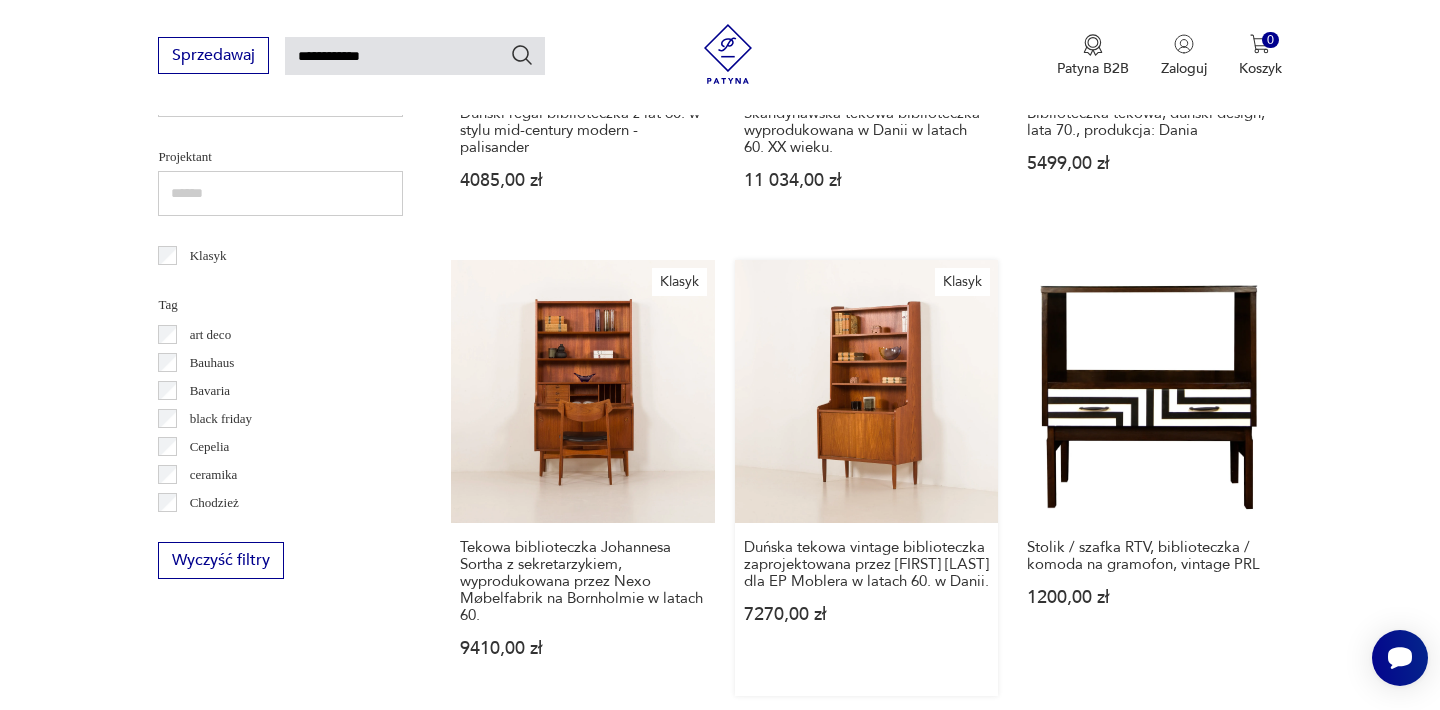 click on "Klasyk Duńska tekowa vintage biblioteczka zaprojektowana przez Erika Petersena dla EP Moblera w latach 60. w Danii. 7270,00 zł" at bounding box center [866, 478] 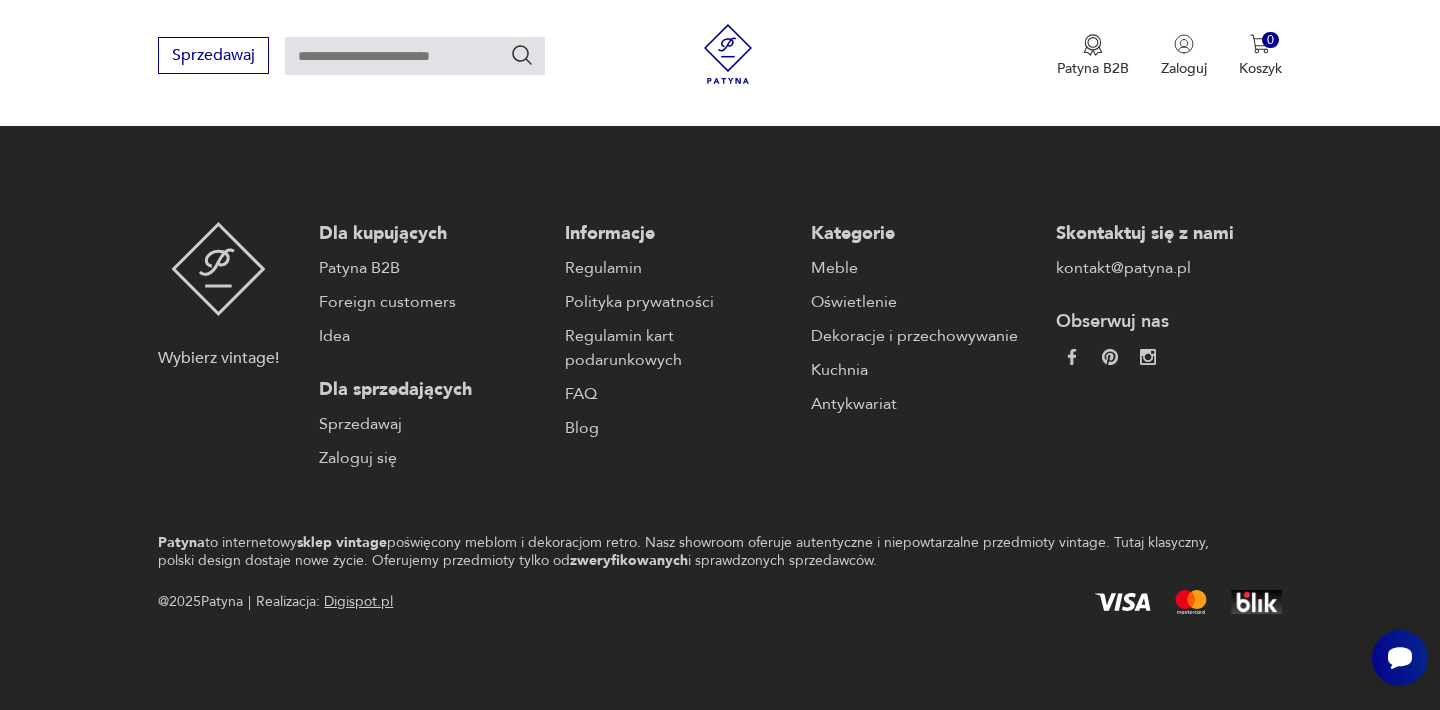 scroll, scrollTop: 0, scrollLeft: 0, axis: both 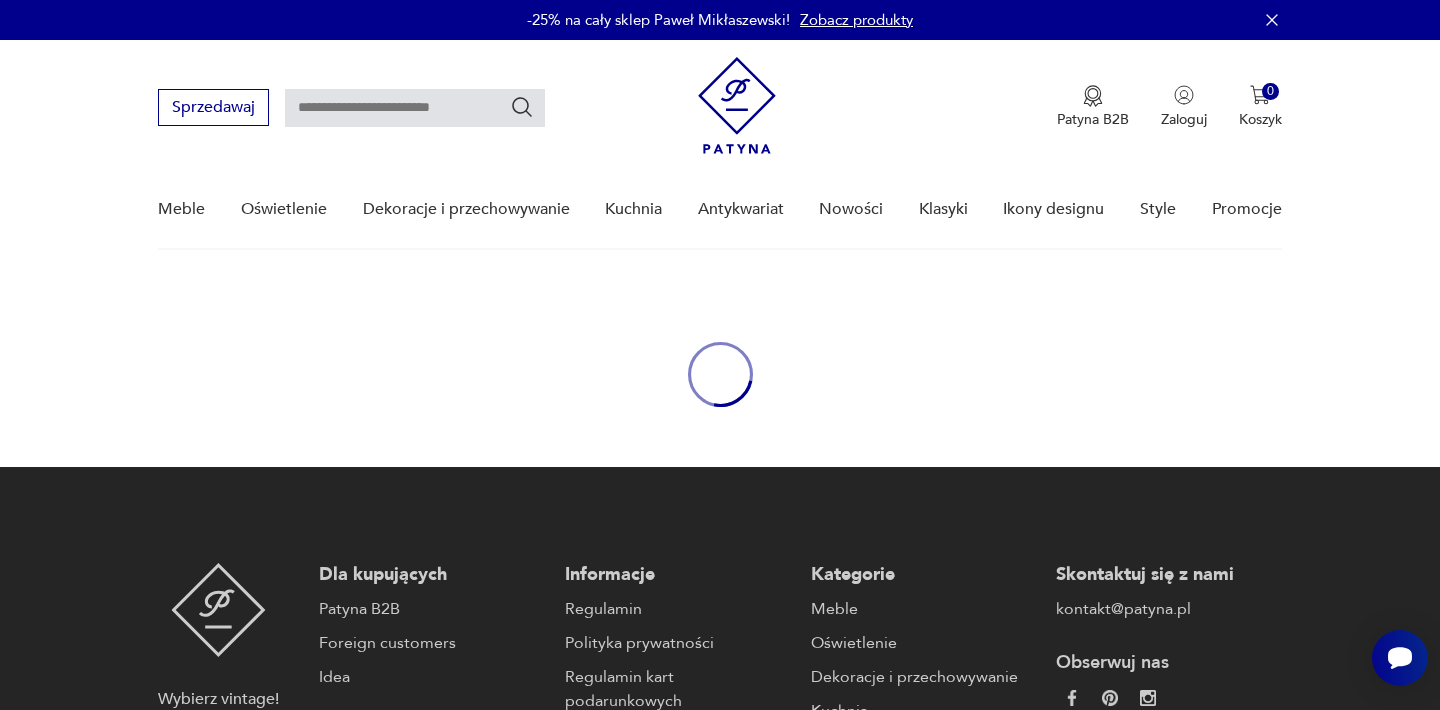 type on "**********" 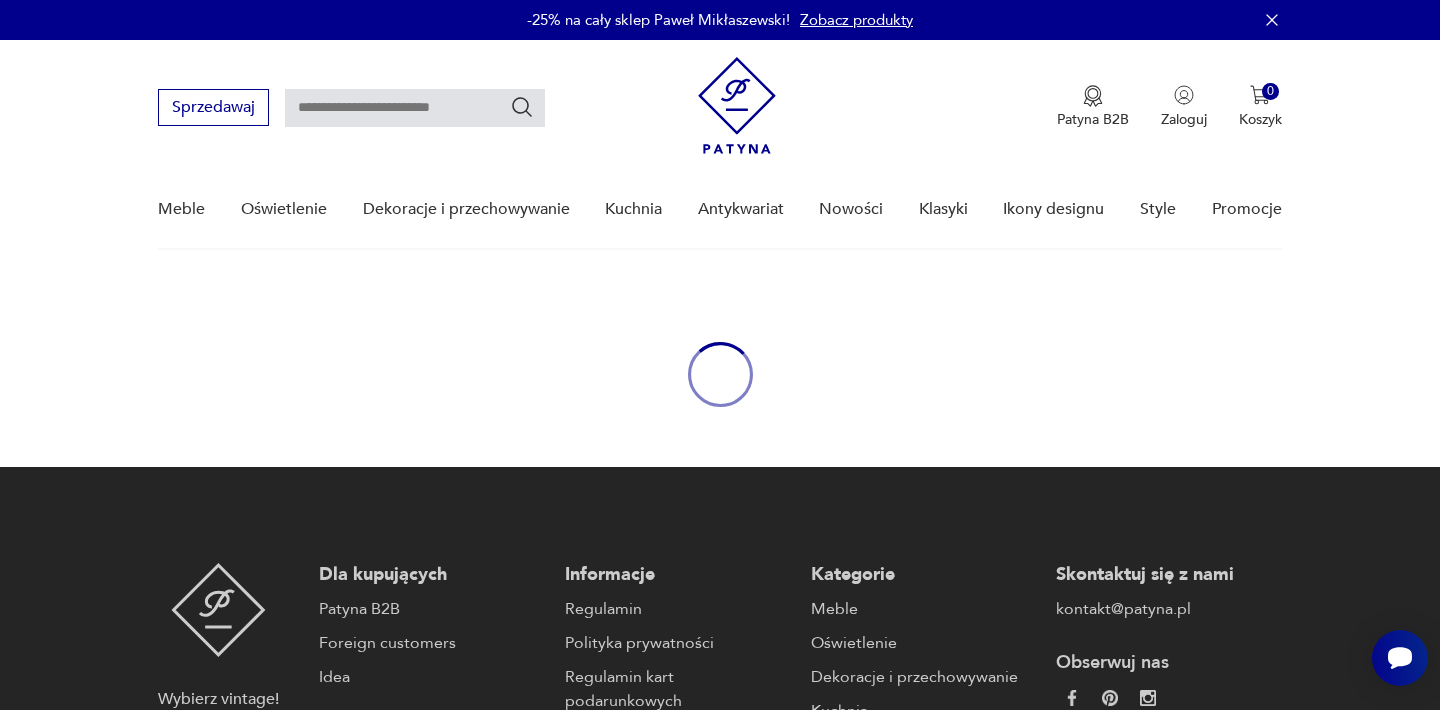 type on "**********" 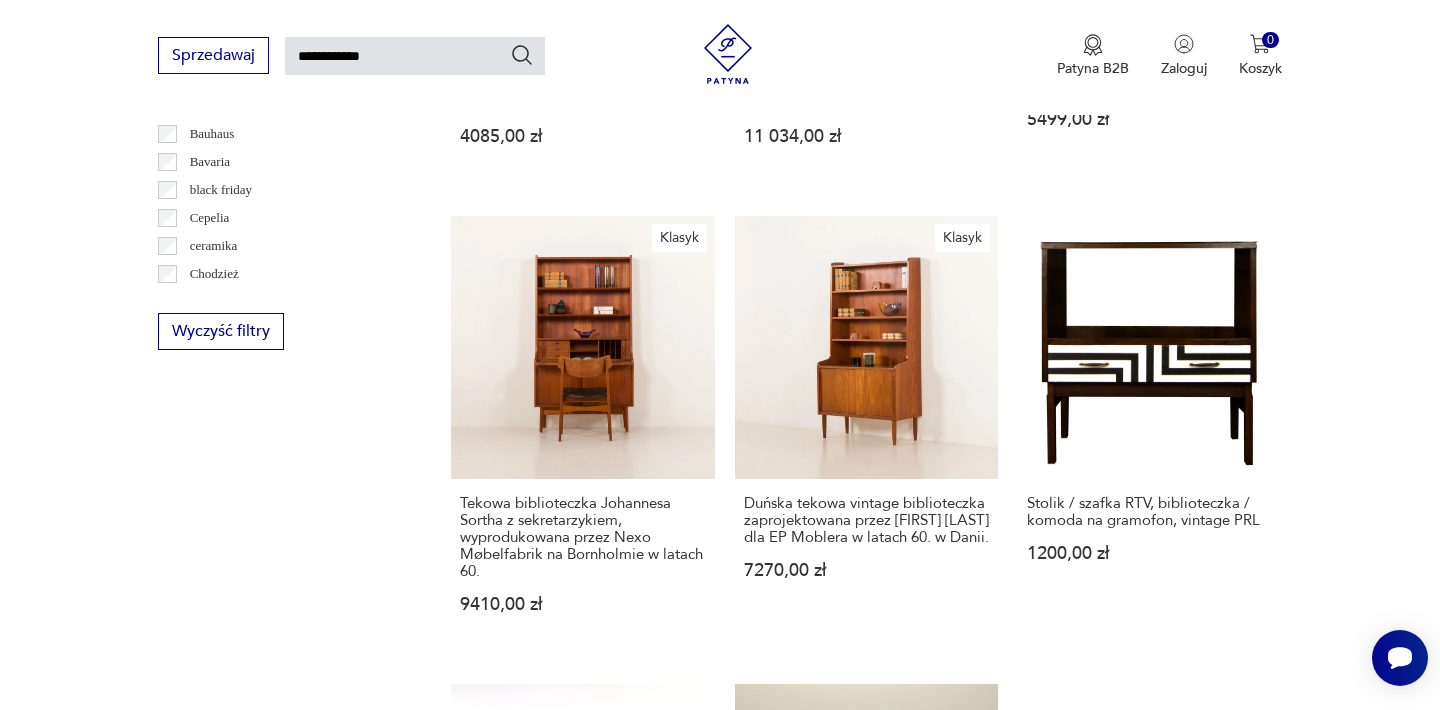 scroll, scrollTop: 1032, scrollLeft: 0, axis: vertical 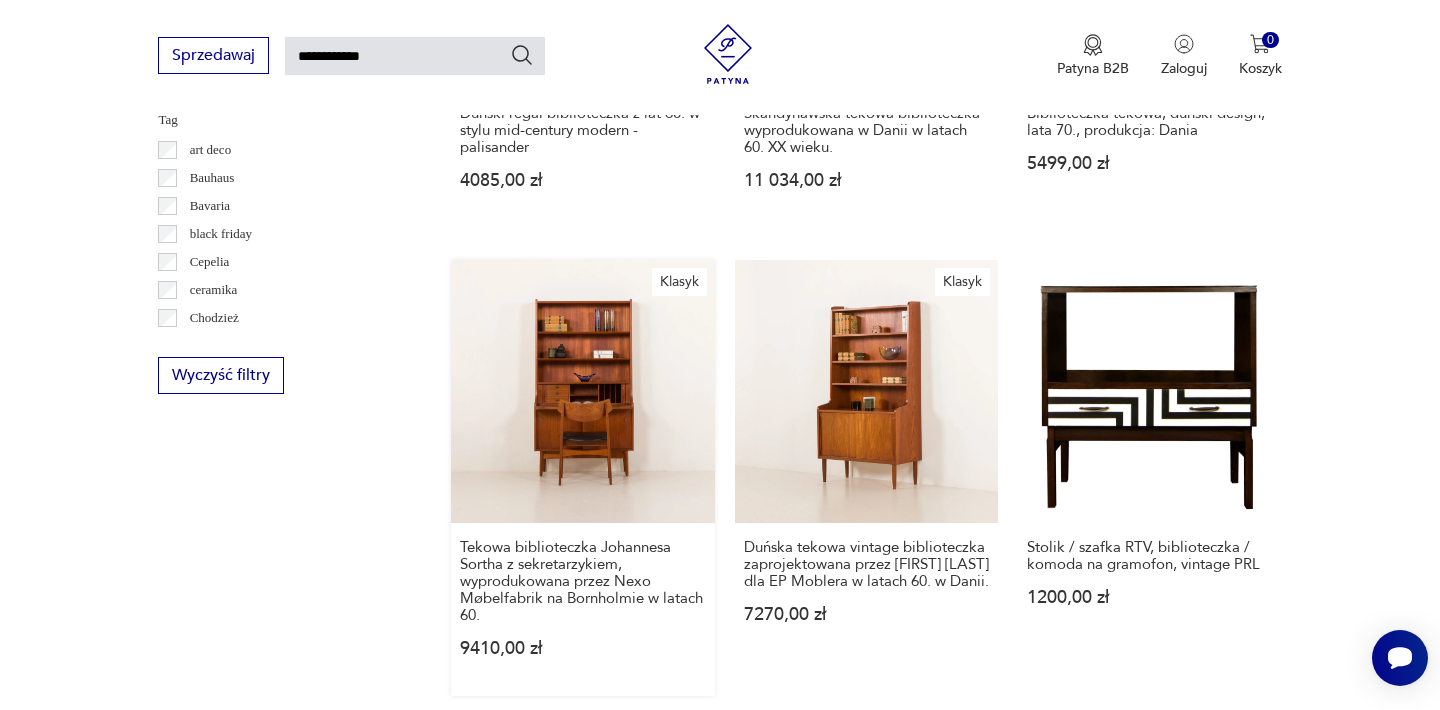 click on "Klasyk Tekowa biblioteczka Johannesa Sortha z sekretarzykiem, wyprodukowana przez Nexo Møbelfabrik na Bornholmie w latach 60. 9410,00 zł" at bounding box center (582, 478) 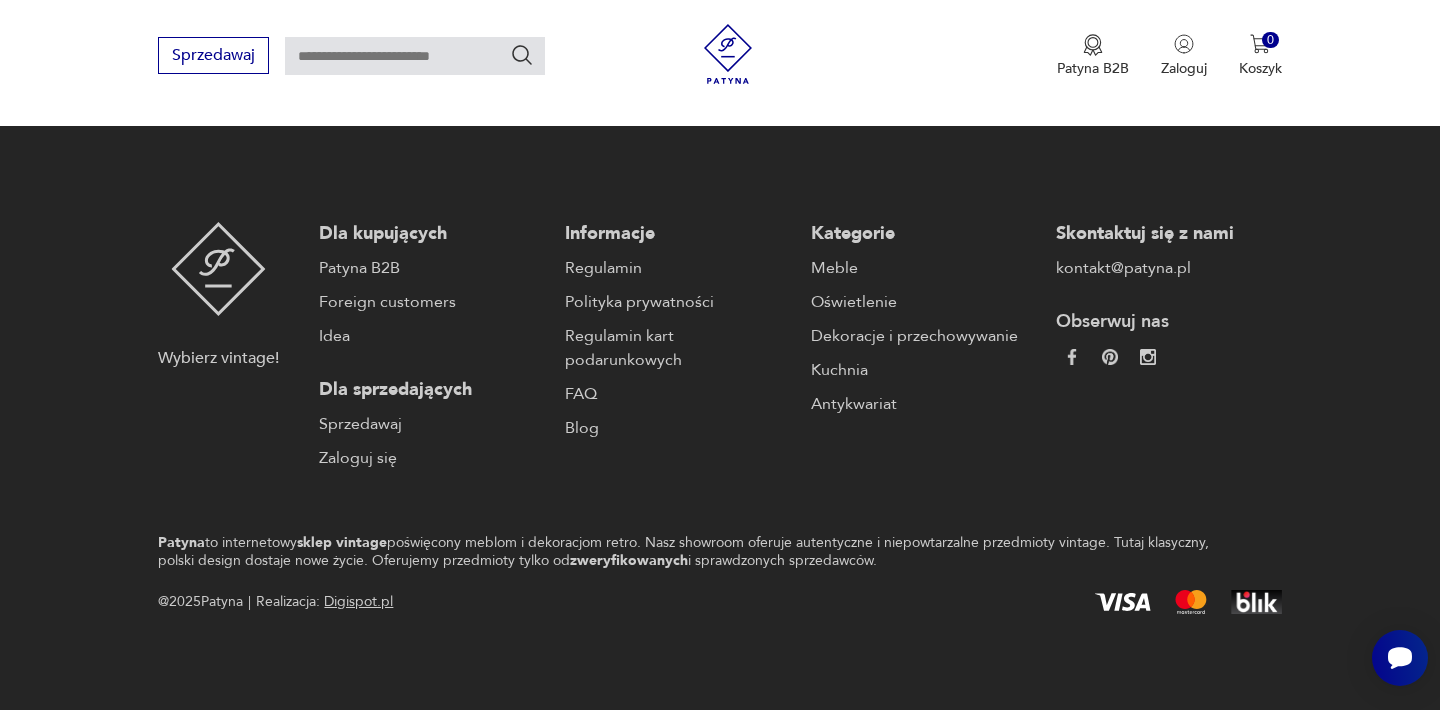 scroll, scrollTop: 0, scrollLeft: 0, axis: both 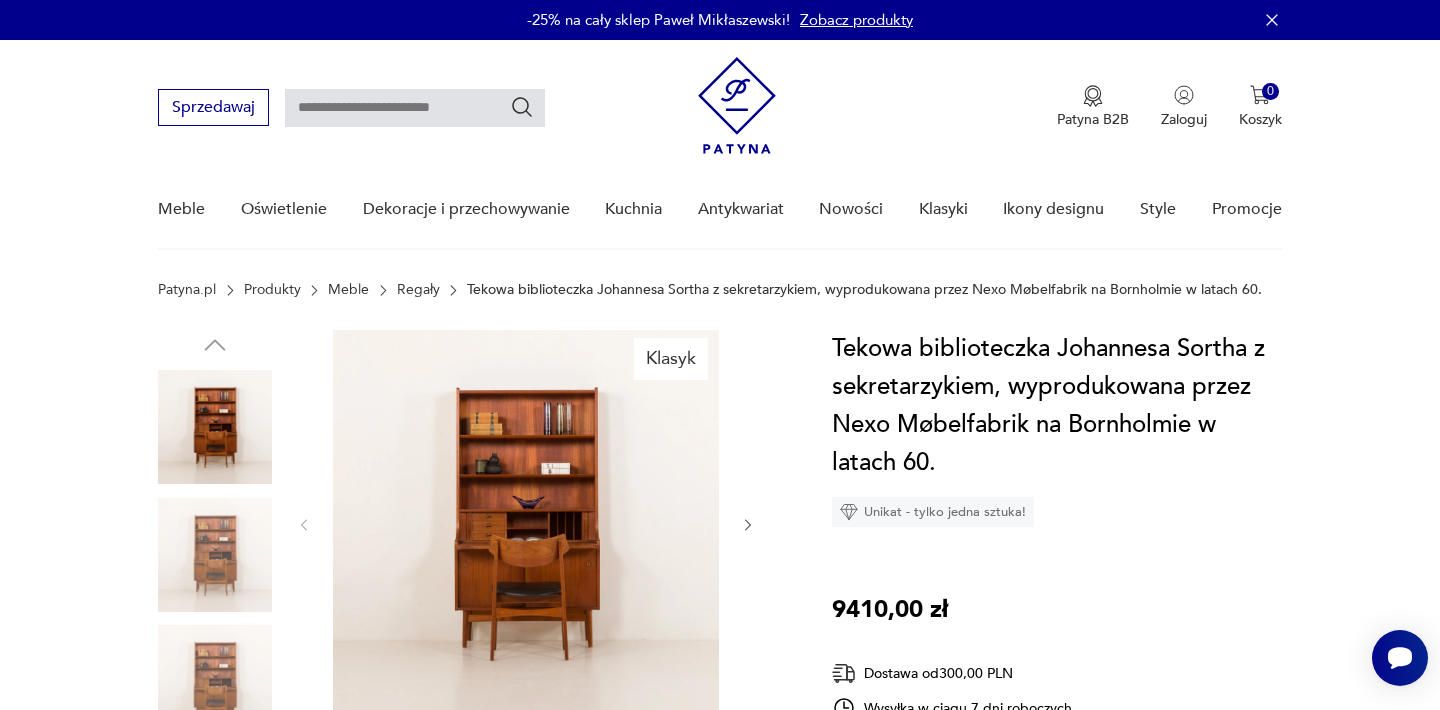 type on "**********" 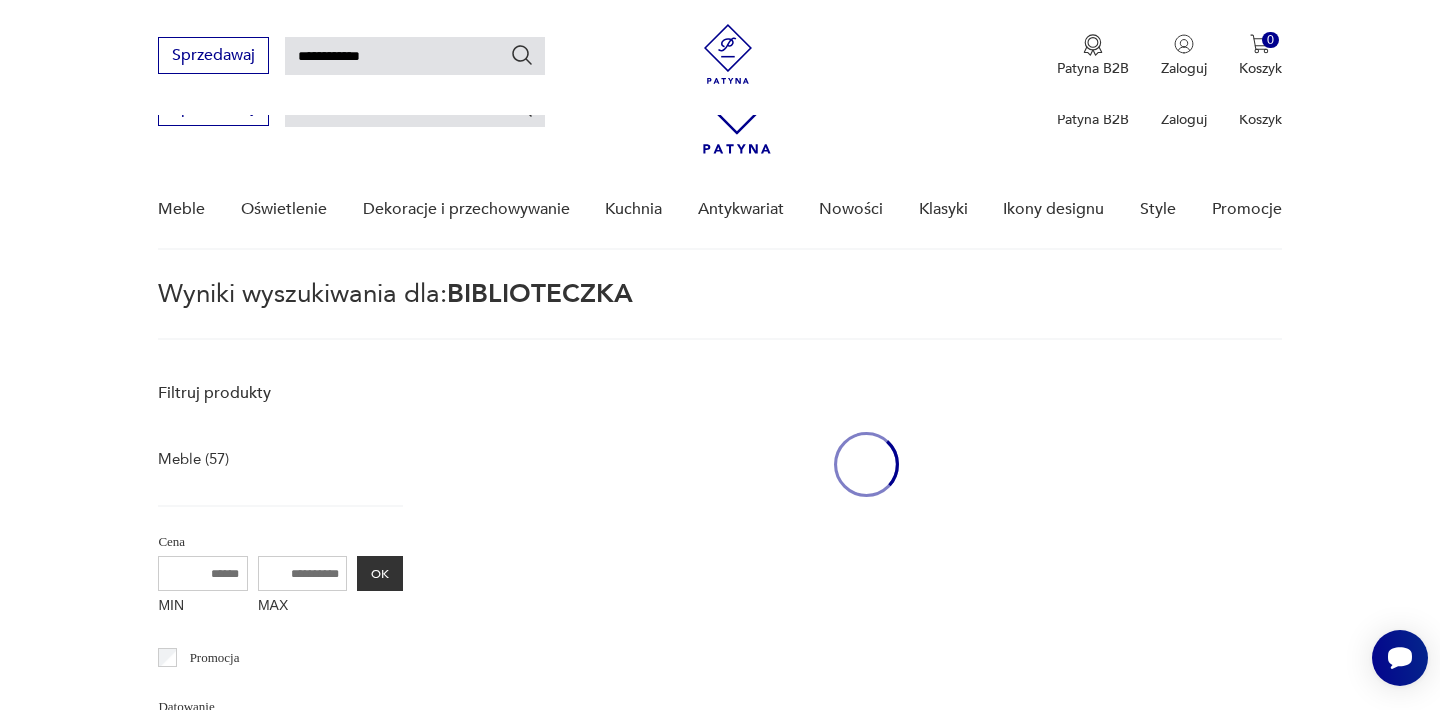 scroll, scrollTop: 1032, scrollLeft: 0, axis: vertical 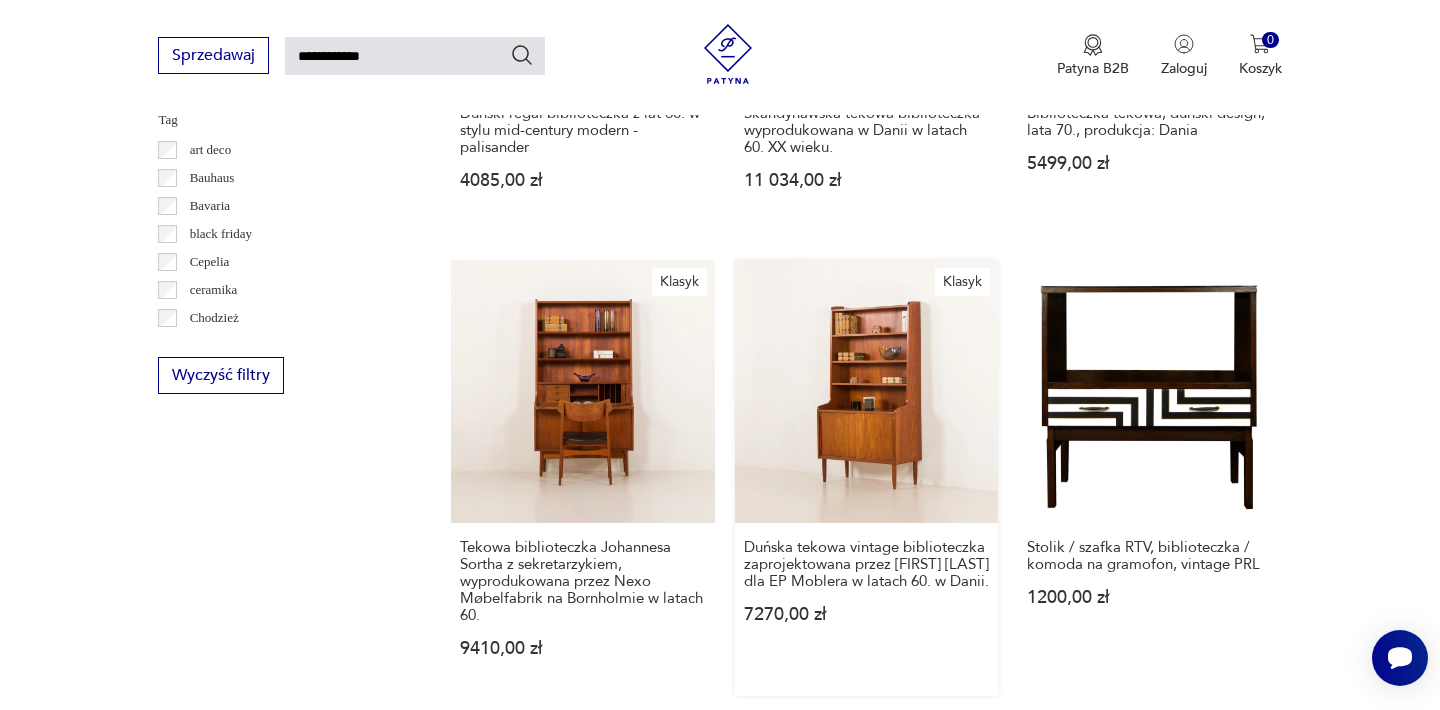 click on "Klasyk Duńska tekowa vintage biblioteczka zaprojektowana przez Erika Petersena dla EP Moblera w latach 60. w Danii. 7270,00 zł" at bounding box center (866, 478) 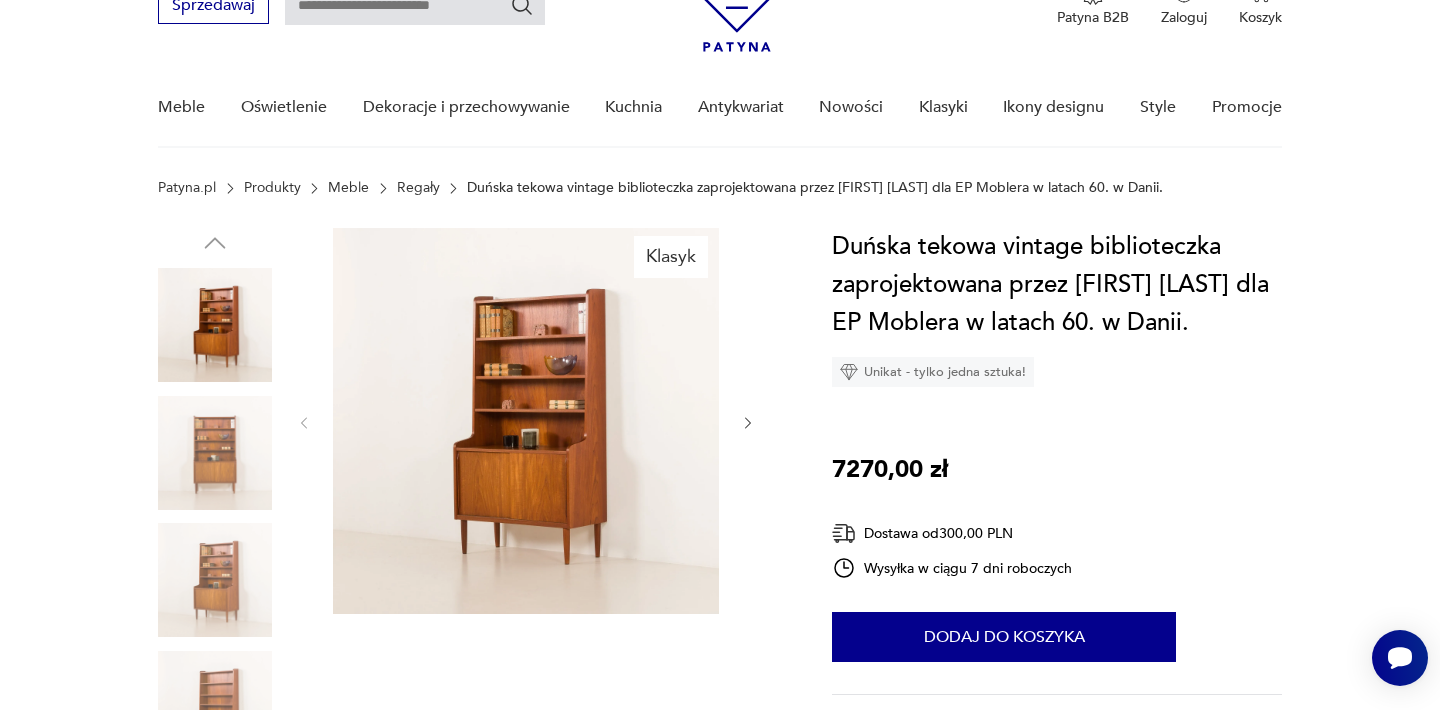 scroll, scrollTop: 0, scrollLeft: 0, axis: both 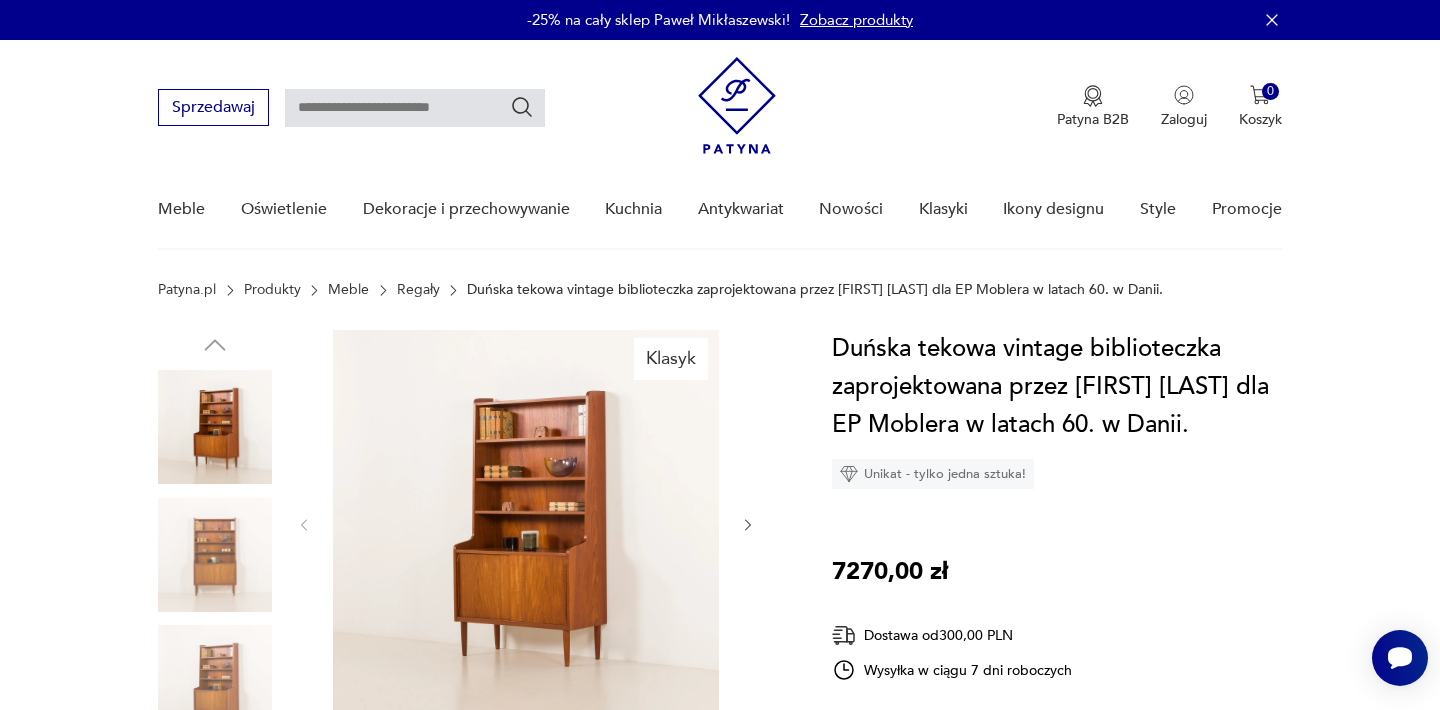 click at bounding box center [526, 523] 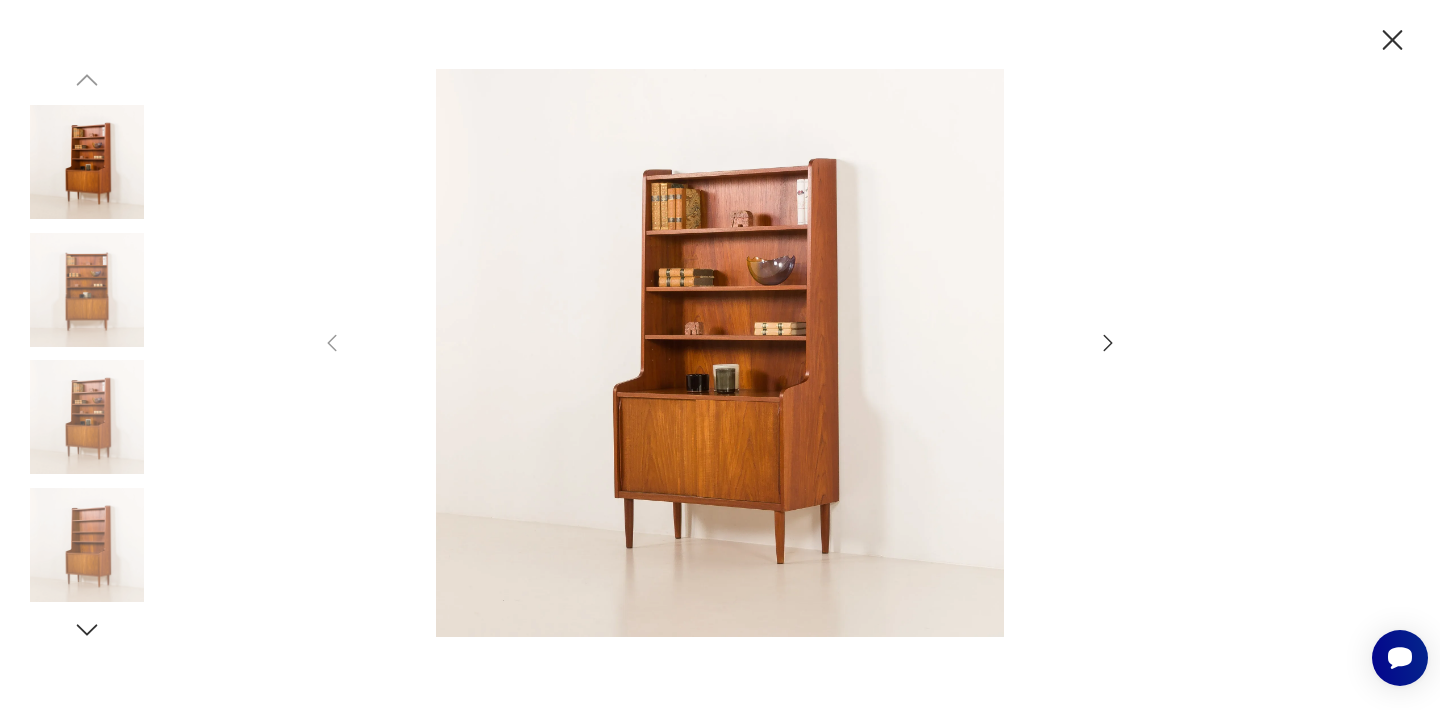 click 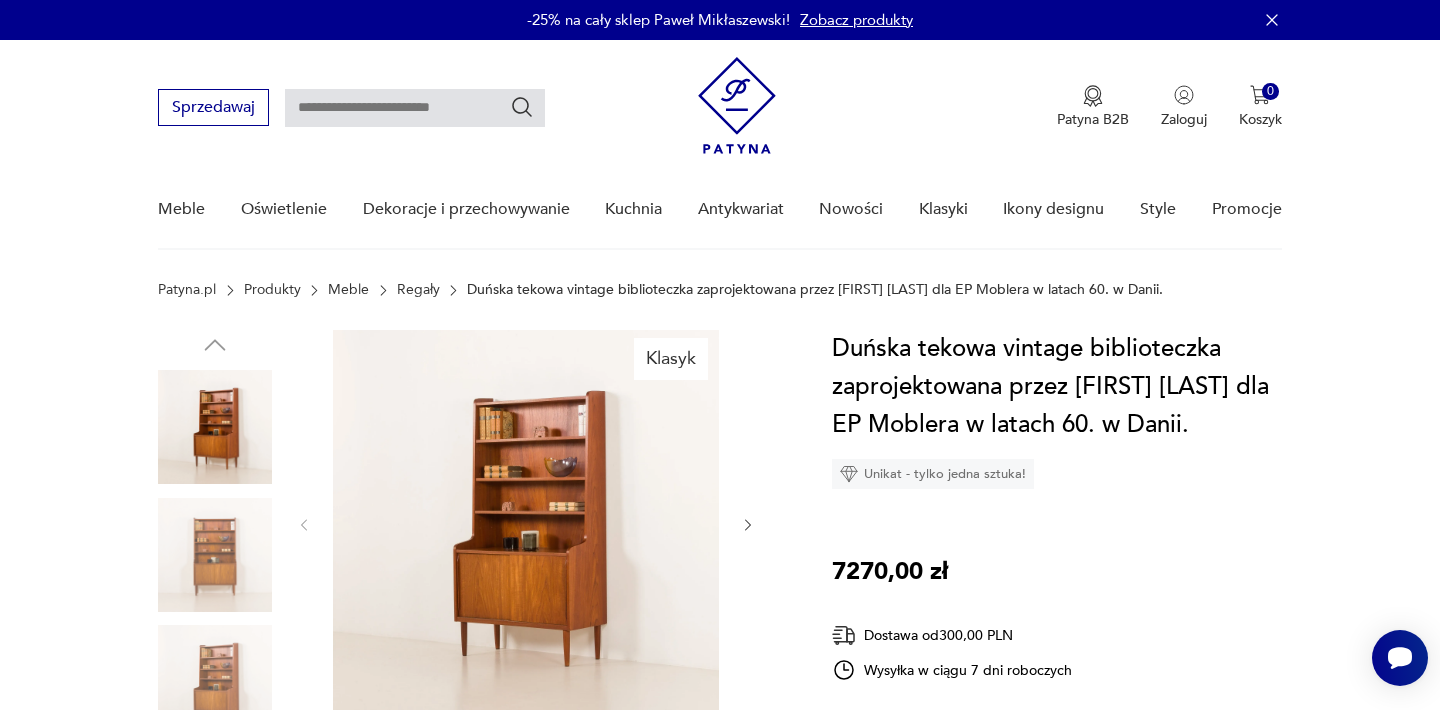 type on "**********" 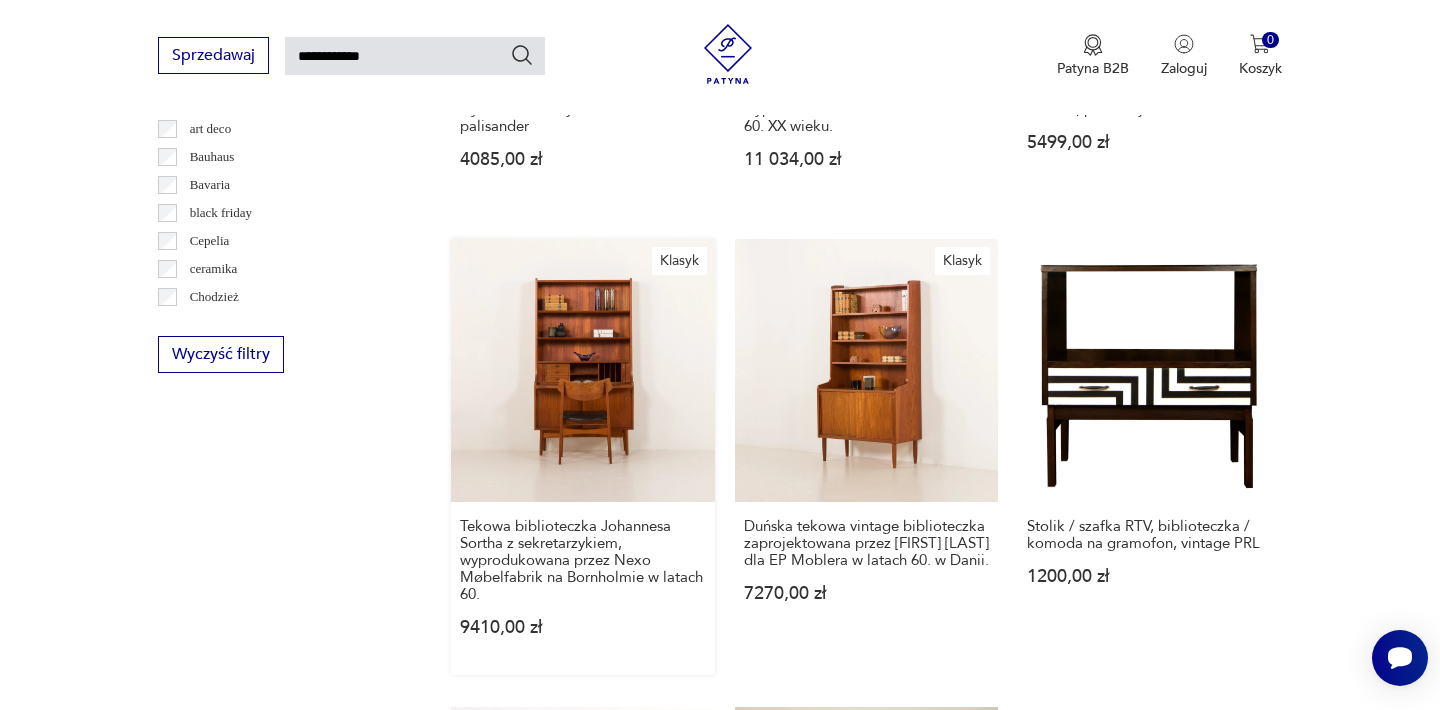 scroll, scrollTop: 1030, scrollLeft: 0, axis: vertical 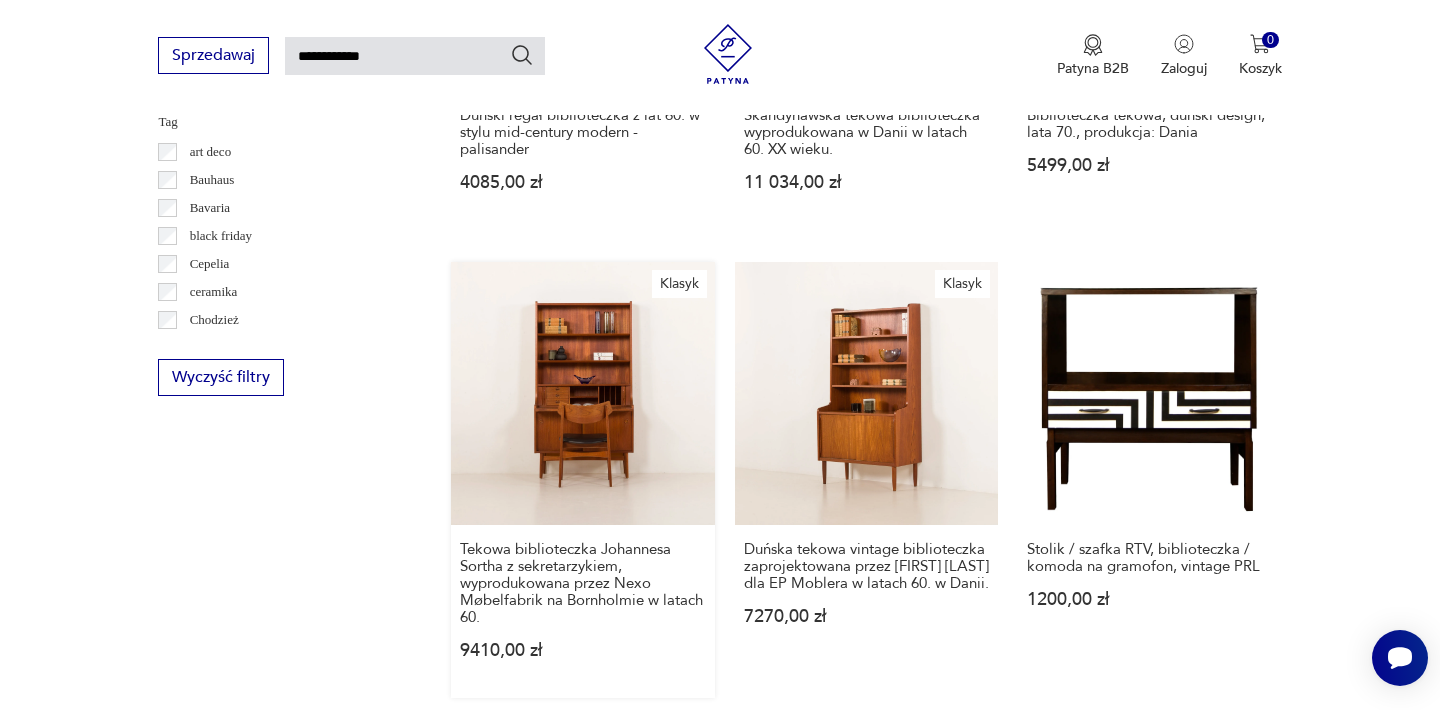 click on "Klasyk Tekowa biblioteczka Johannesa Sortha z sekretarzykiem, wyprodukowana przez Nexo Møbelfabrik na Bornholmie w latach 60. 9410,00 zł" at bounding box center [582, 480] 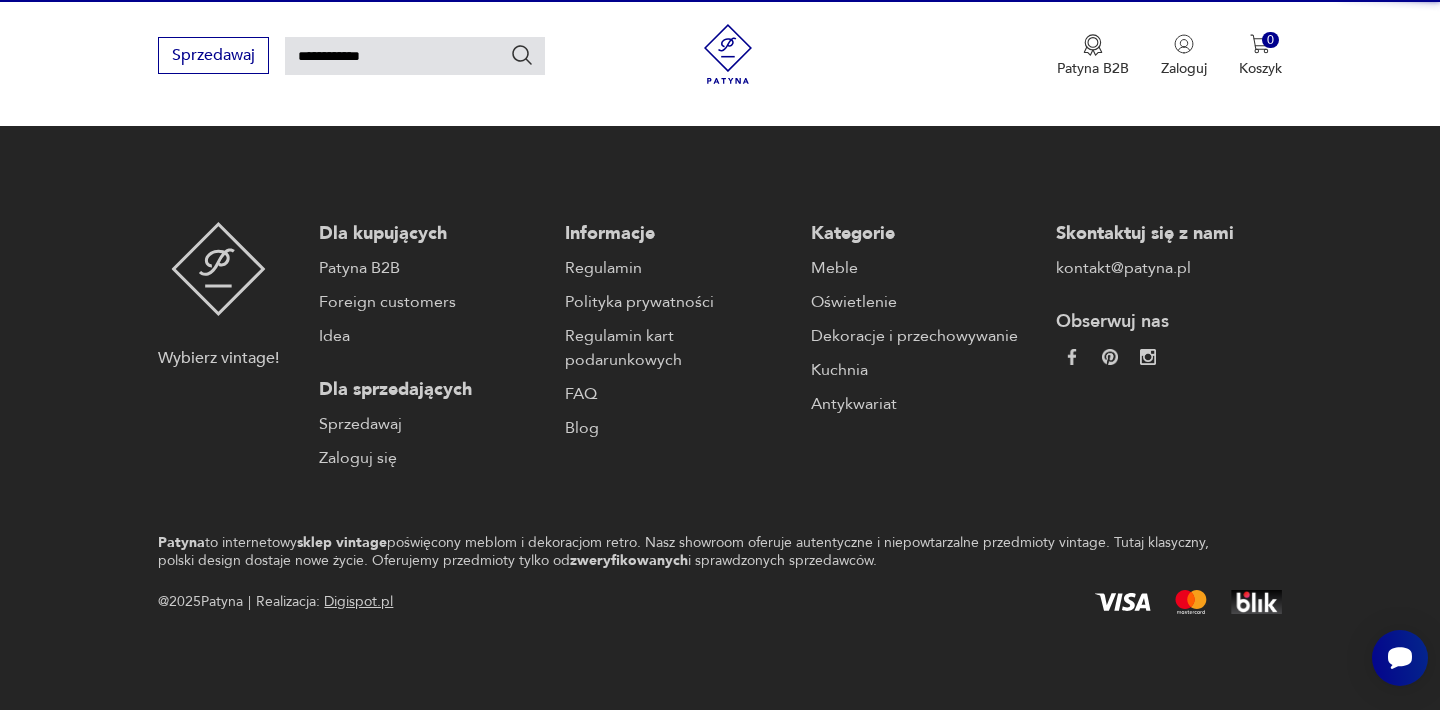 type 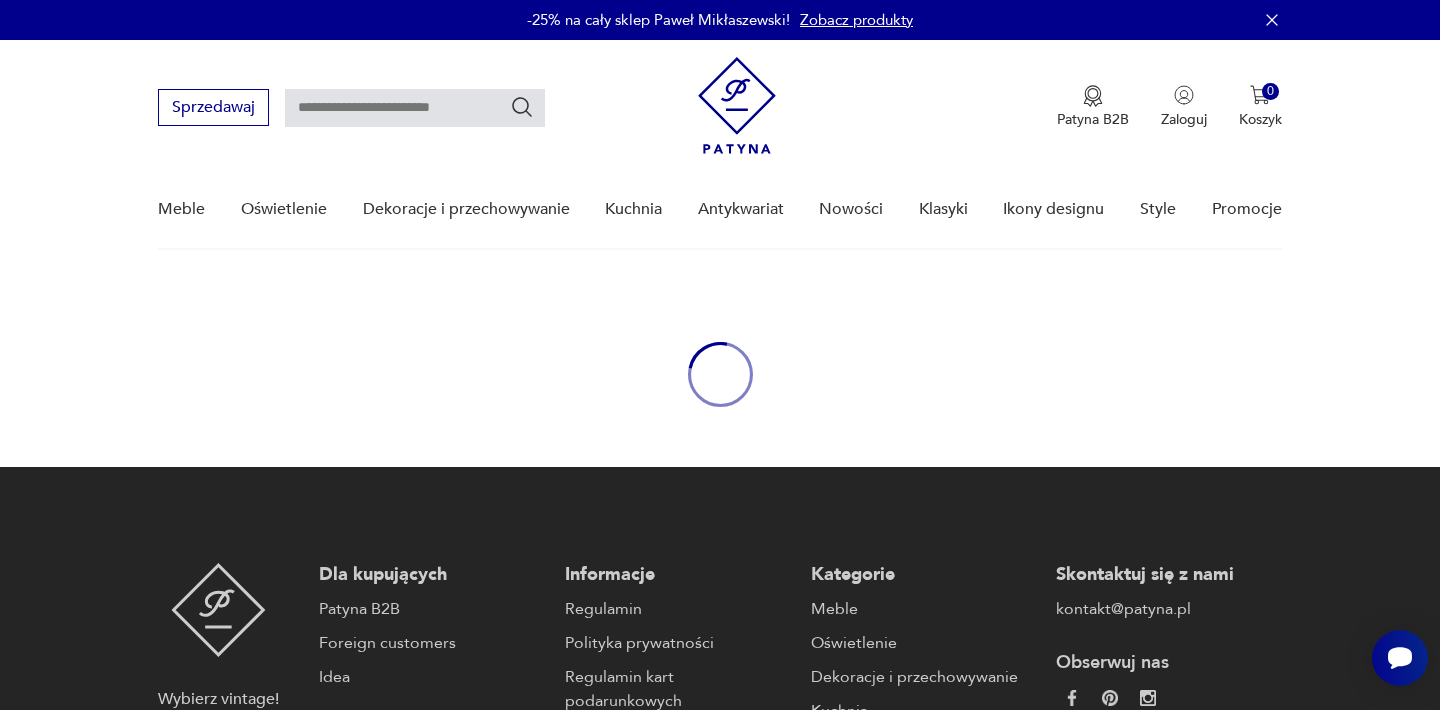 scroll, scrollTop: 172, scrollLeft: 0, axis: vertical 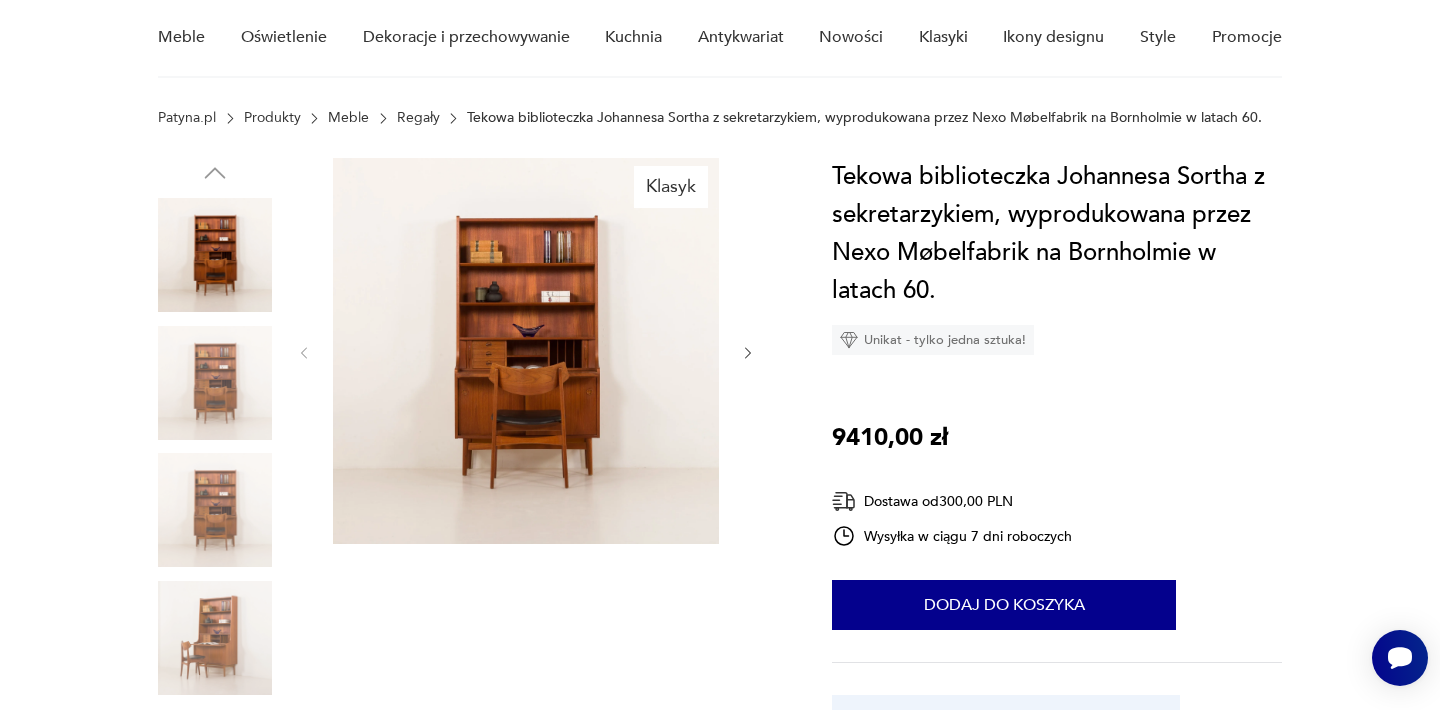 click at bounding box center [526, 351] 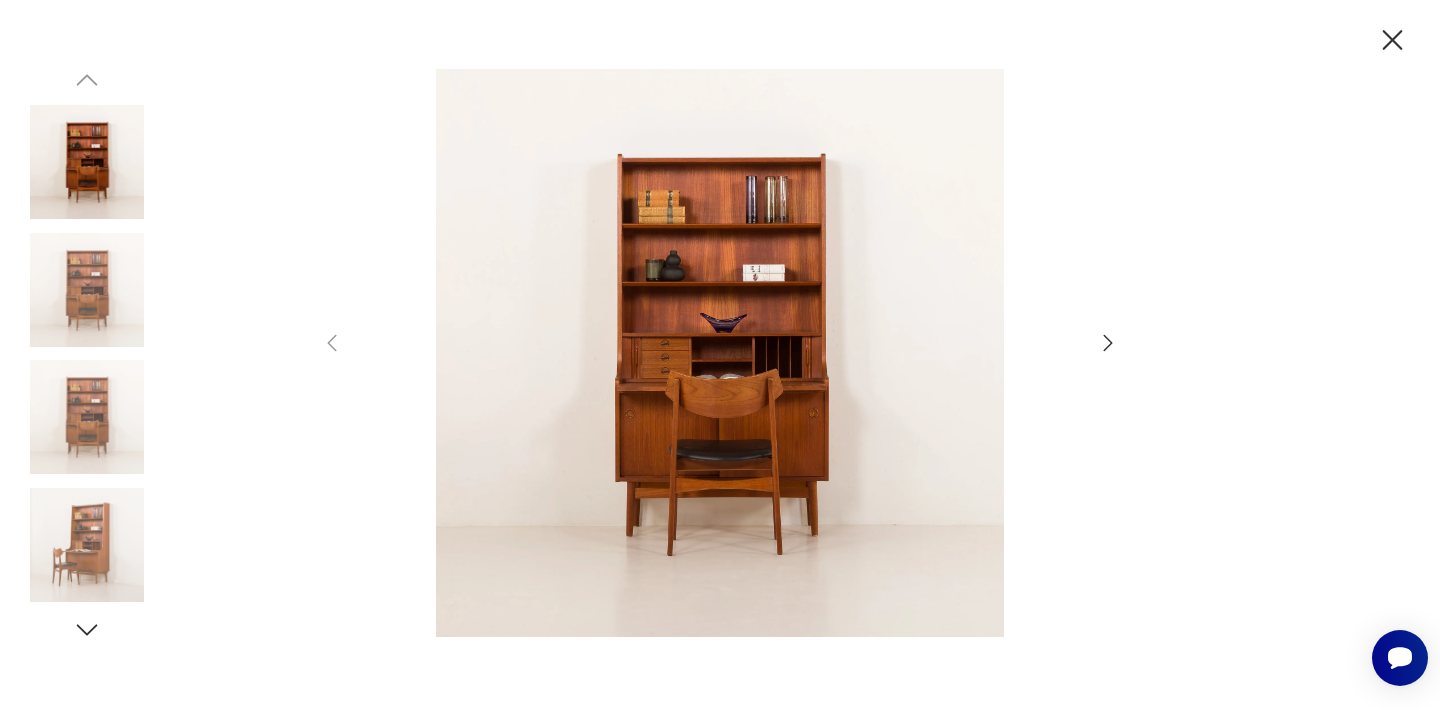 click at bounding box center (720, 353) 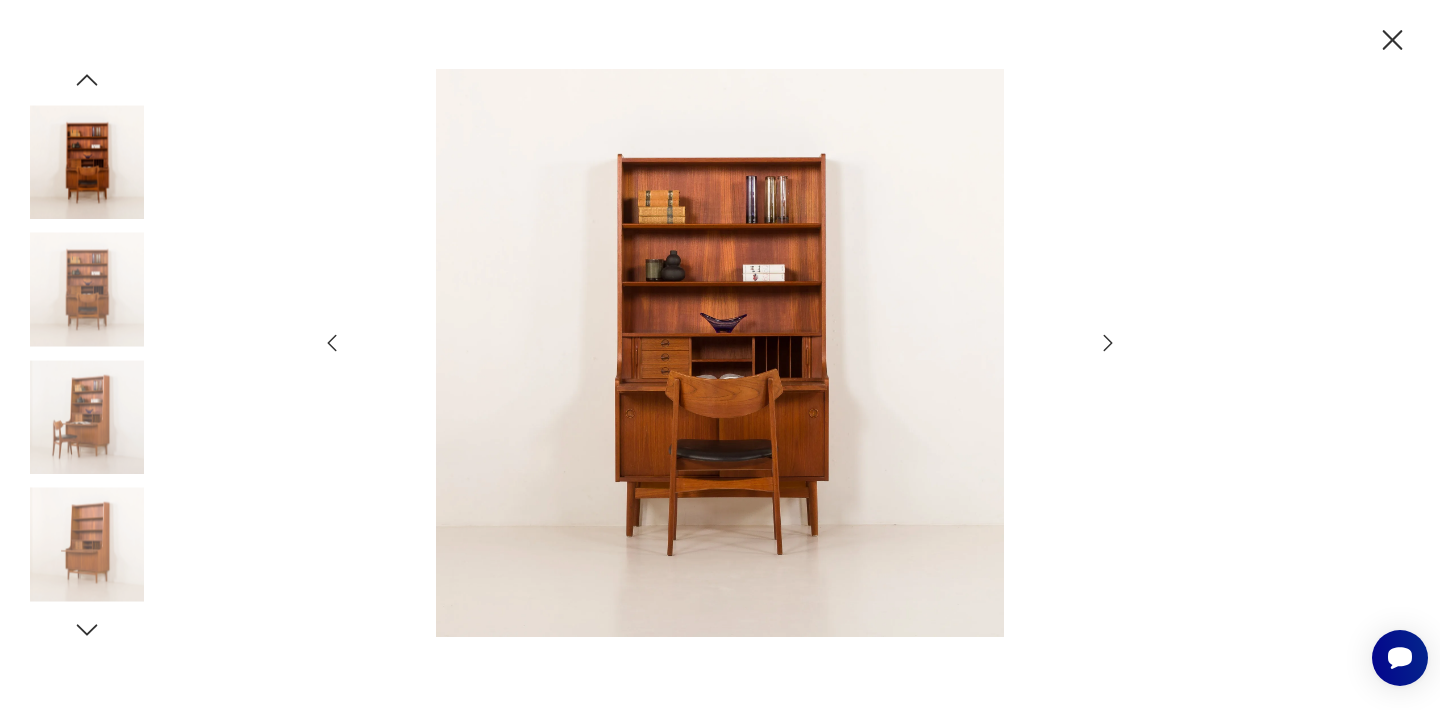 click 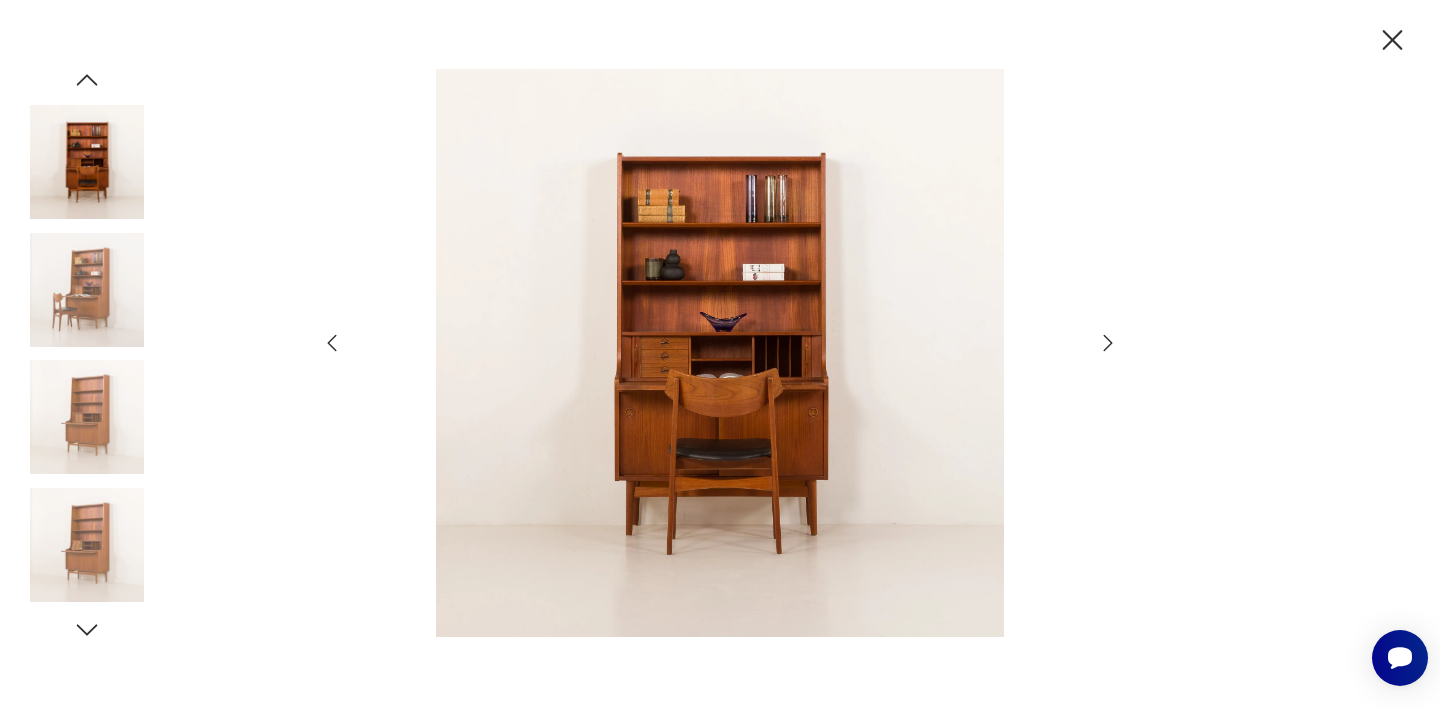 click 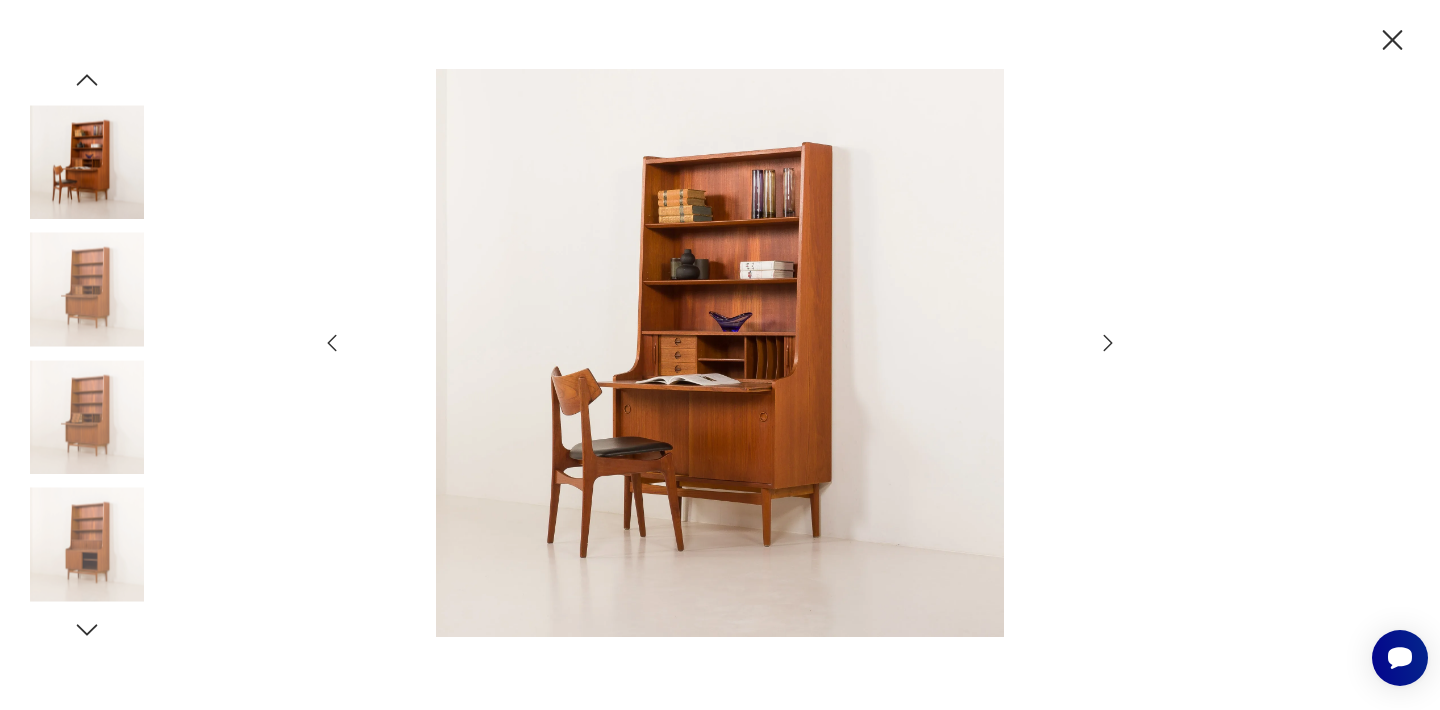 click 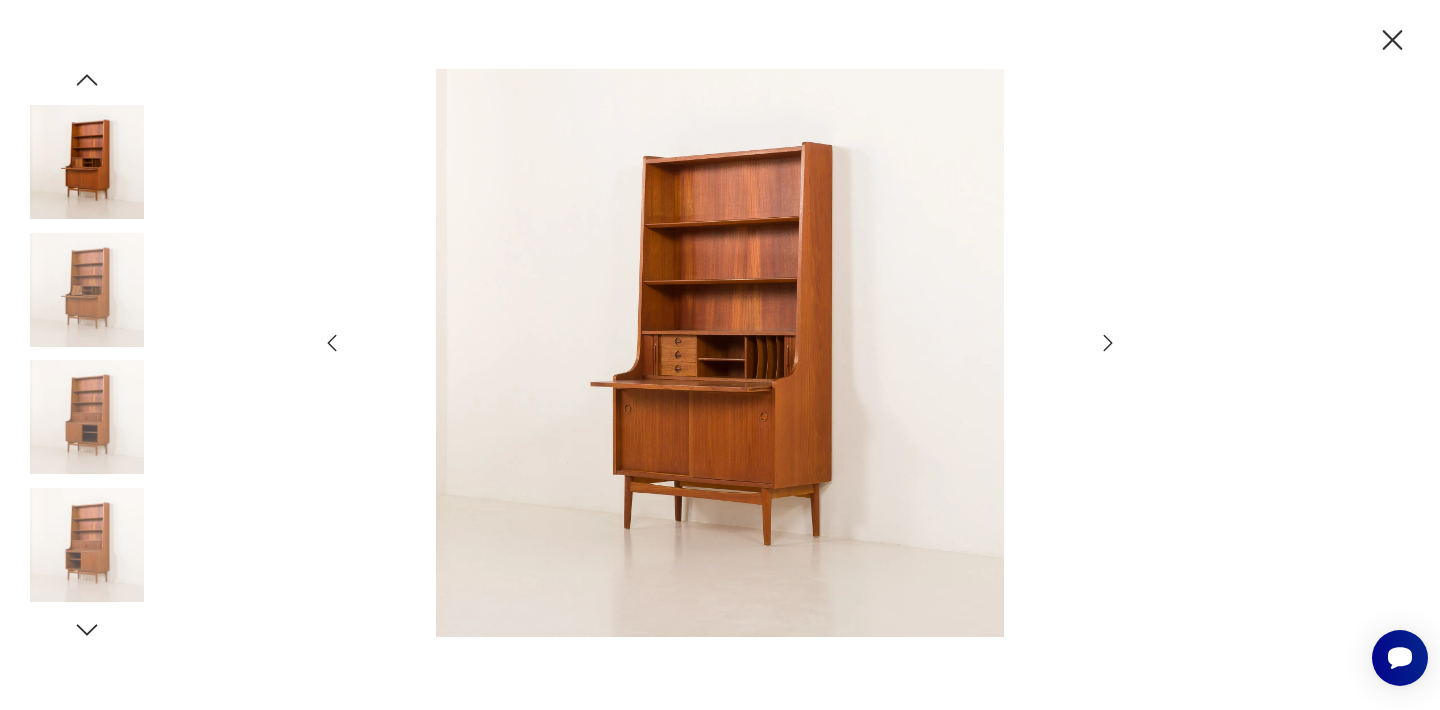 click 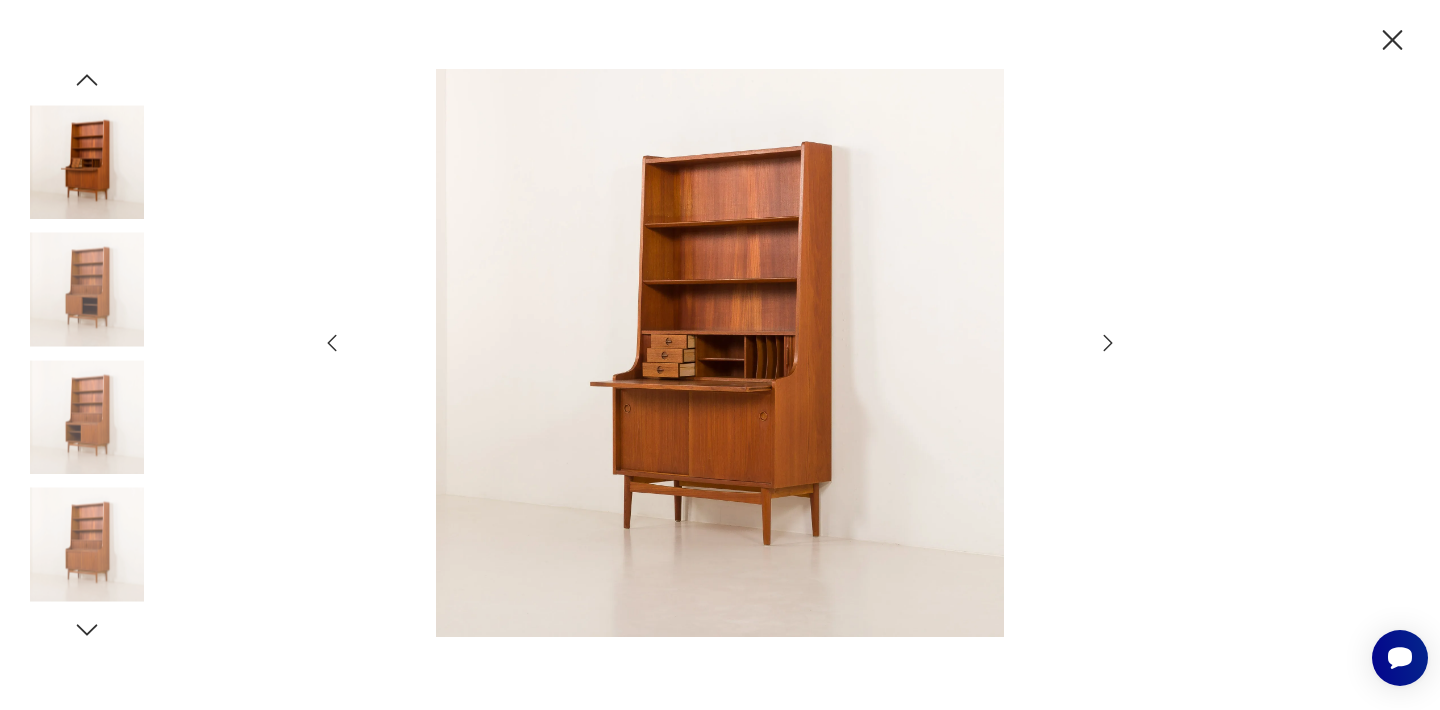 click 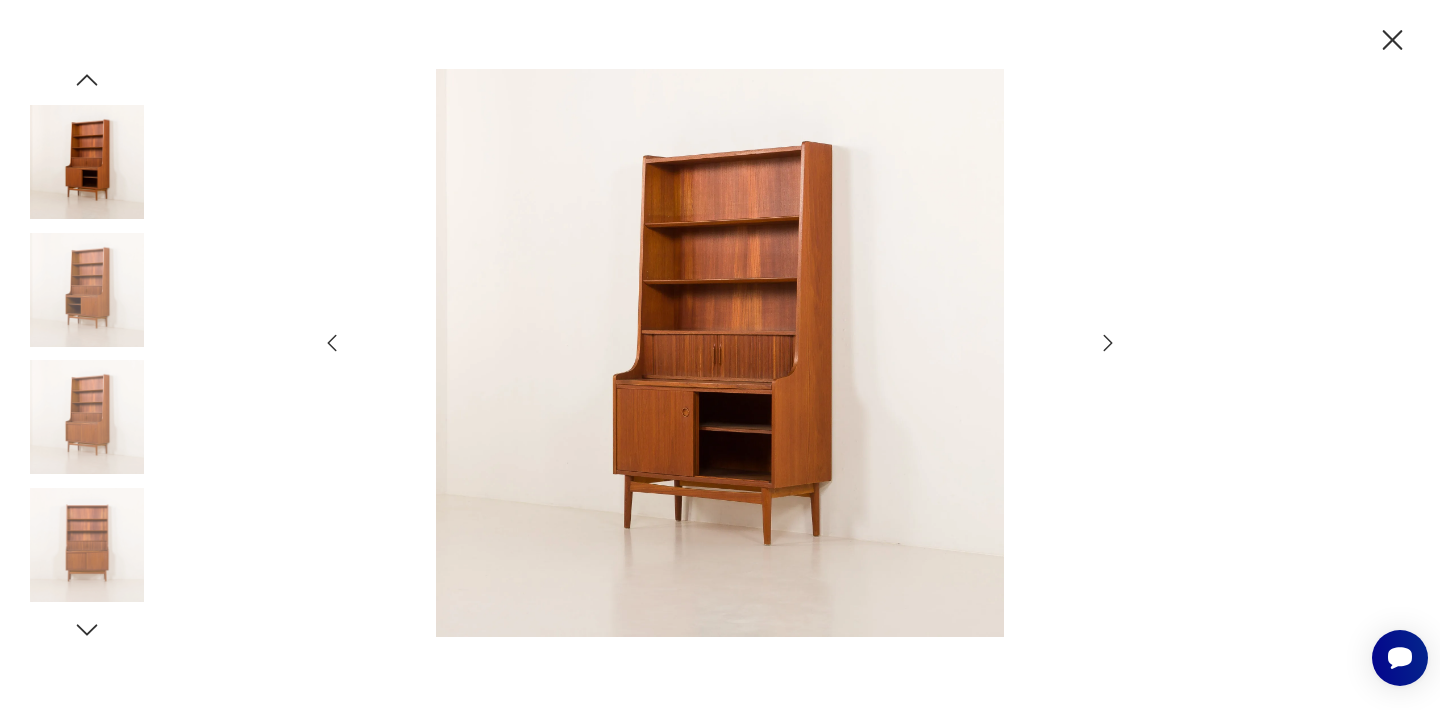 click 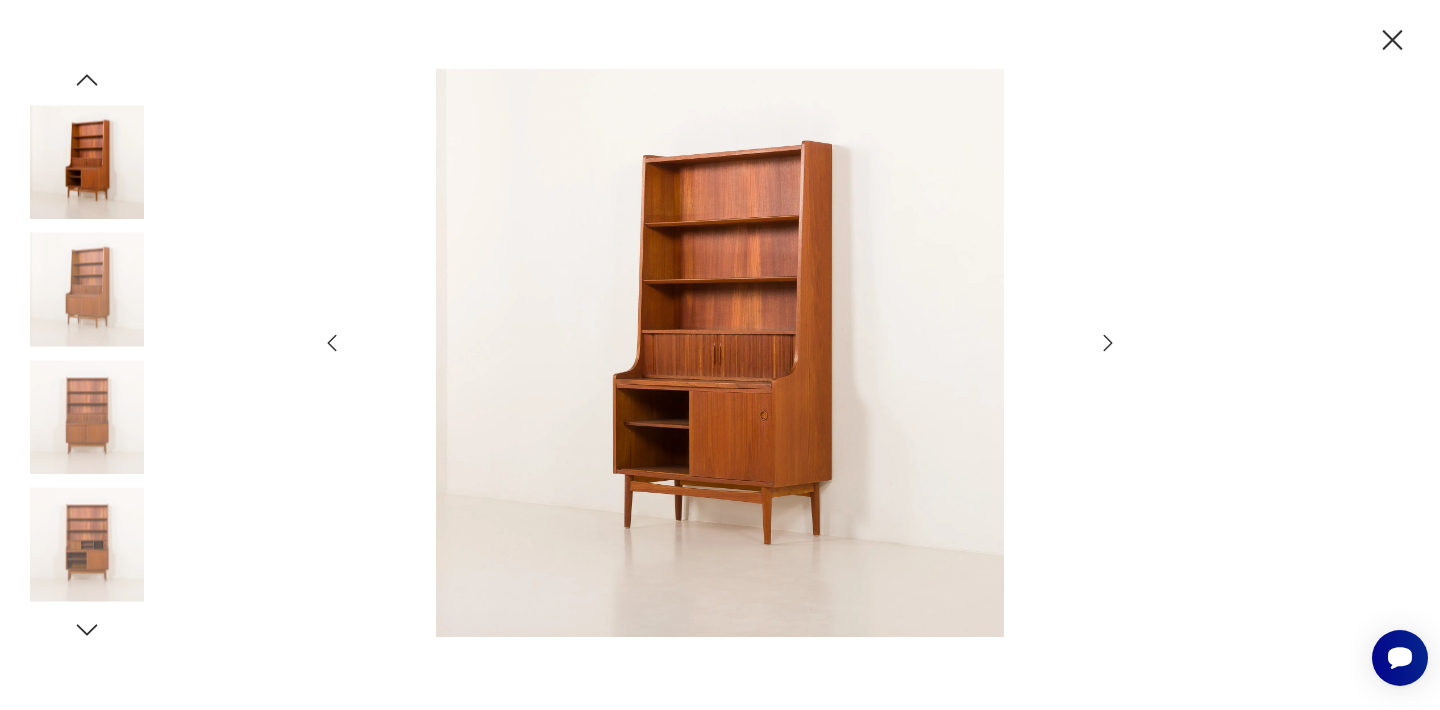 click 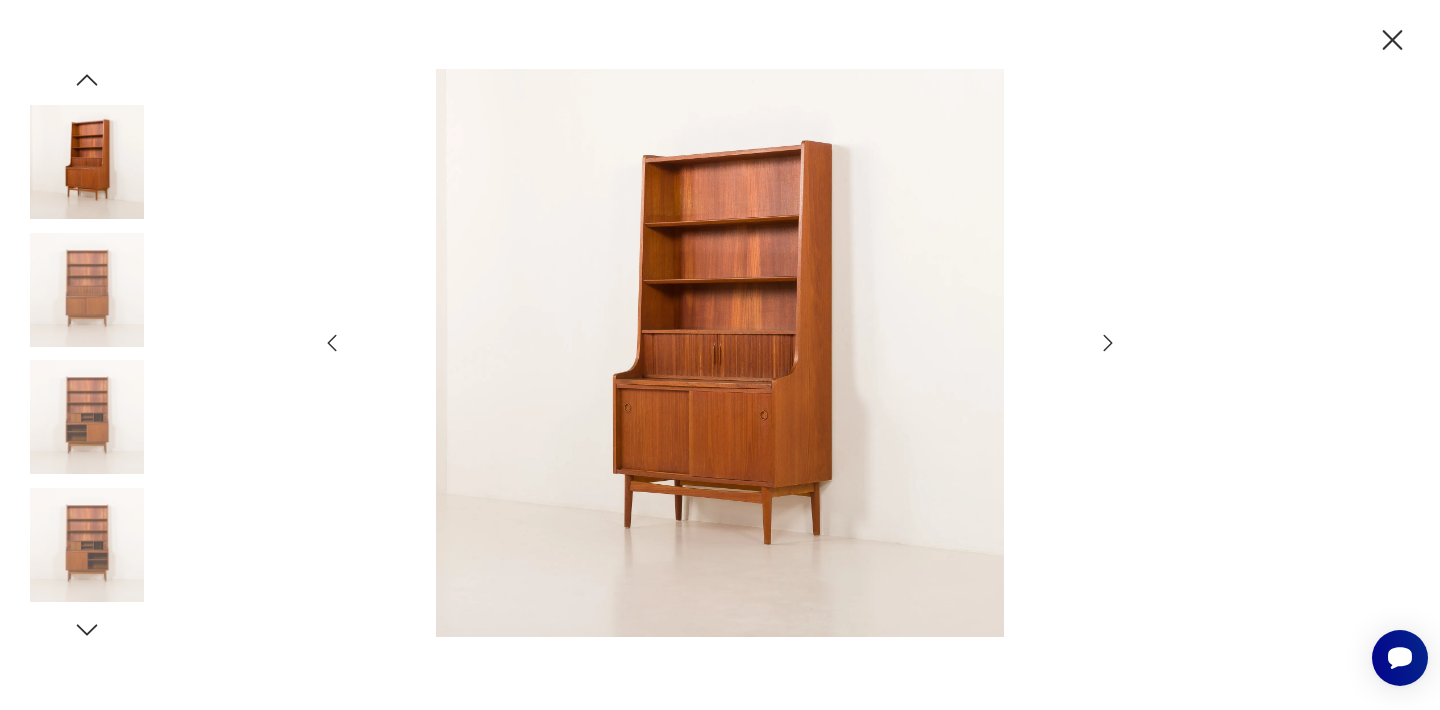click 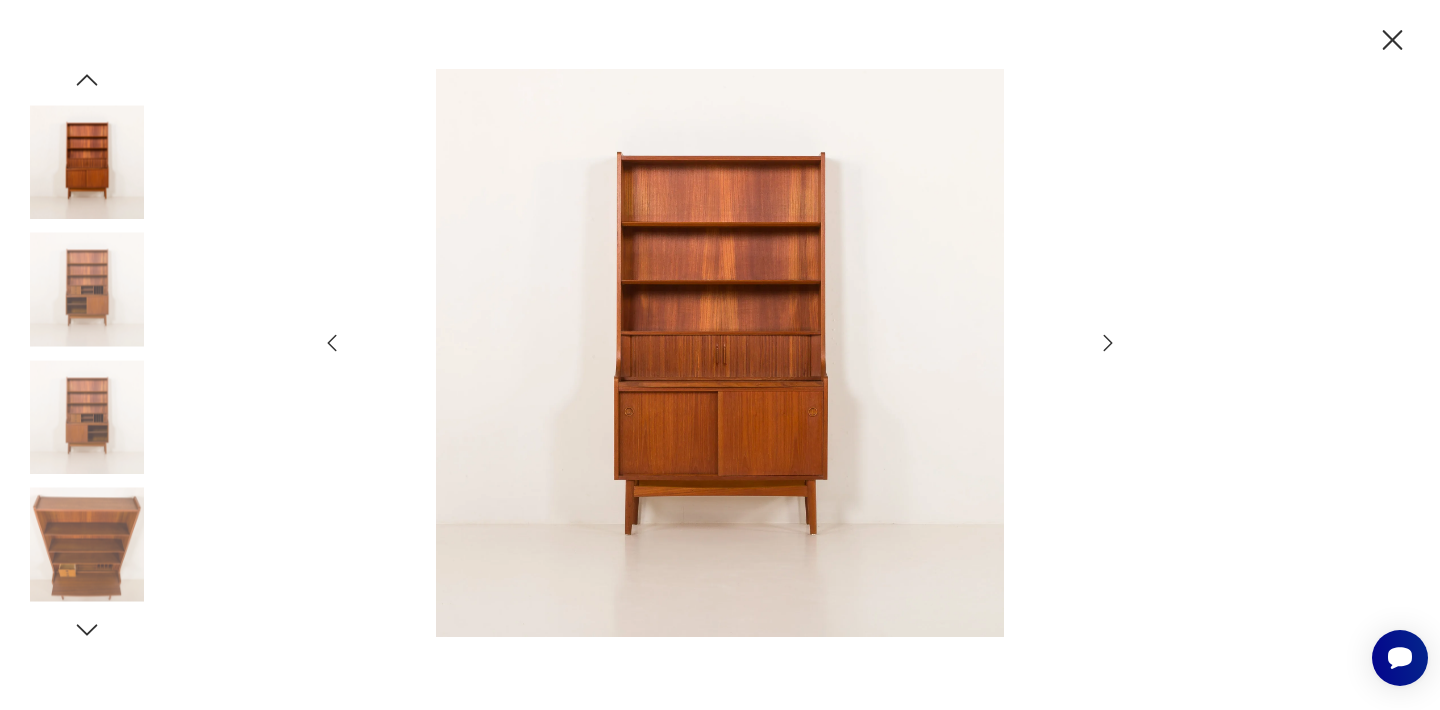 click 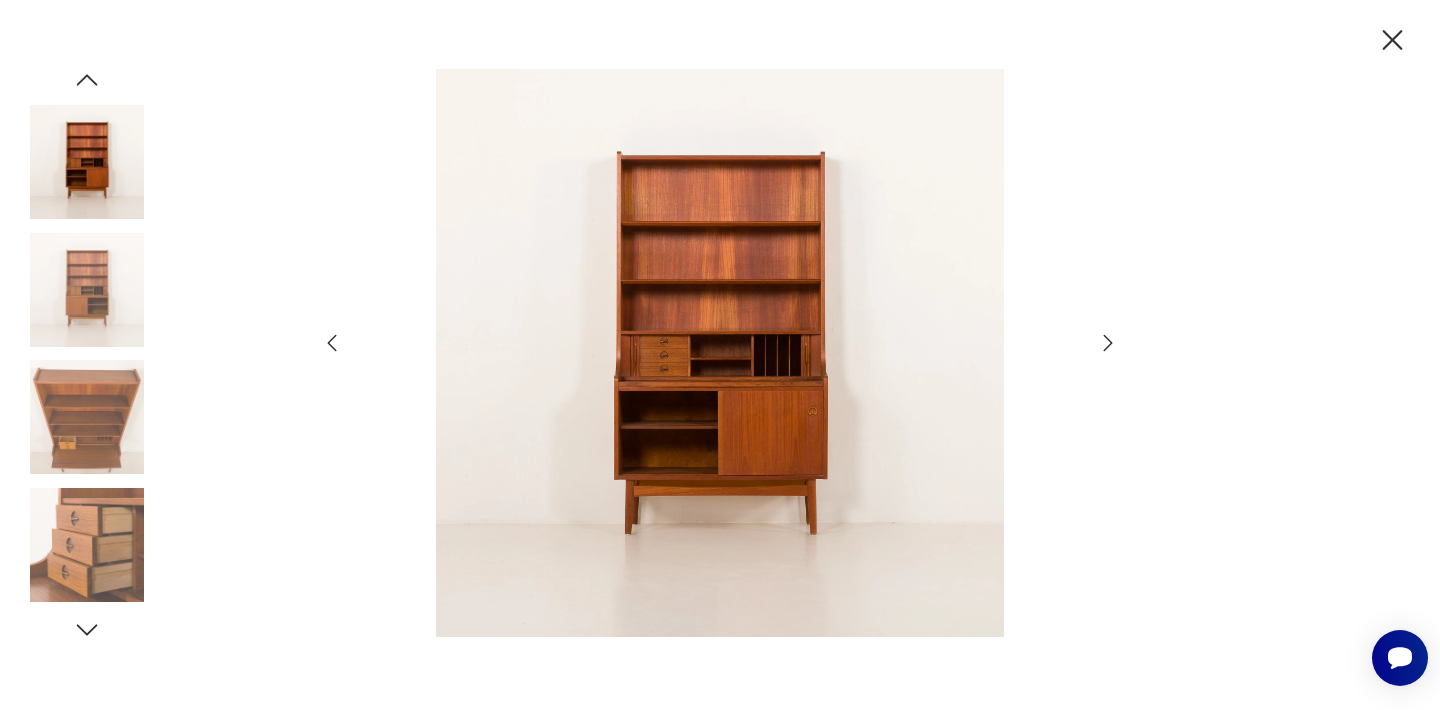 click 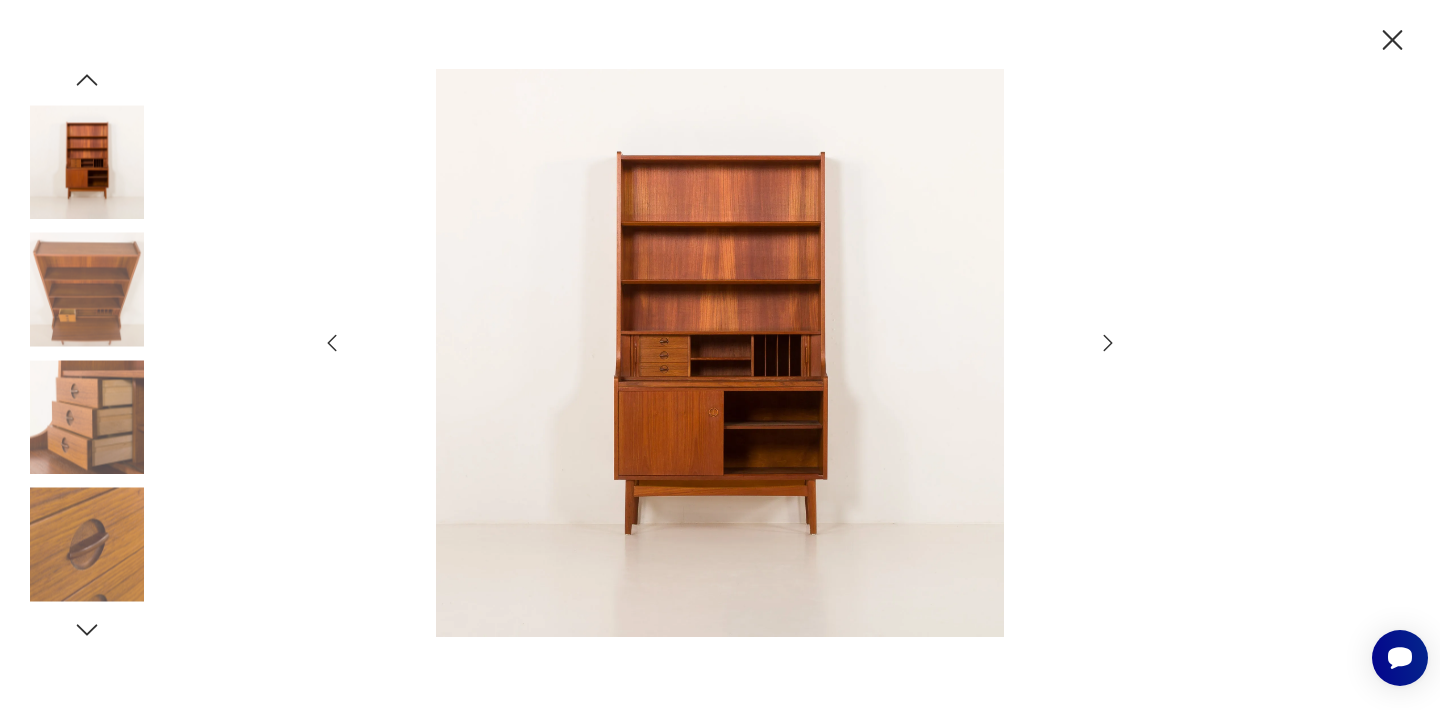 click 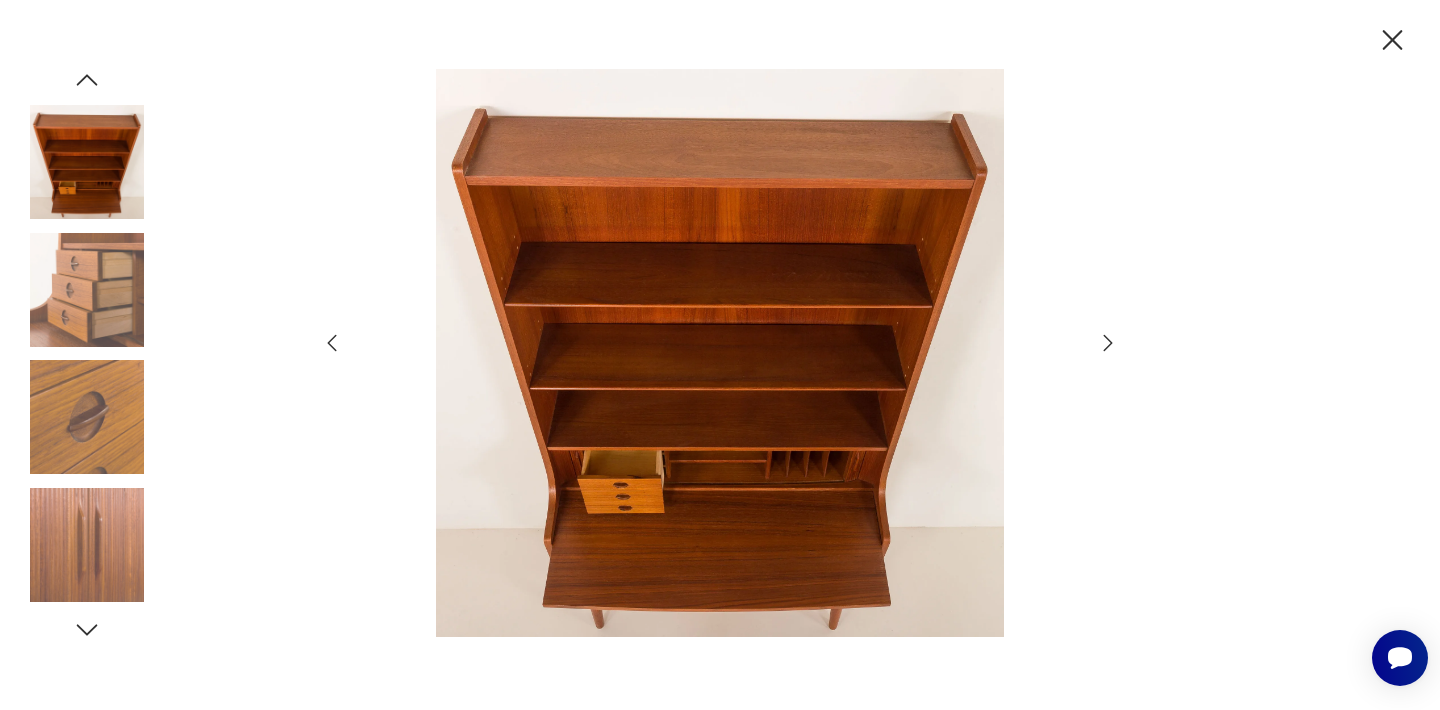 click 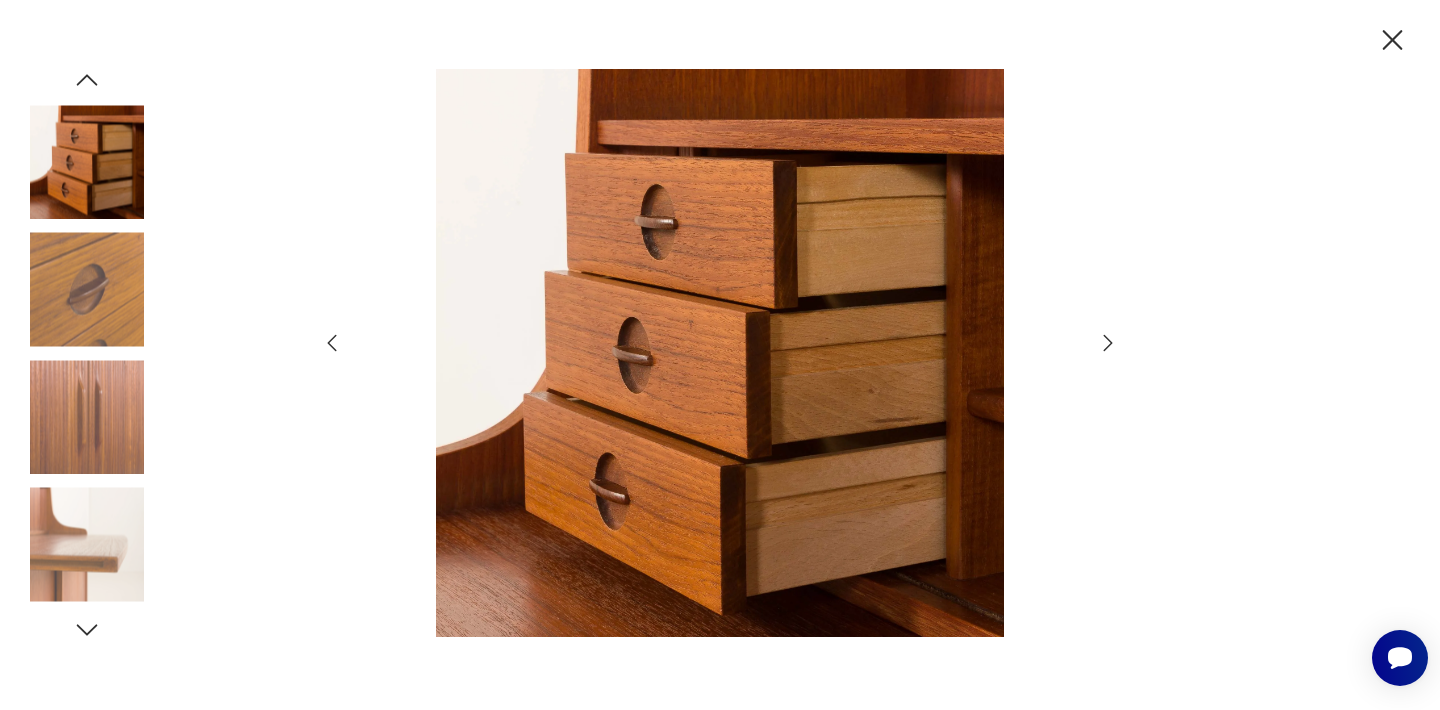 click 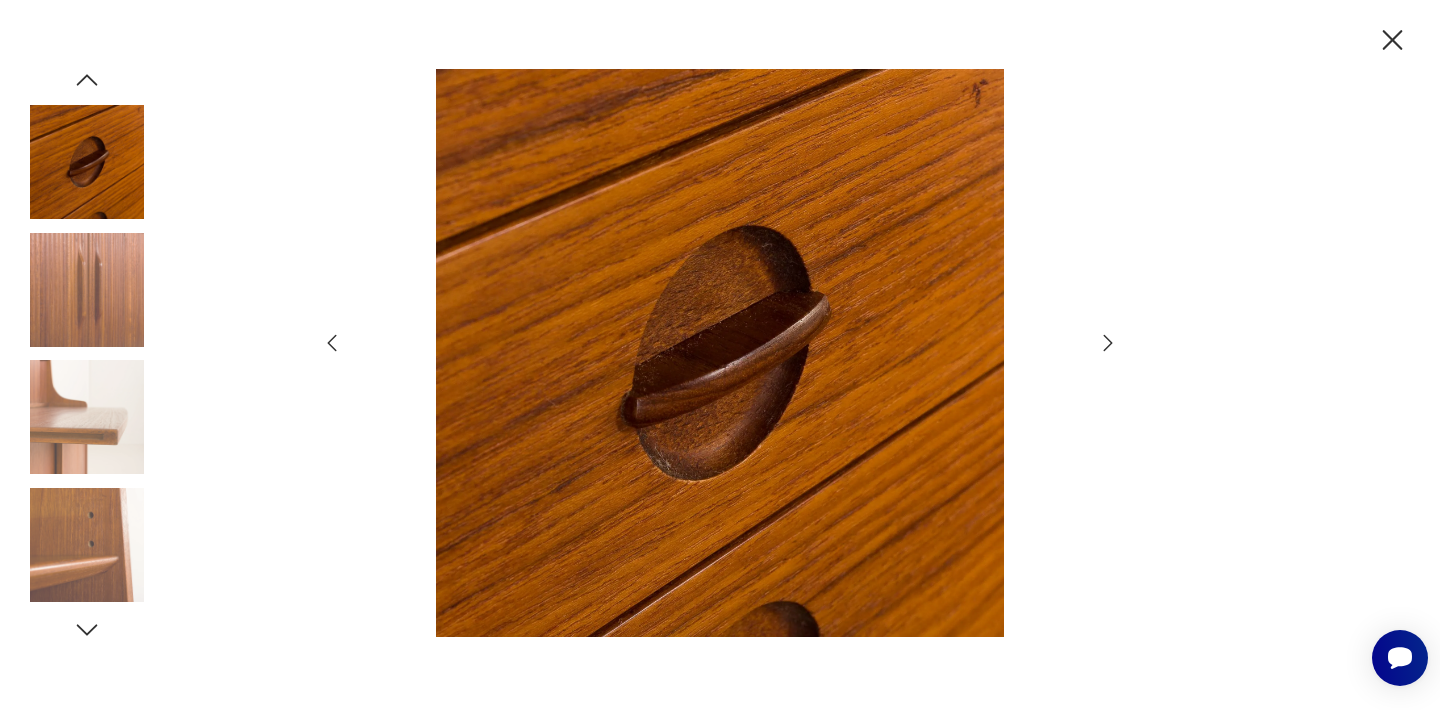 click 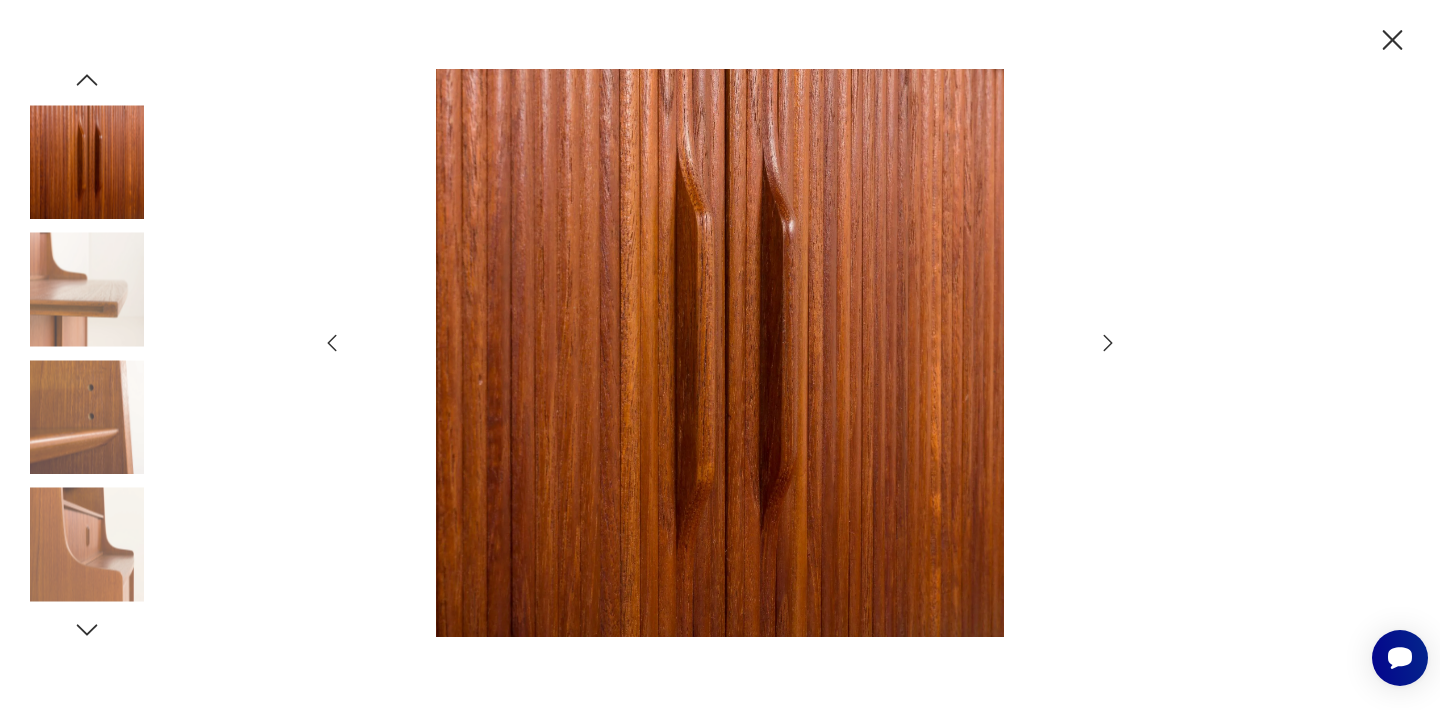 click 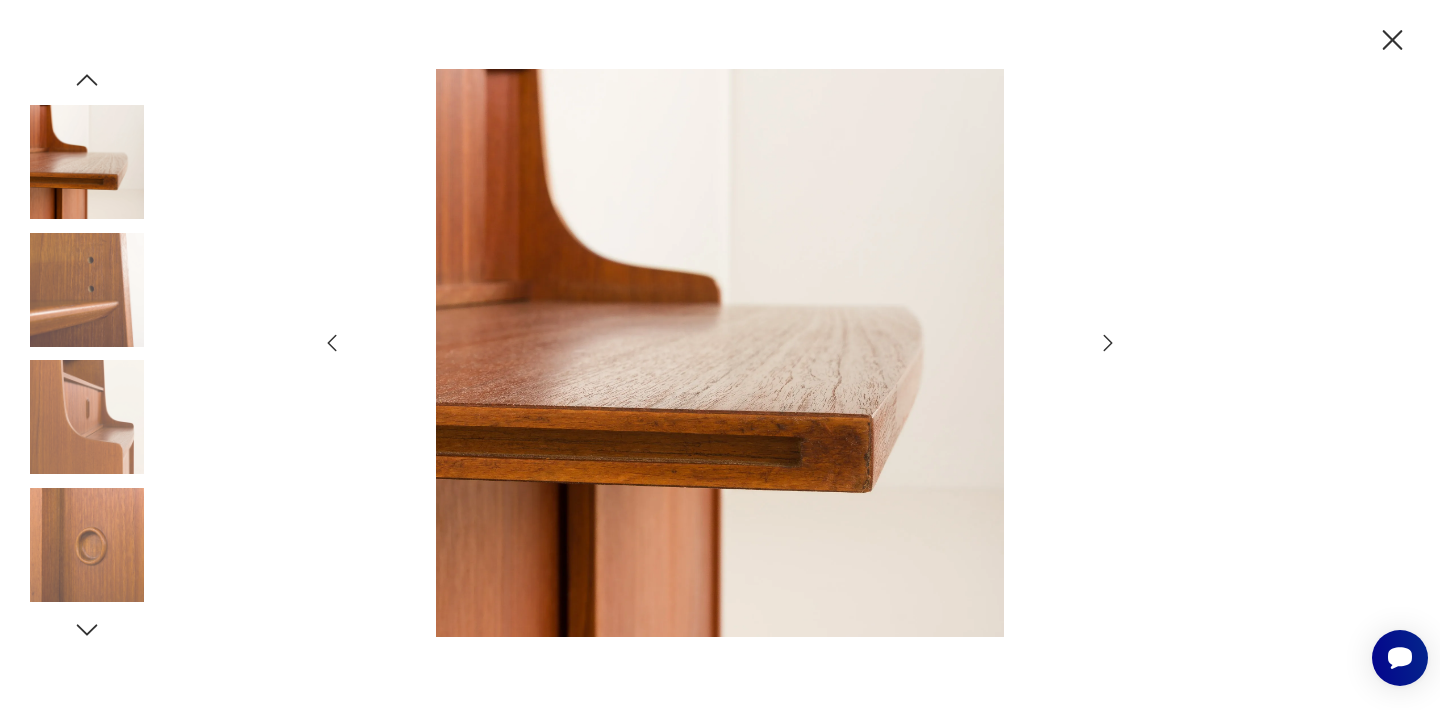 click 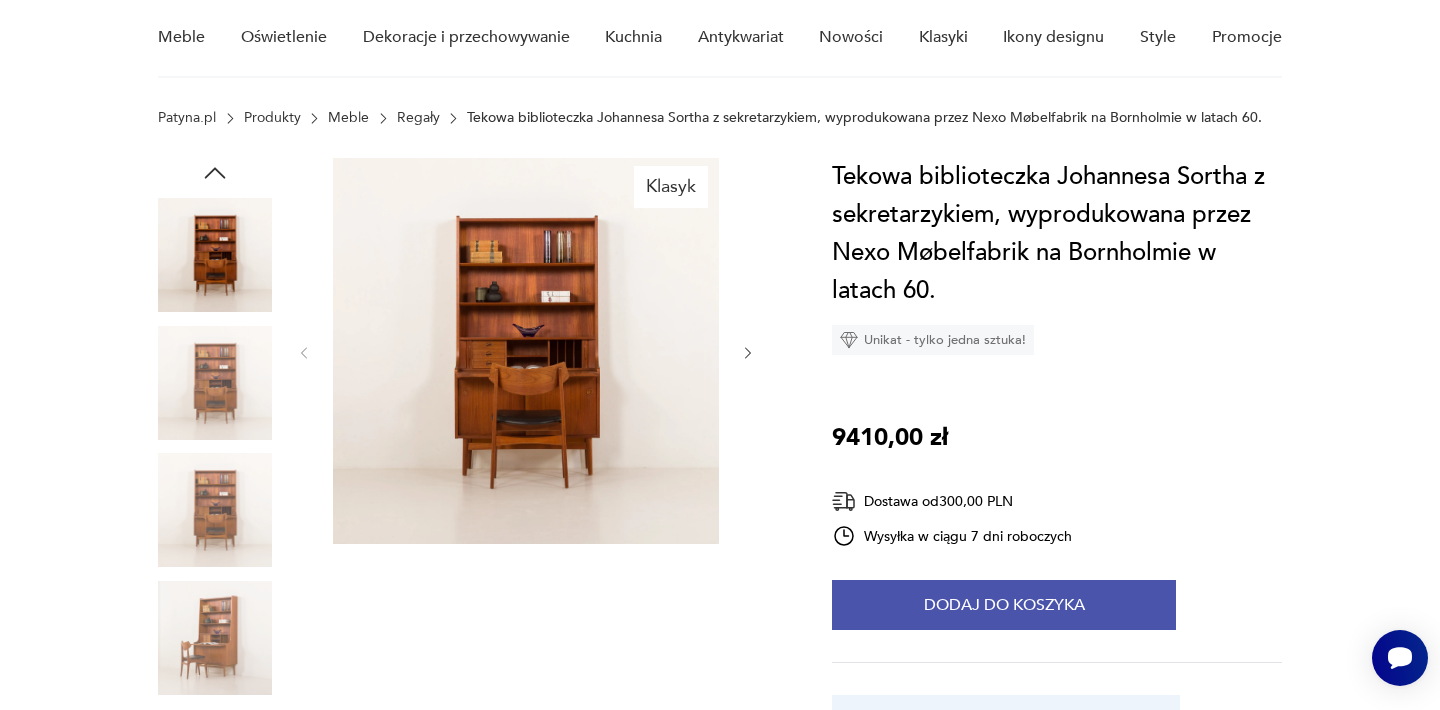 click on "Dodaj do koszyka" at bounding box center [1004, 605] 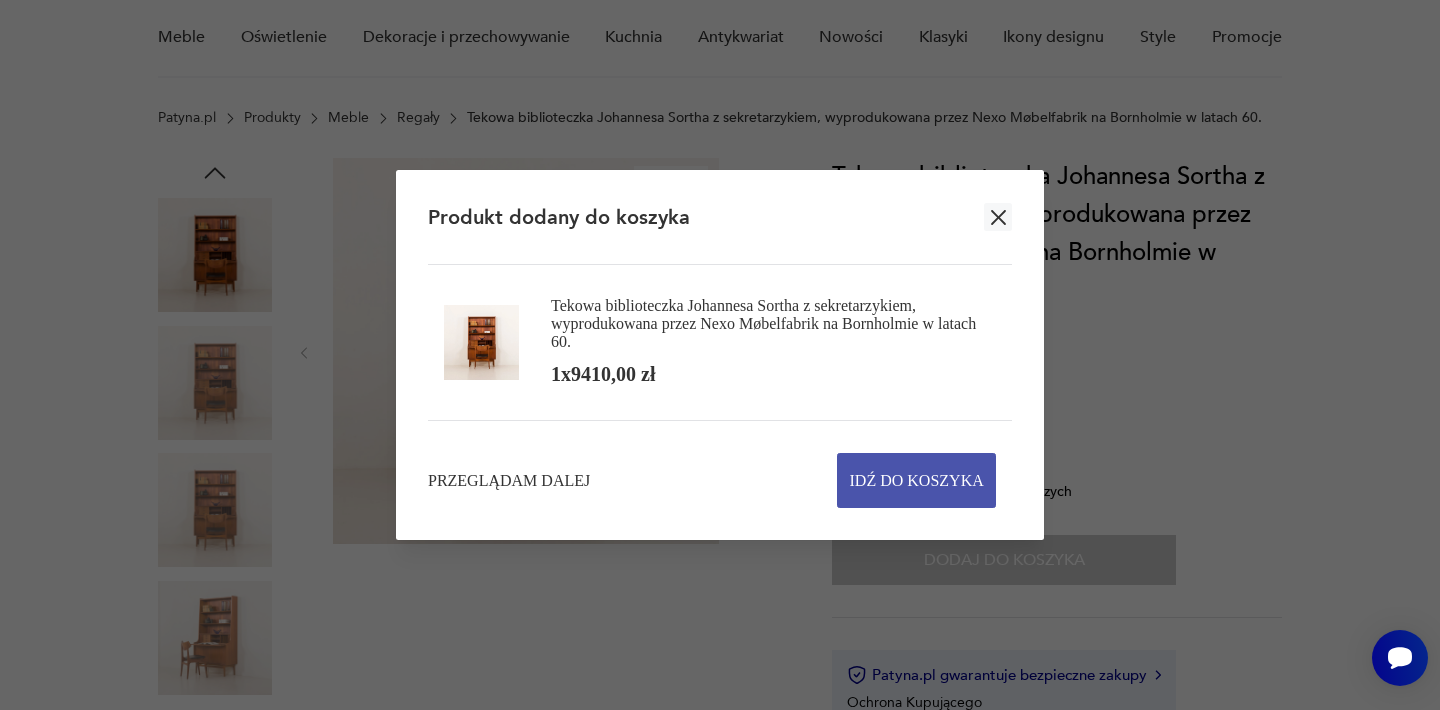 click on "Idź do koszyka" at bounding box center [917, 480] 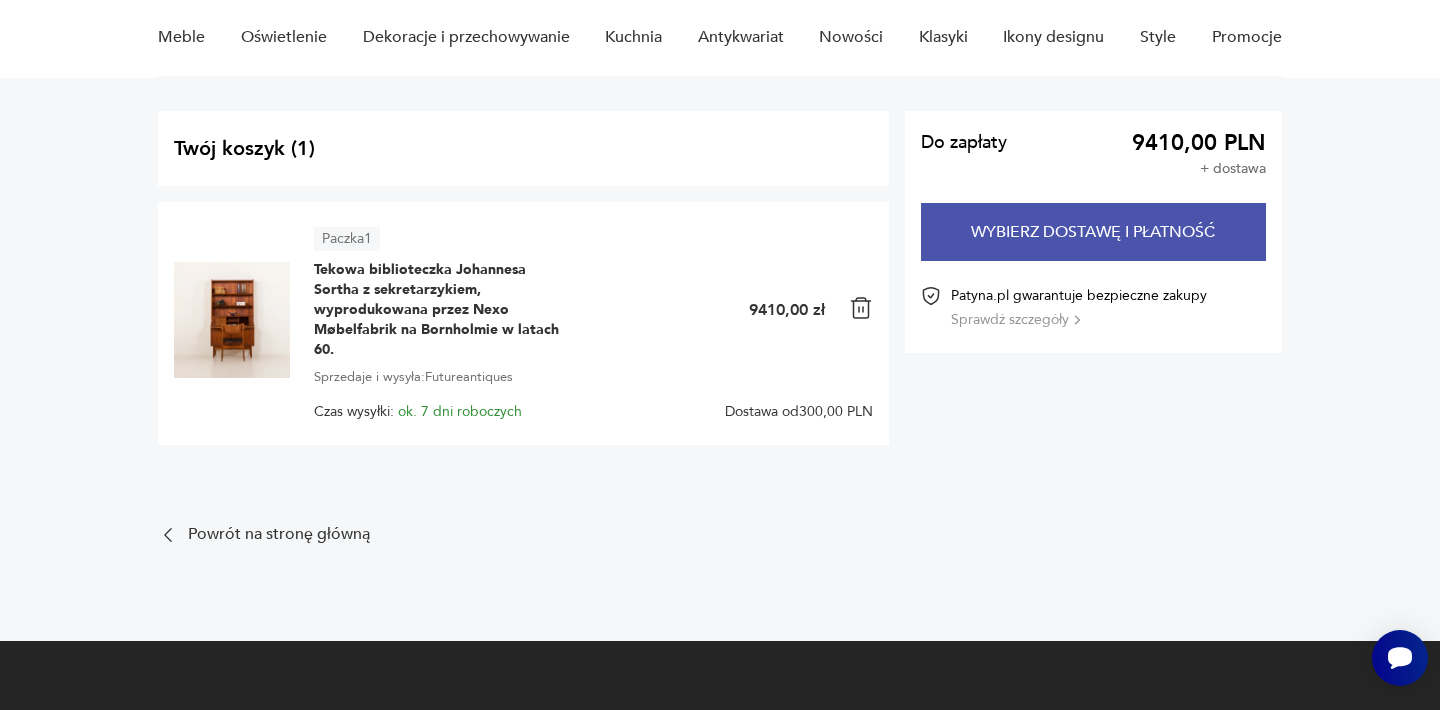 click on "Wybierz dostawę i płatność" at bounding box center [1093, 232] 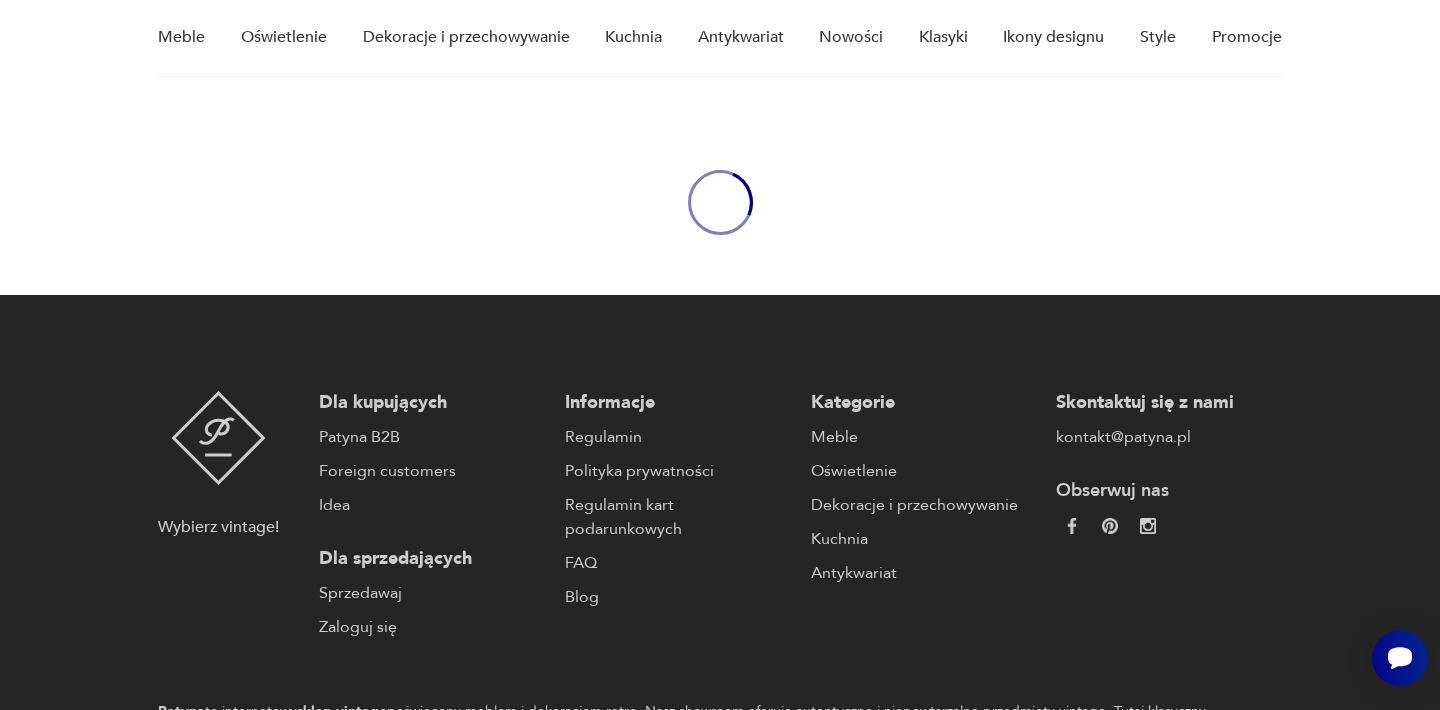 scroll, scrollTop: 0, scrollLeft: 0, axis: both 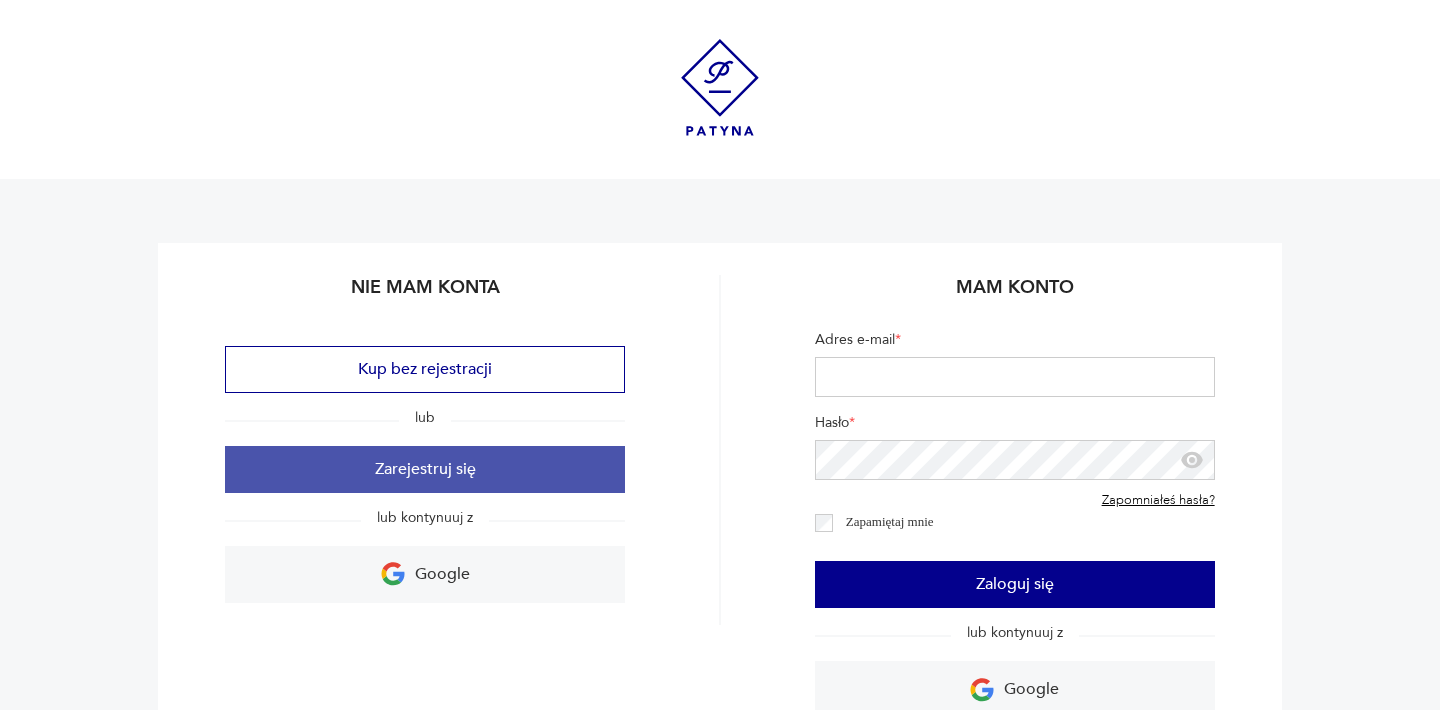 click on "Zarejestruj się" at bounding box center [425, 469] 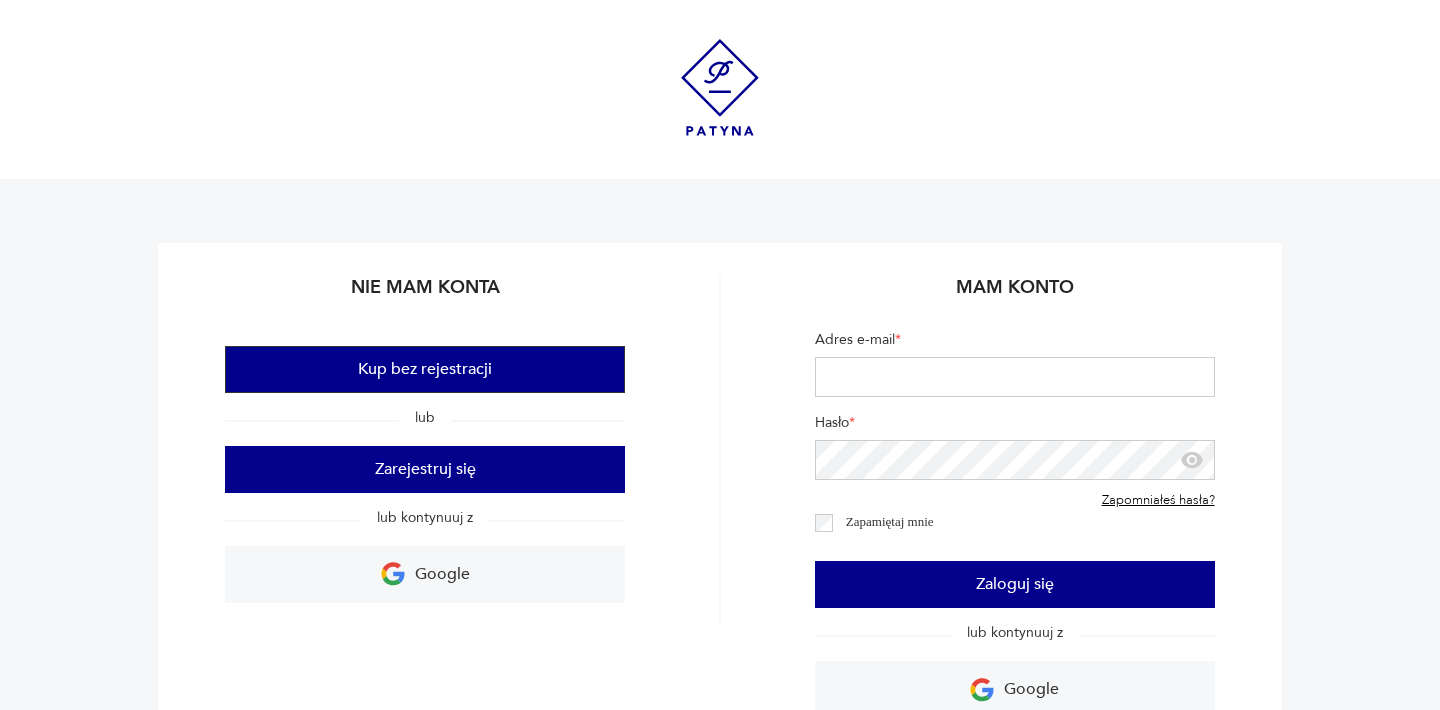 click on "Kup bez rejestracji" at bounding box center (425, 369) 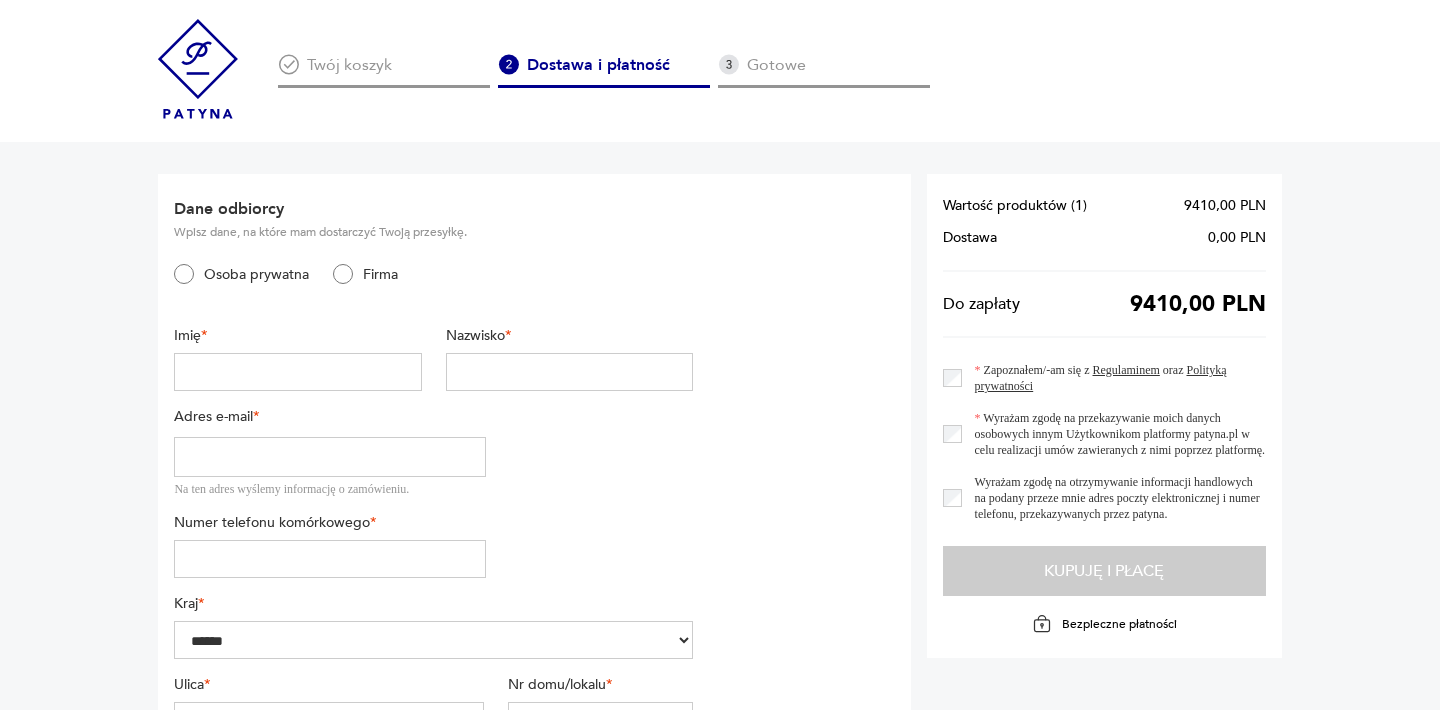click on "Imię  *" at bounding box center (298, 358) 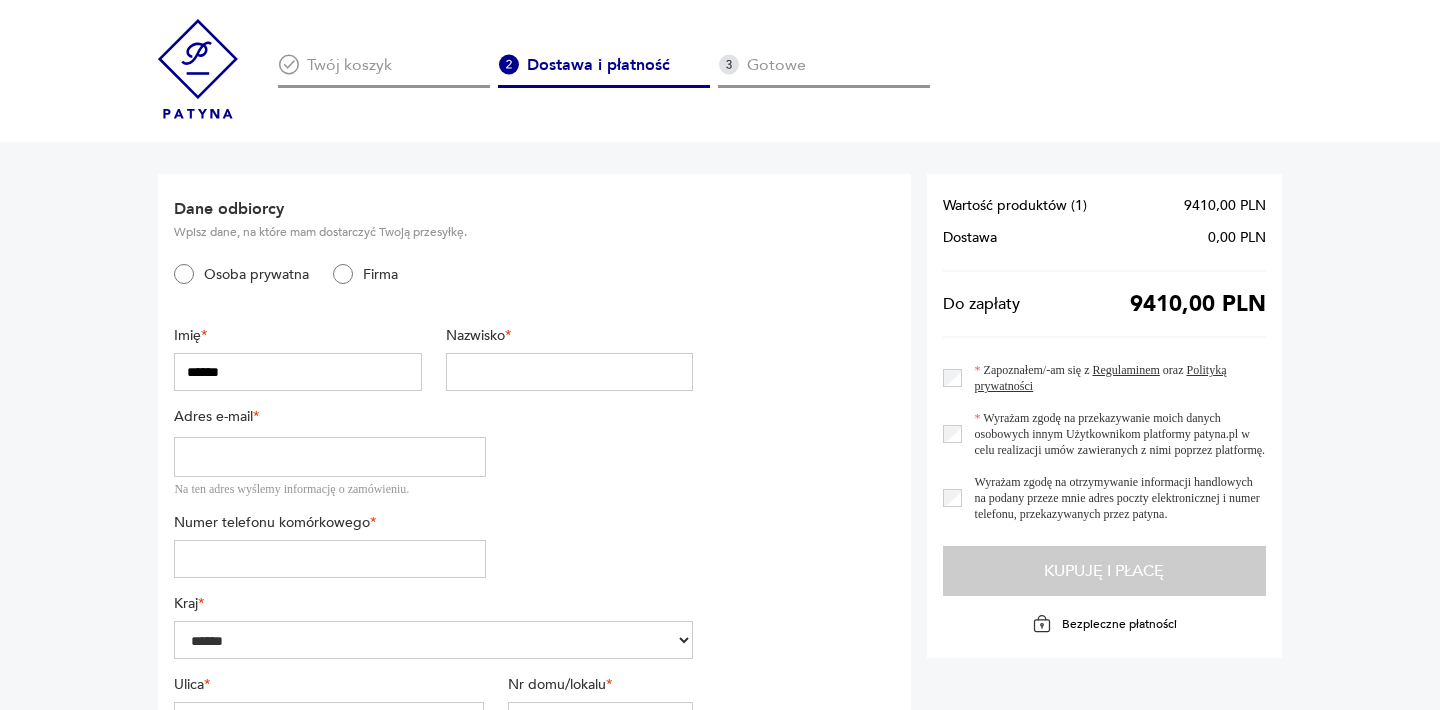 type on "**********" 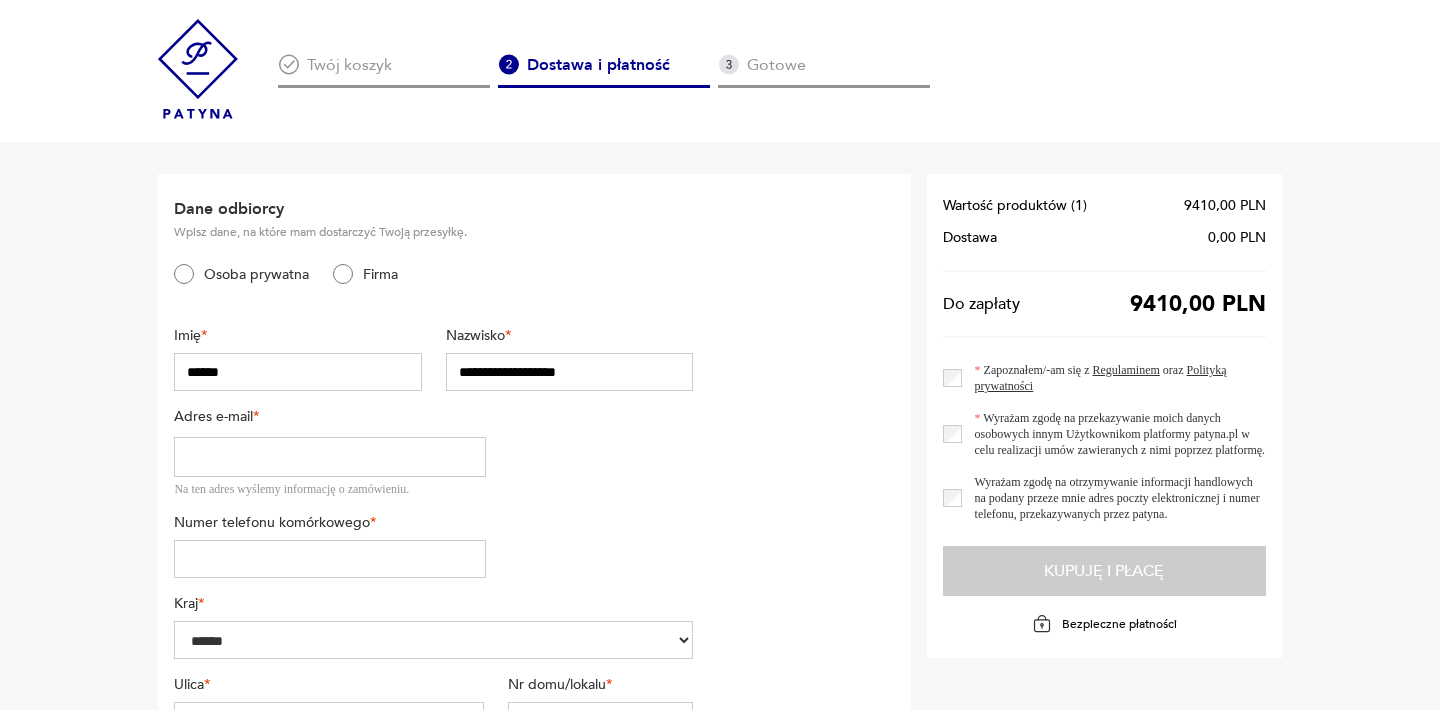 type on "**********" 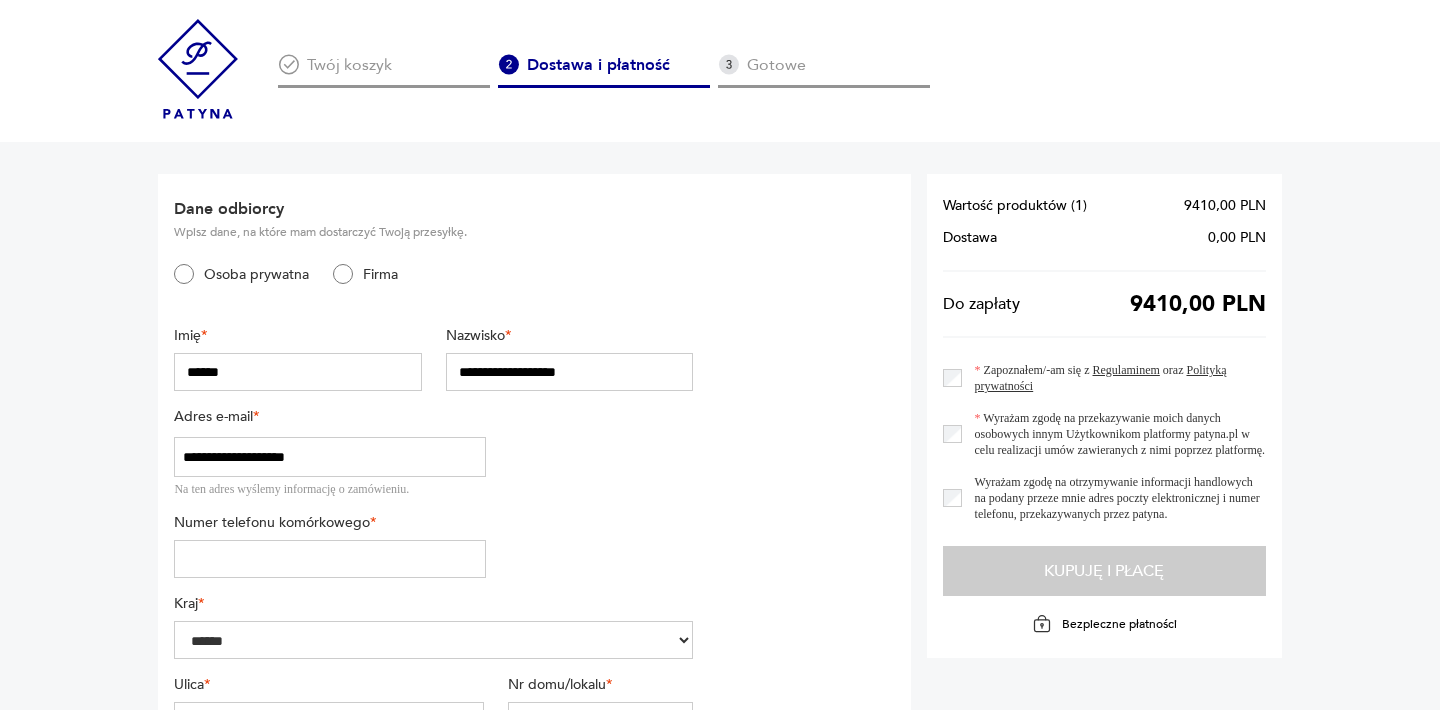 type on "*********" 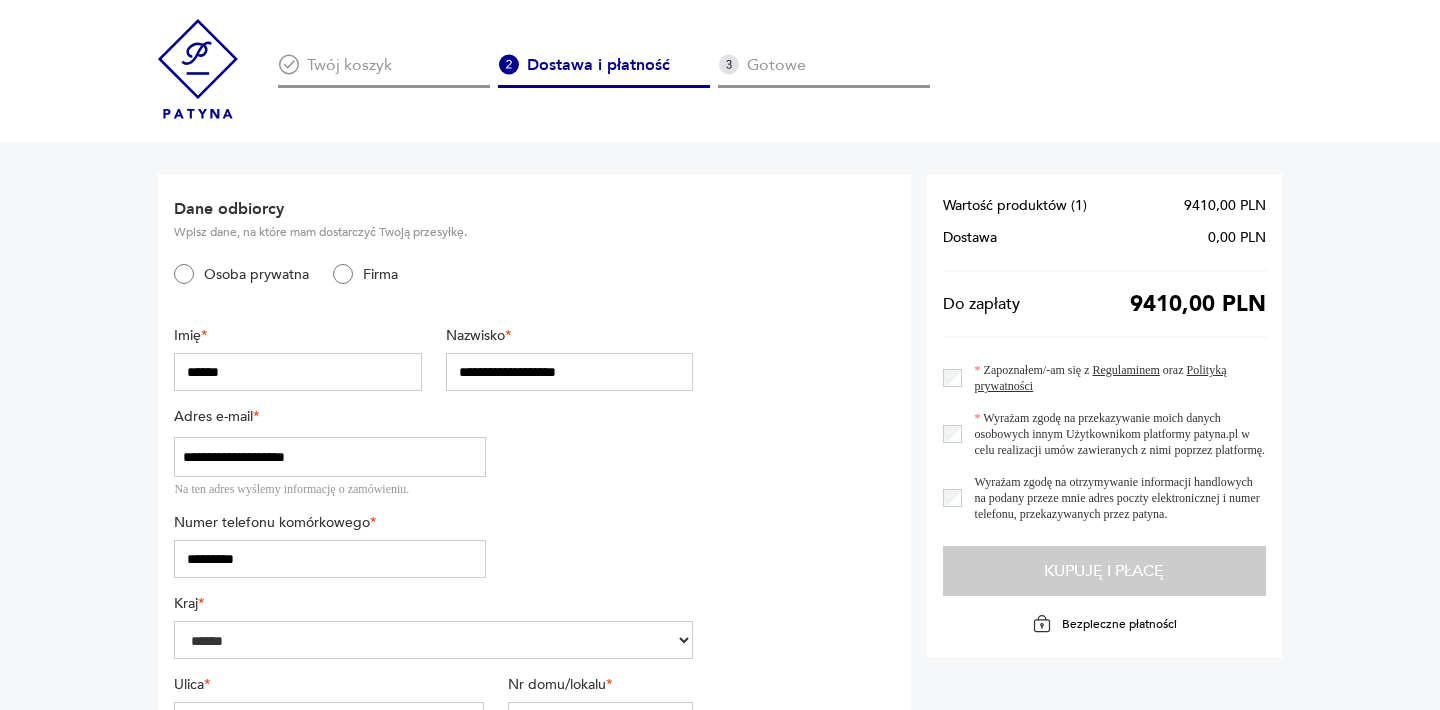 type on "**********" 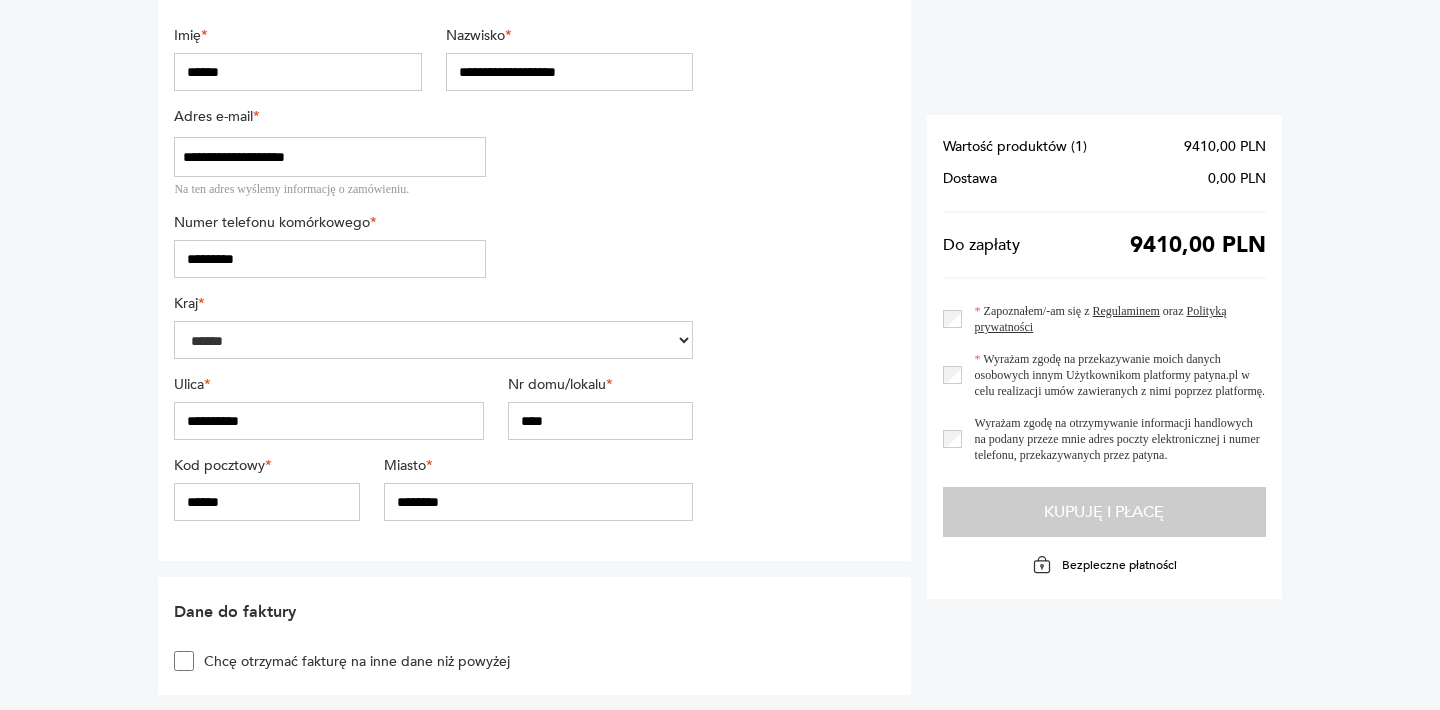 scroll, scrollTop: 320, scrollLeft: 0, axis: vertical 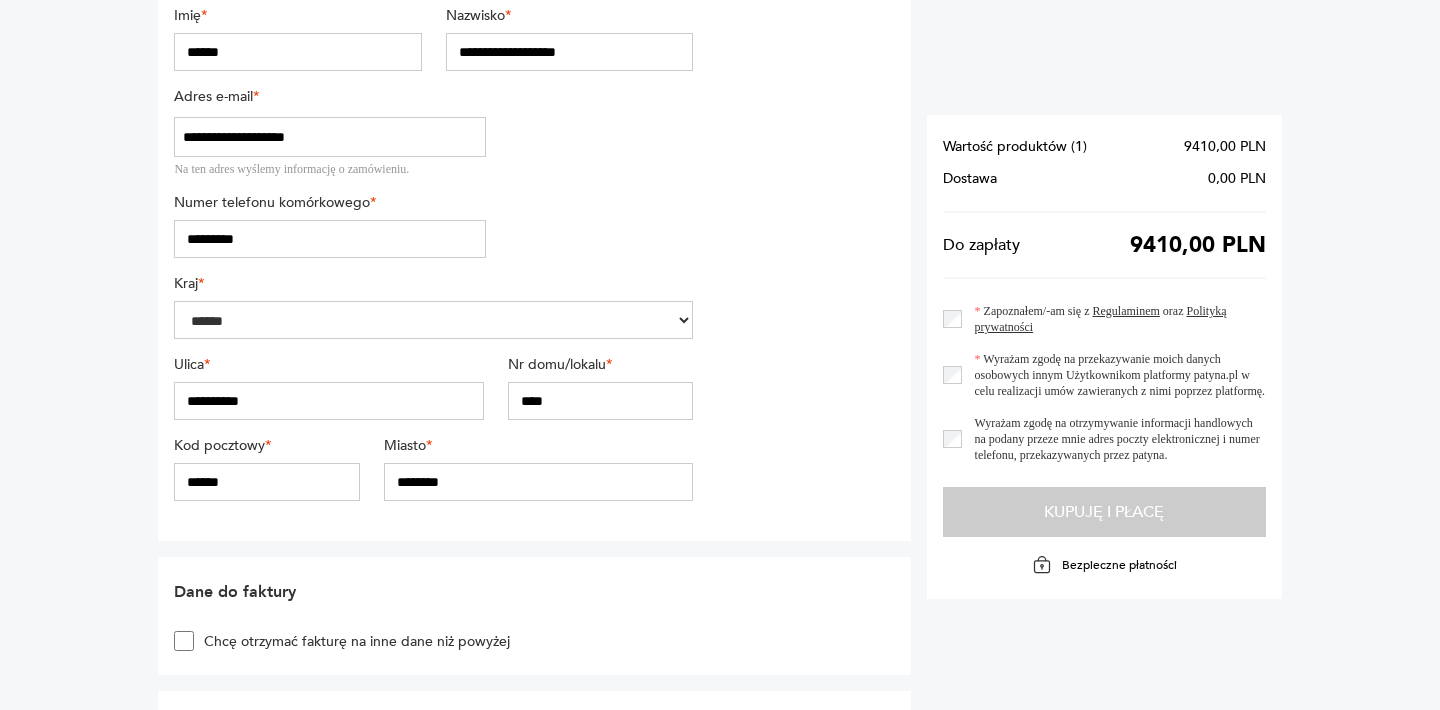 click on "**********" at bounding box center (328, 401) 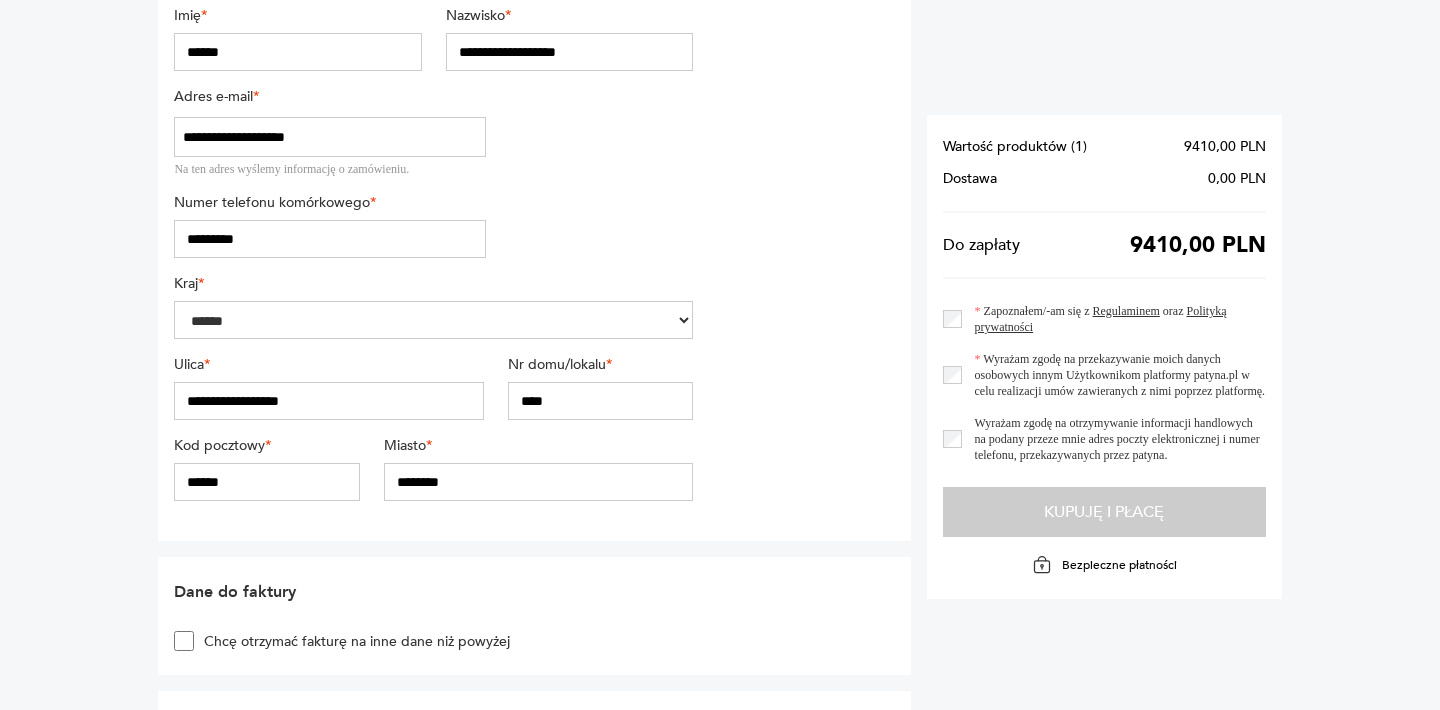 click on "****" at bounding box center [601, 401] 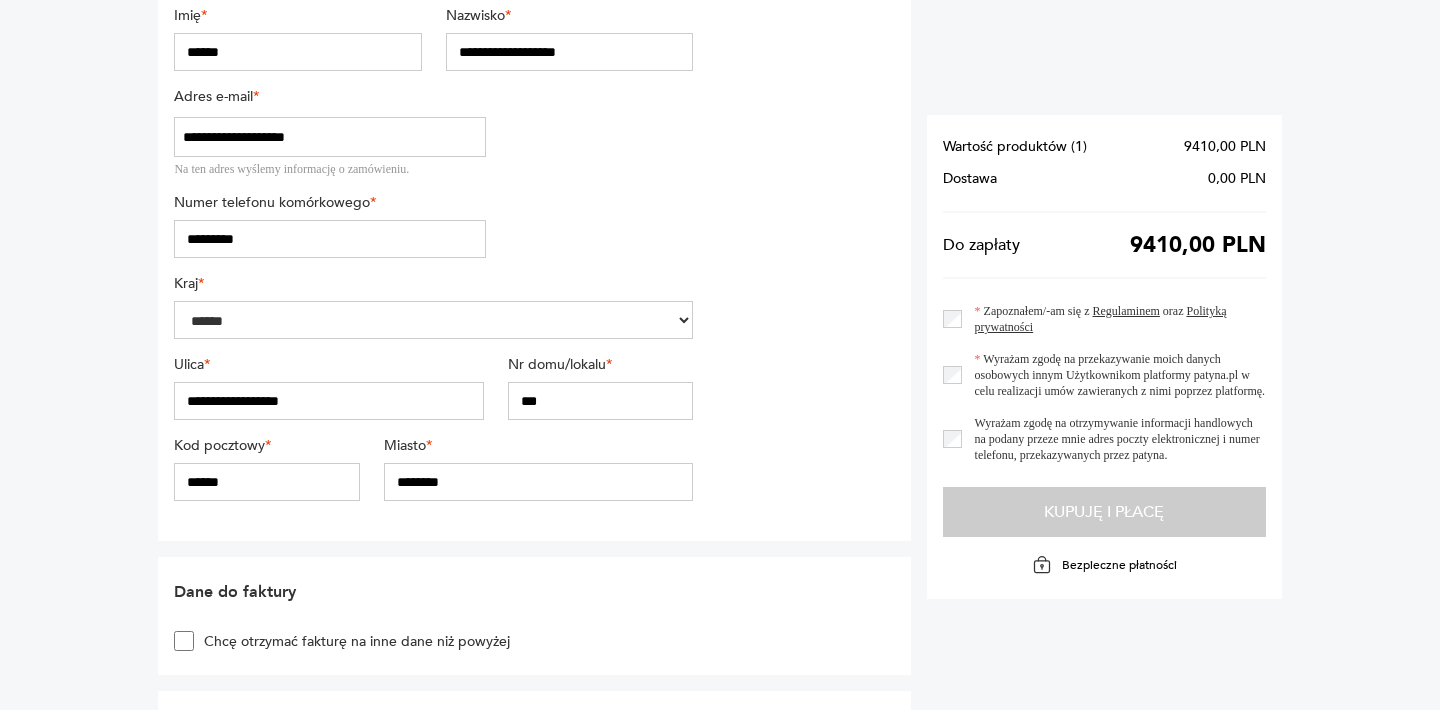 click on "******" at bounding box center [267, 482] 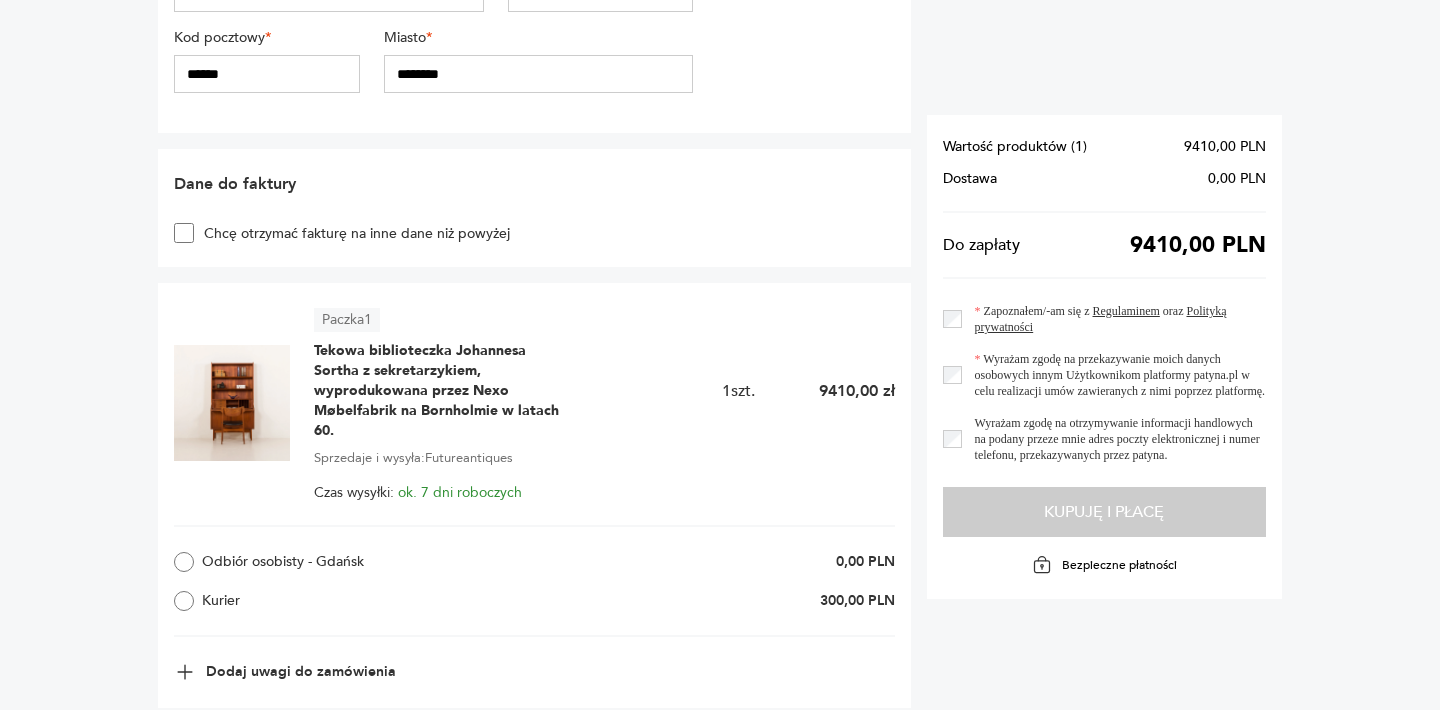scroll, scrollTop: 760, scrollLeft: 0, axis: vertical 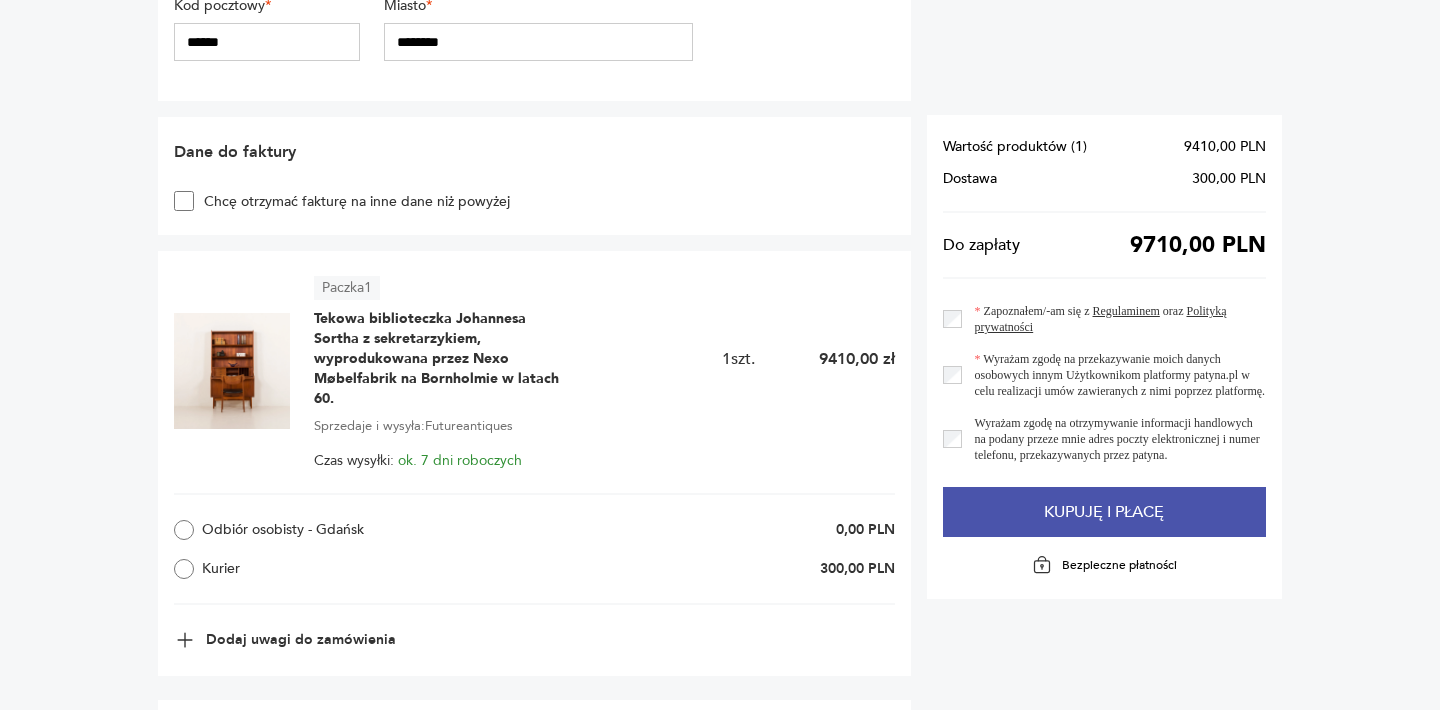 click on "Kupuję i płacę" at bounding box center [1104, 512] 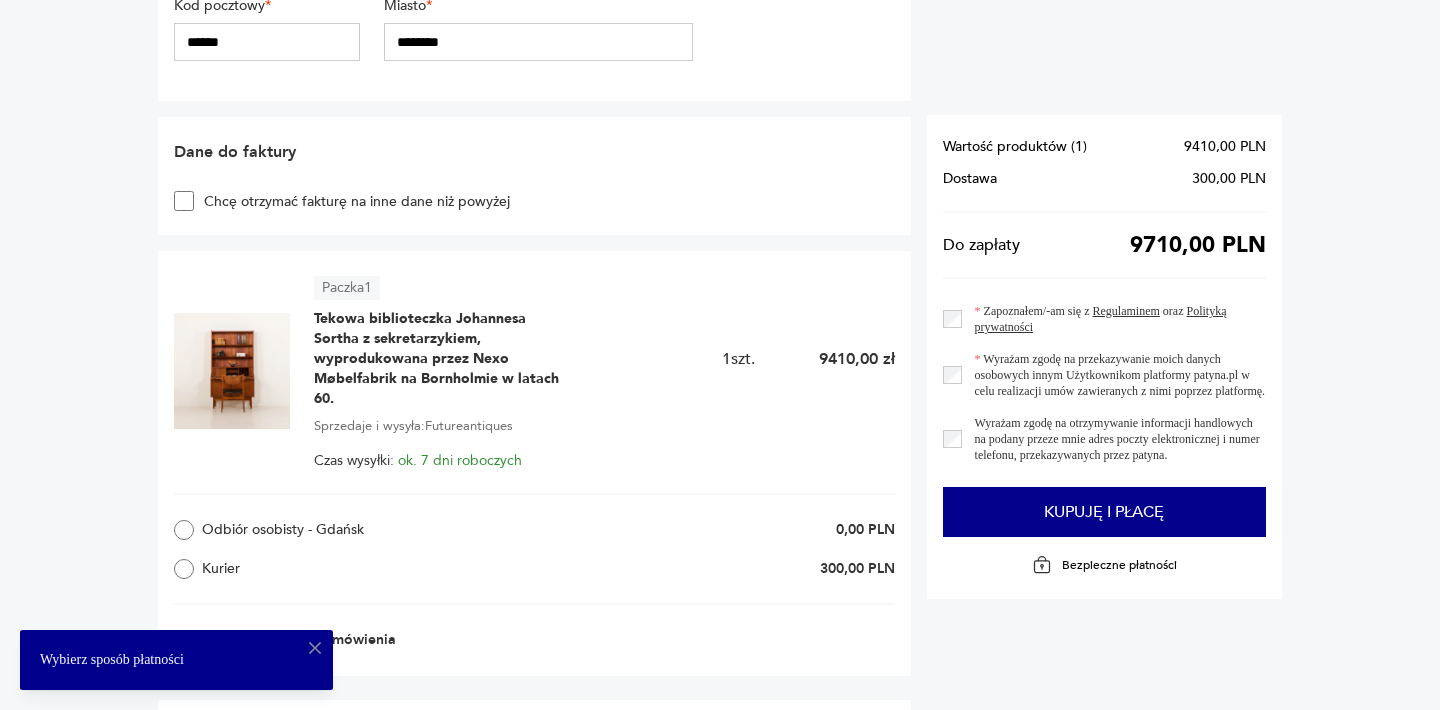 click on "**********" at bounding box center [720, 288] 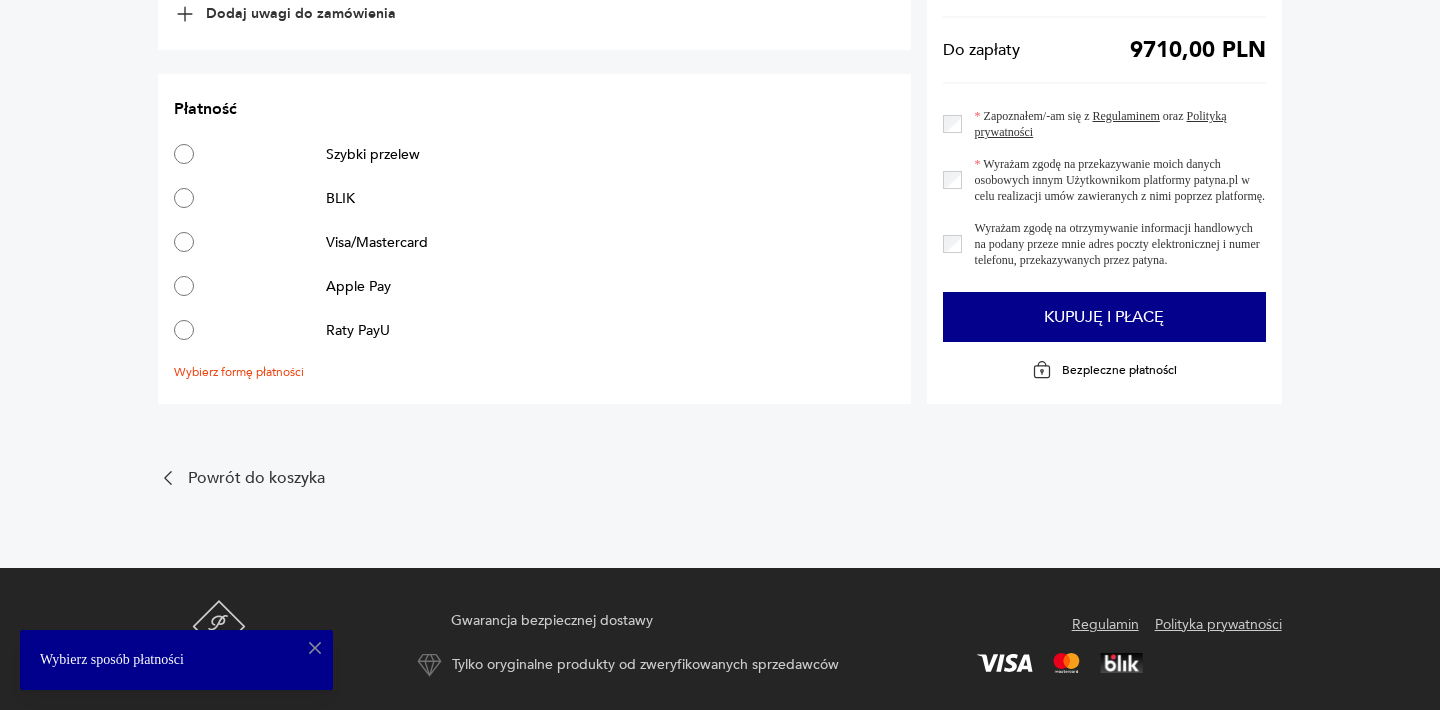 scroll, scrollTop: 1400, scrollLeft: 0, axis: vertical 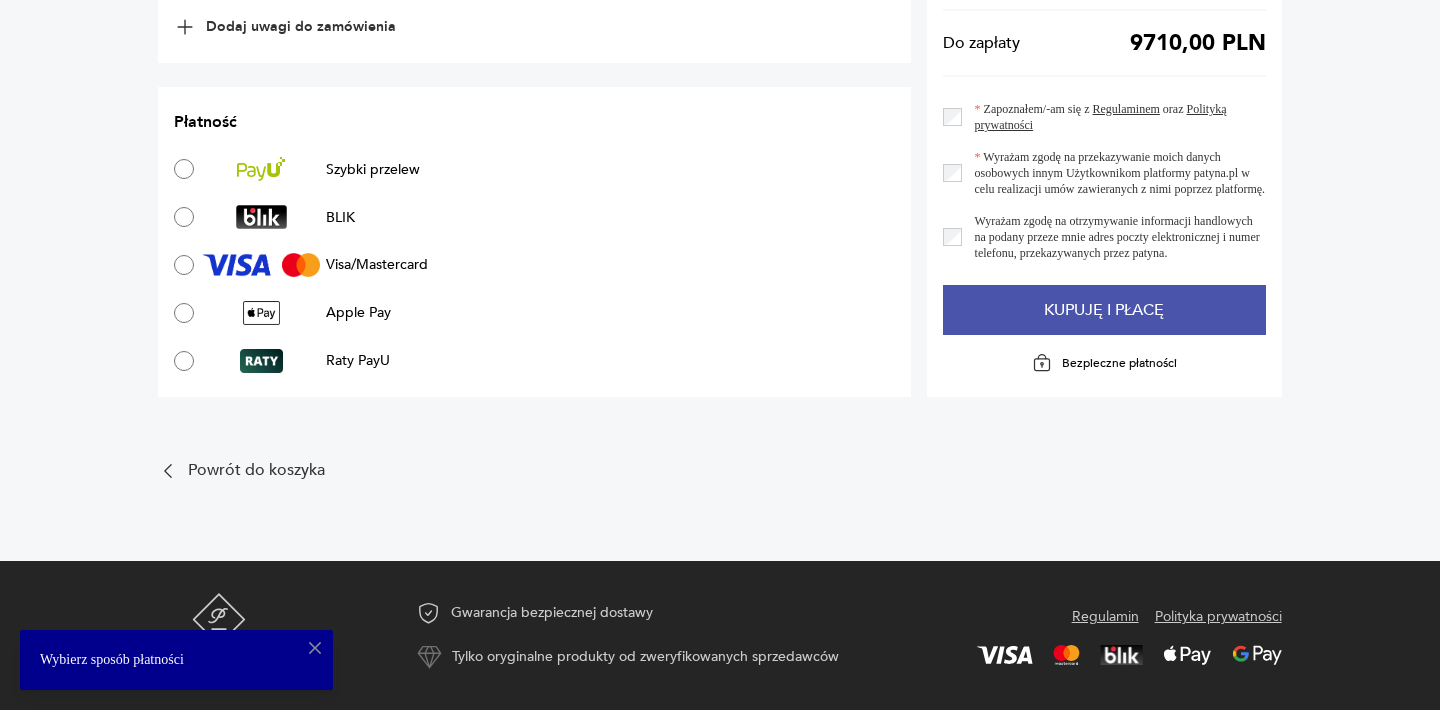 click on "Kupuję i płacę" at bounding box center (1104, 310) 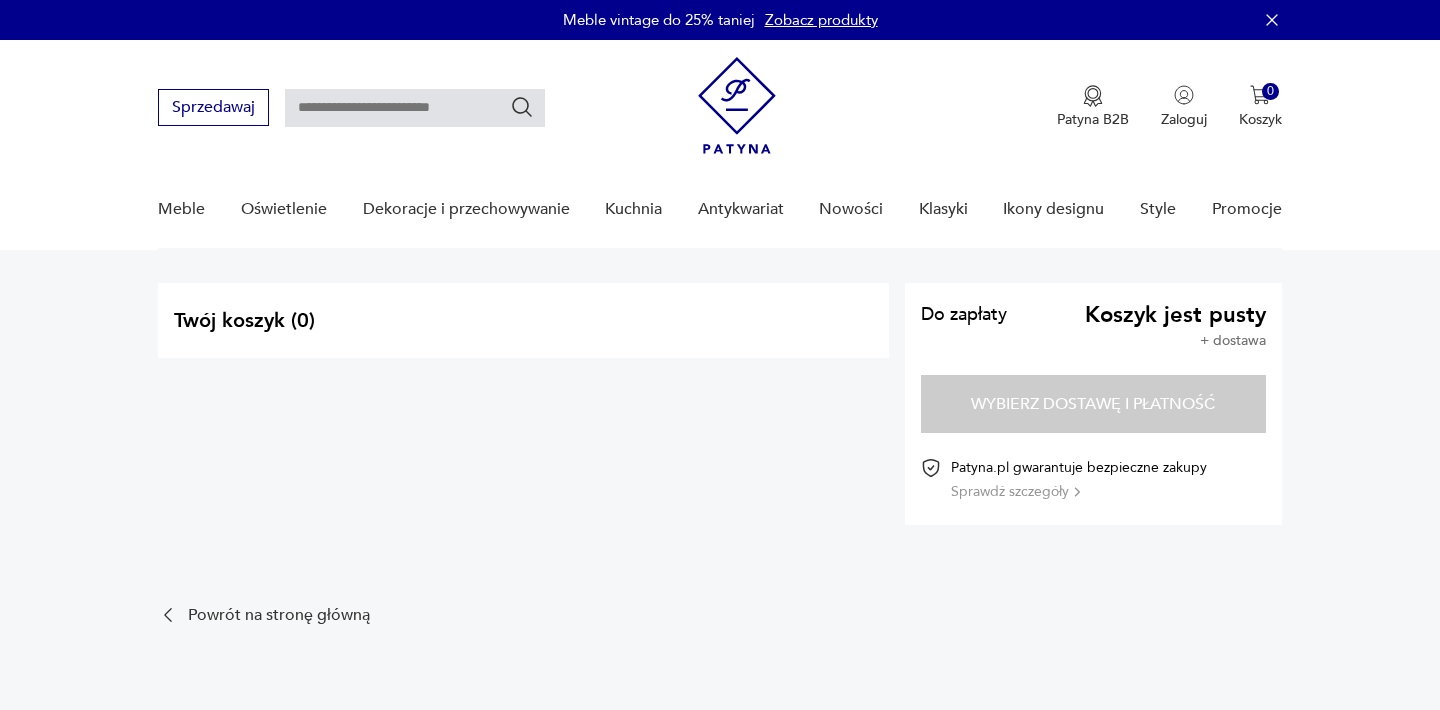scroll, scrollTop: 0, scrollLeft: 0, axis: both 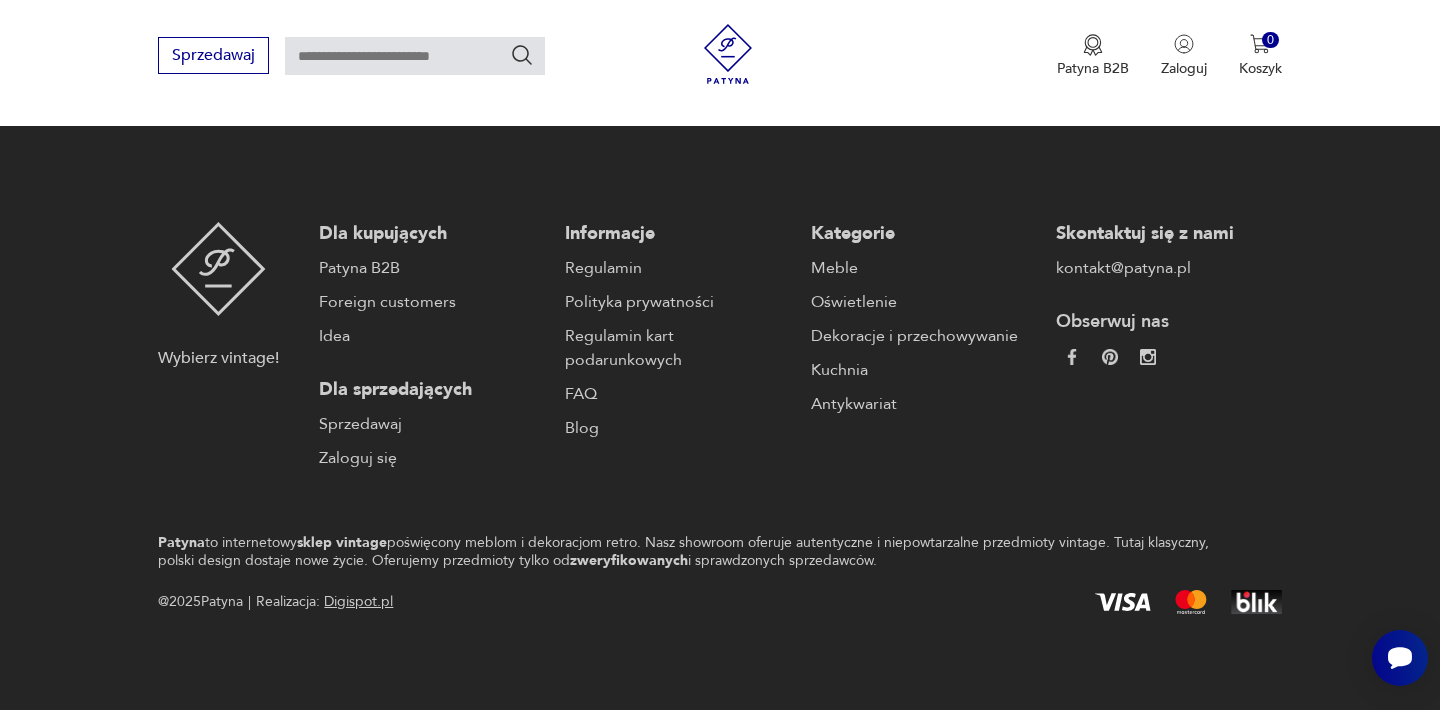 type on "**********" 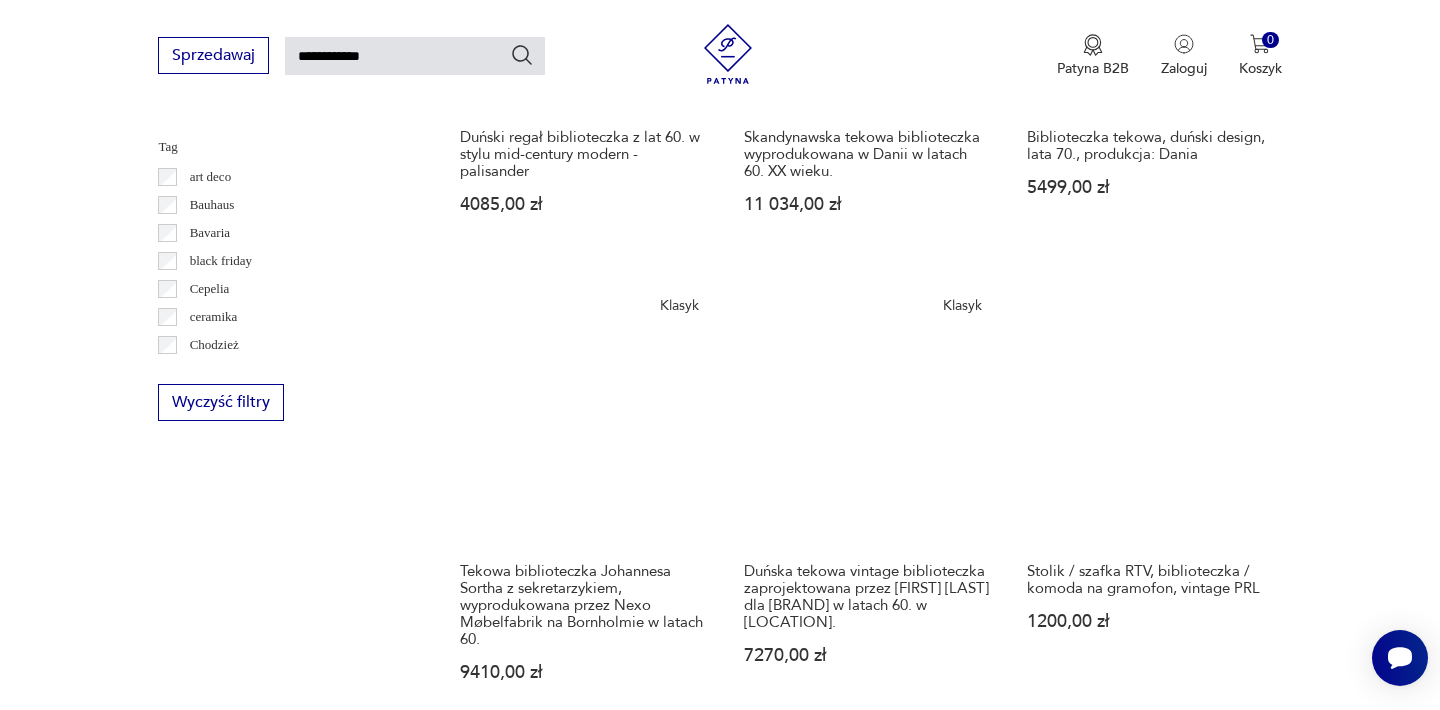 scroll, scrollTop: 1049, scrollLeft: 0, axis: vertical 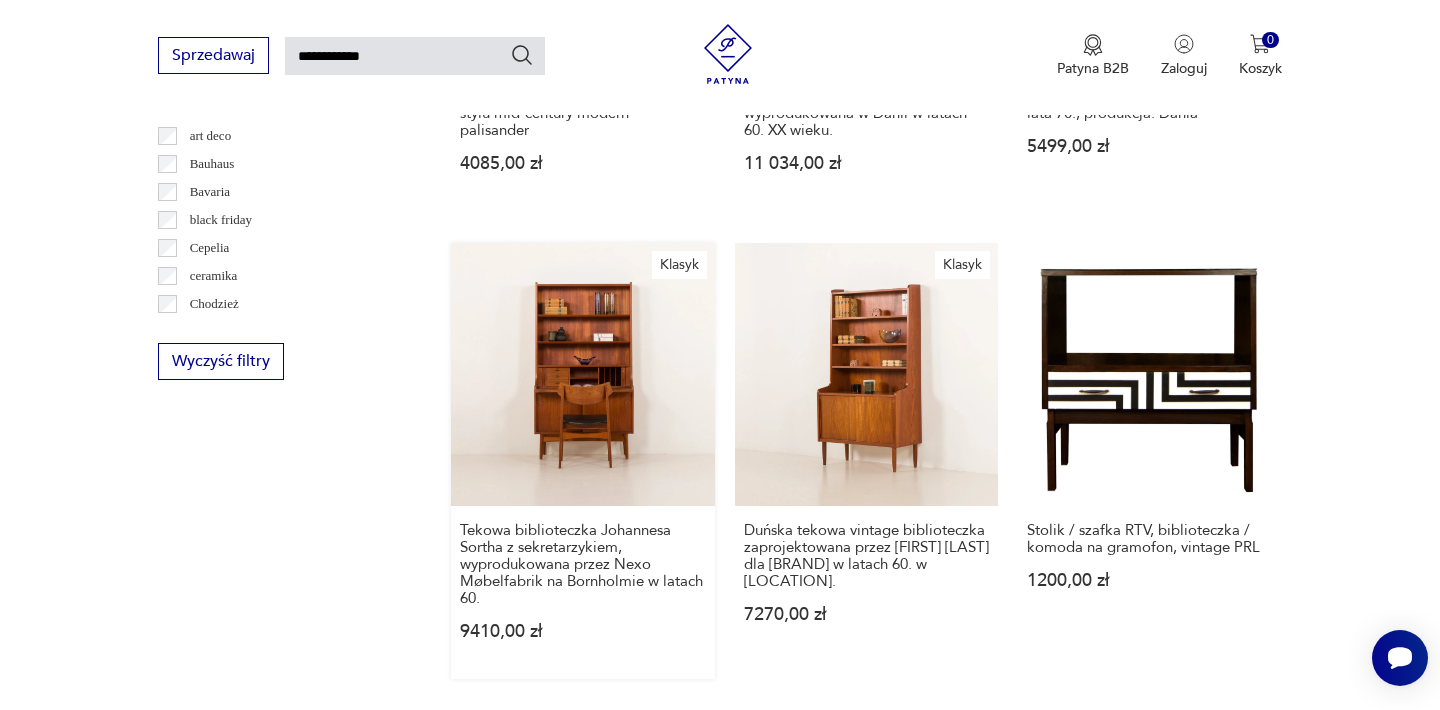 click on "Klasyk Tekowa biblioteczka [FIRST] [LAST] z sekretarzykiem, wyprodukowana przez [BRAND] na [LOCATION] w latach 60. [PRICE] [CURRENCY]" at bounding box center (582, 461) 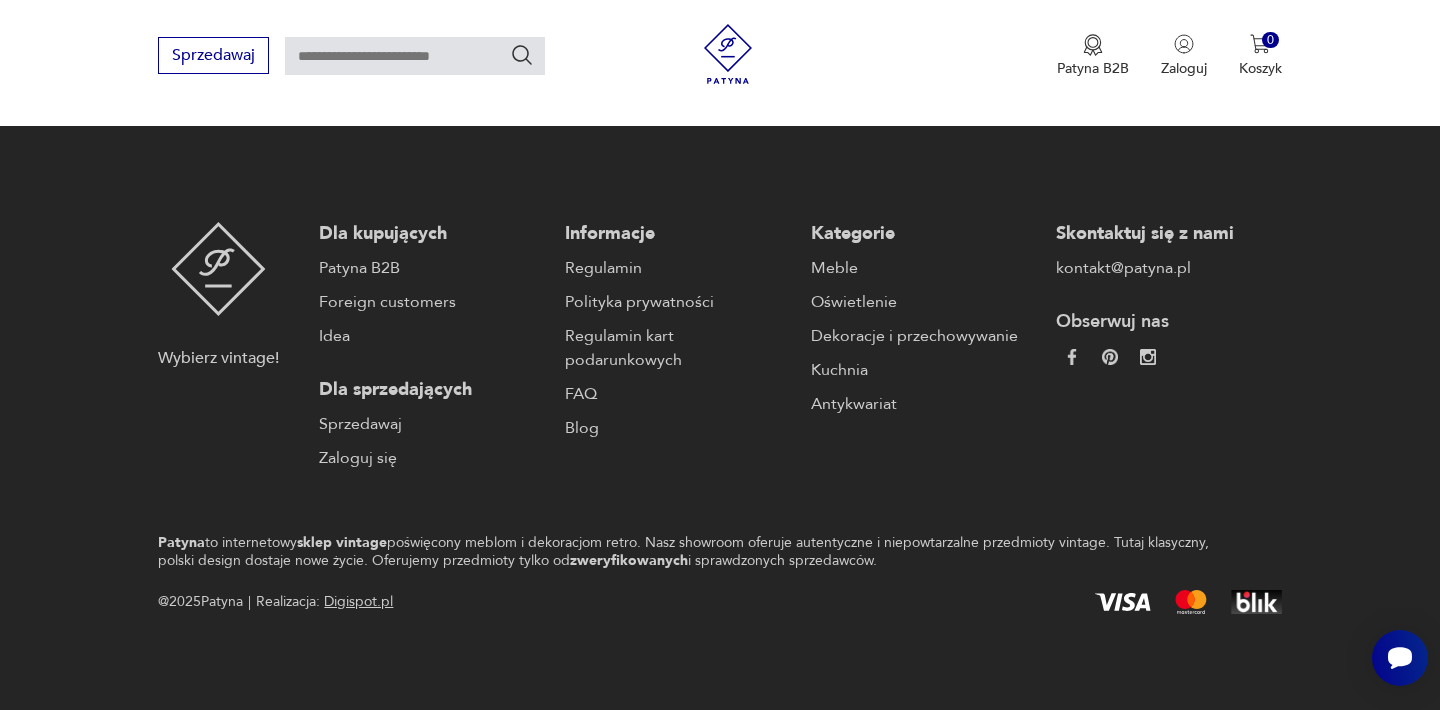 scroll, scrollTop: 0, scrollLeft: 0, axis: both 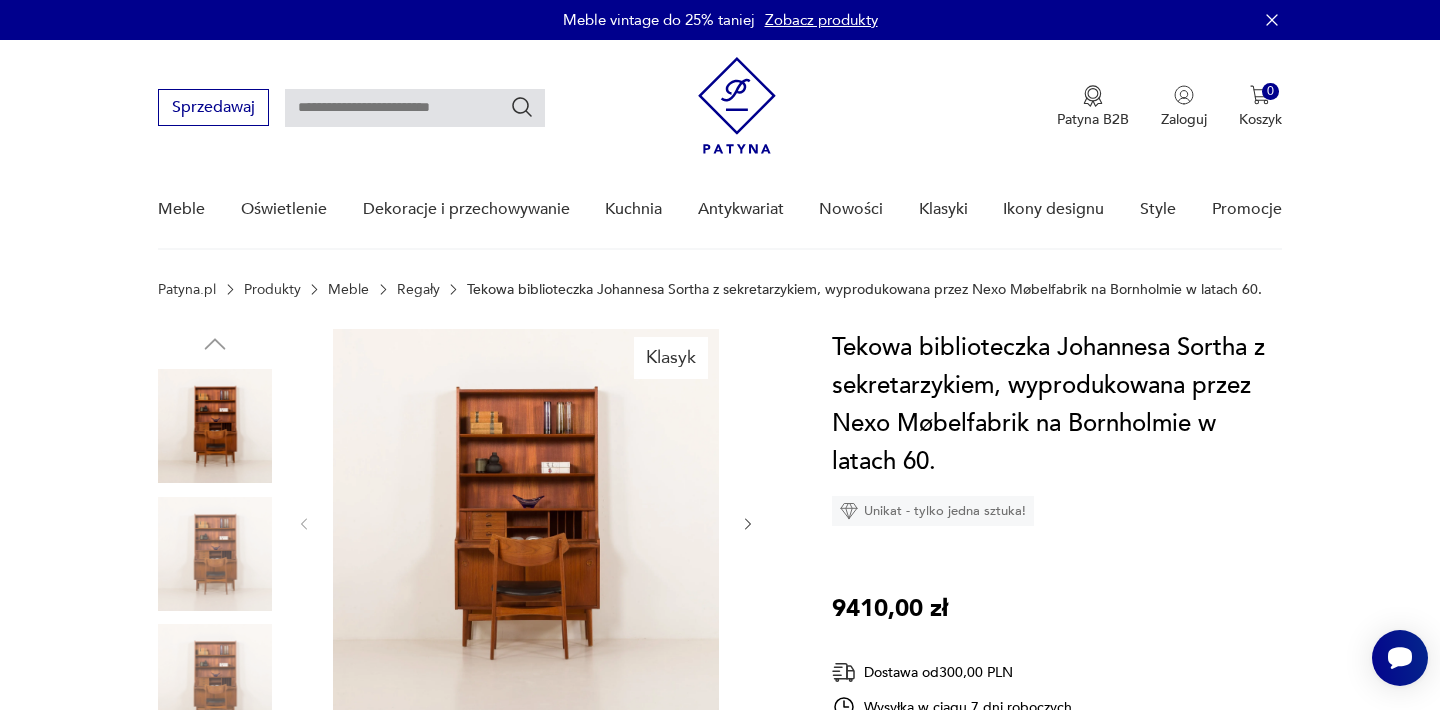 click on "Sprzedawaj Patyna B2B Zaloguj 0 Koszyk Twój koszyk ( 0 ) Brak produktów w koszyku IDŹ DO KOSZYKA Sprzedawaj Patyna B2B Zaloguj 0 Koszyk Twój koszyk ( 0 ) Brak produktów w koszyku IDŹ DO KOSZYKA Meble Oświetlenie Dekoracje i przechowywanie Kuchnia Antykwariat Nowości Klasyki Ikony designu Style Promocje" at bounding box center (720, 145) 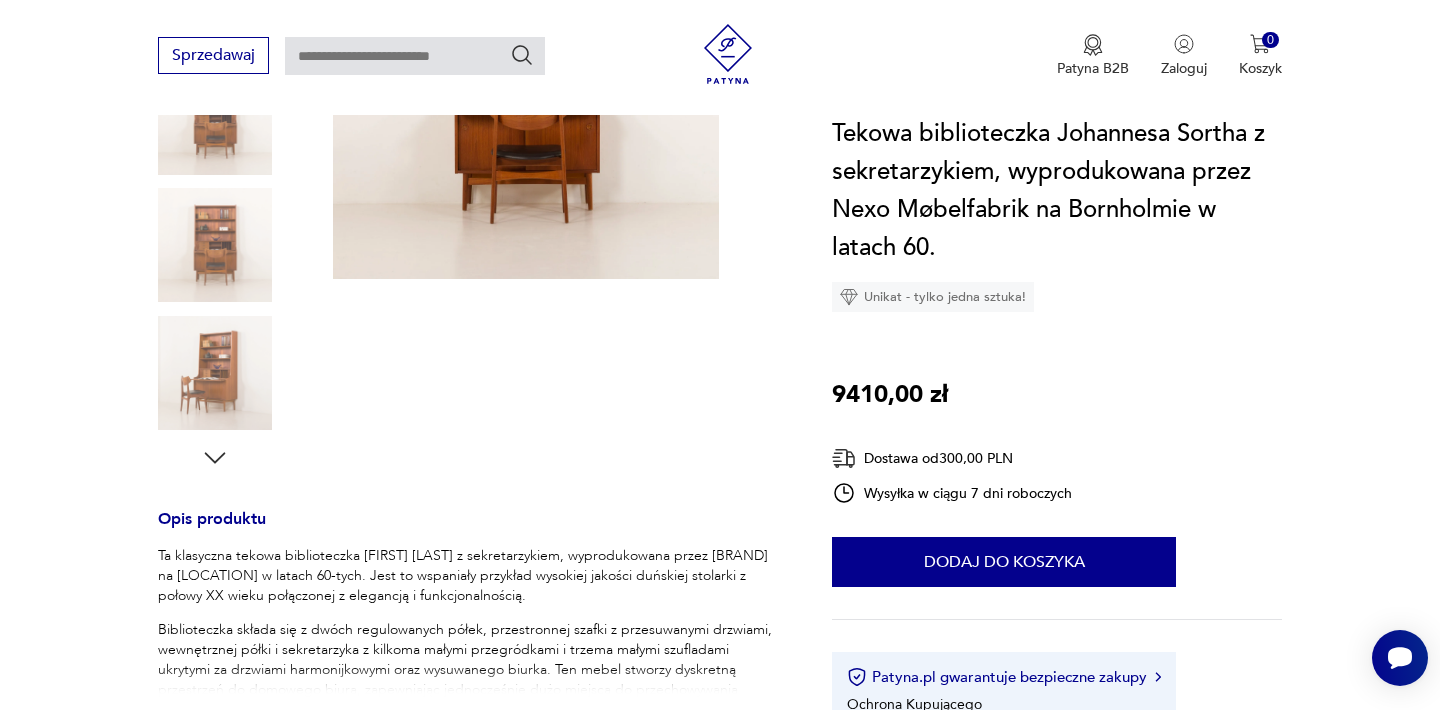 scroll, scrollTop: 440, scrollLeft: 0, axis: vertical 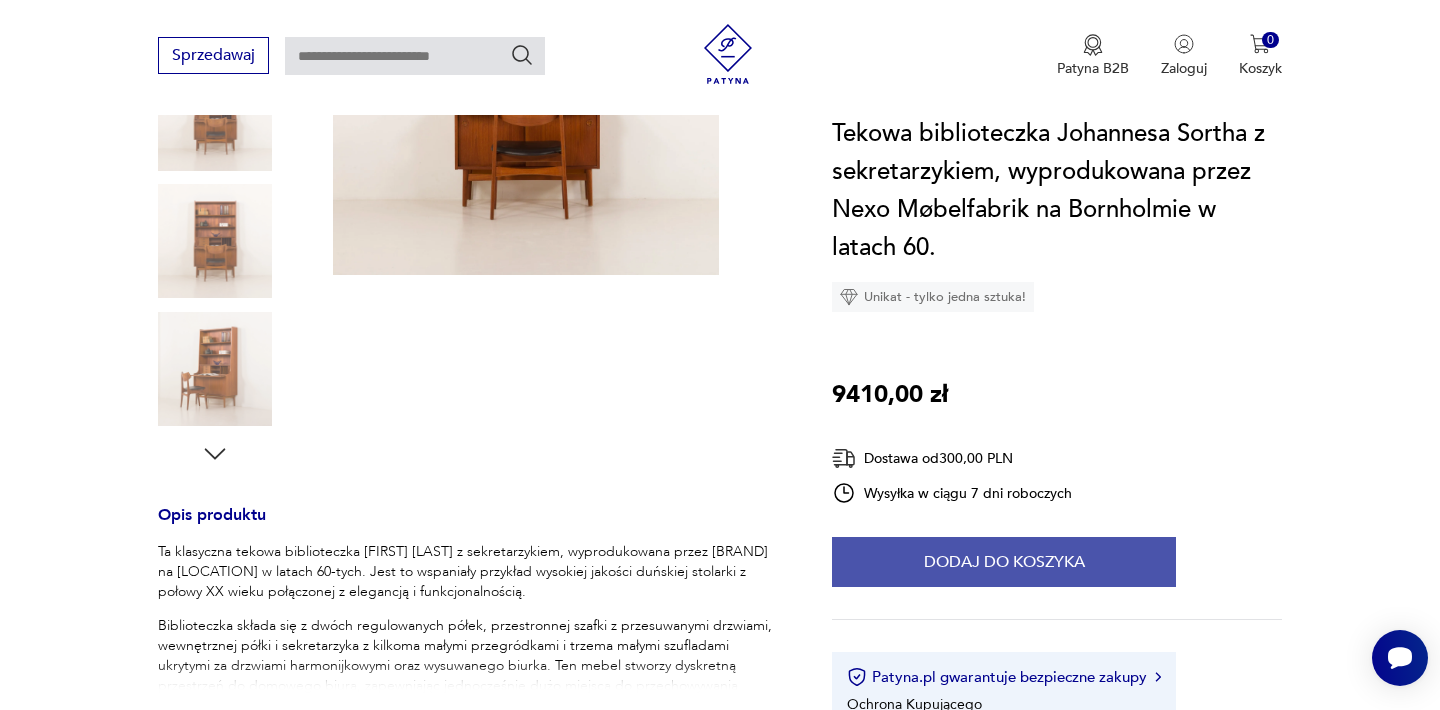 click on "Dodaj do koszyka" at bounding box center (1004, 562) 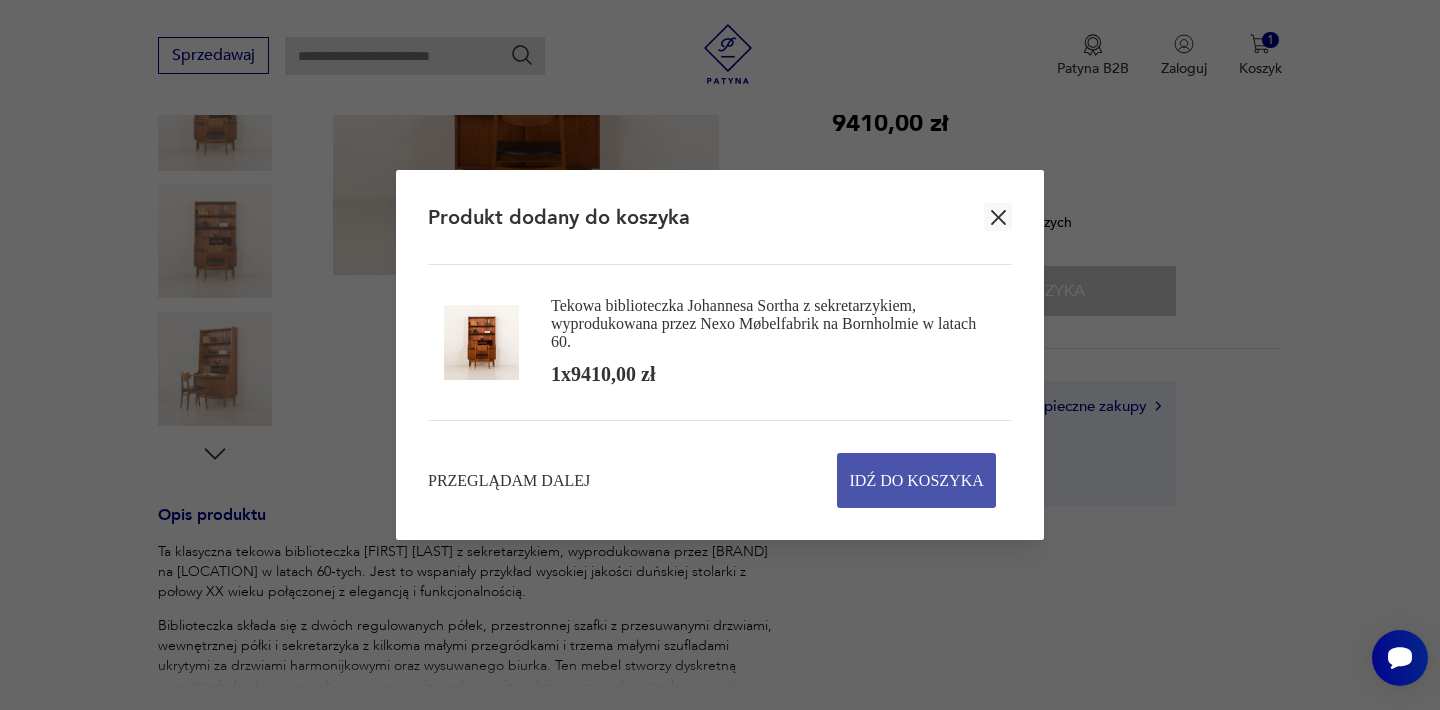 click on "Idź do koszyka" at bounding box center (917, 480) 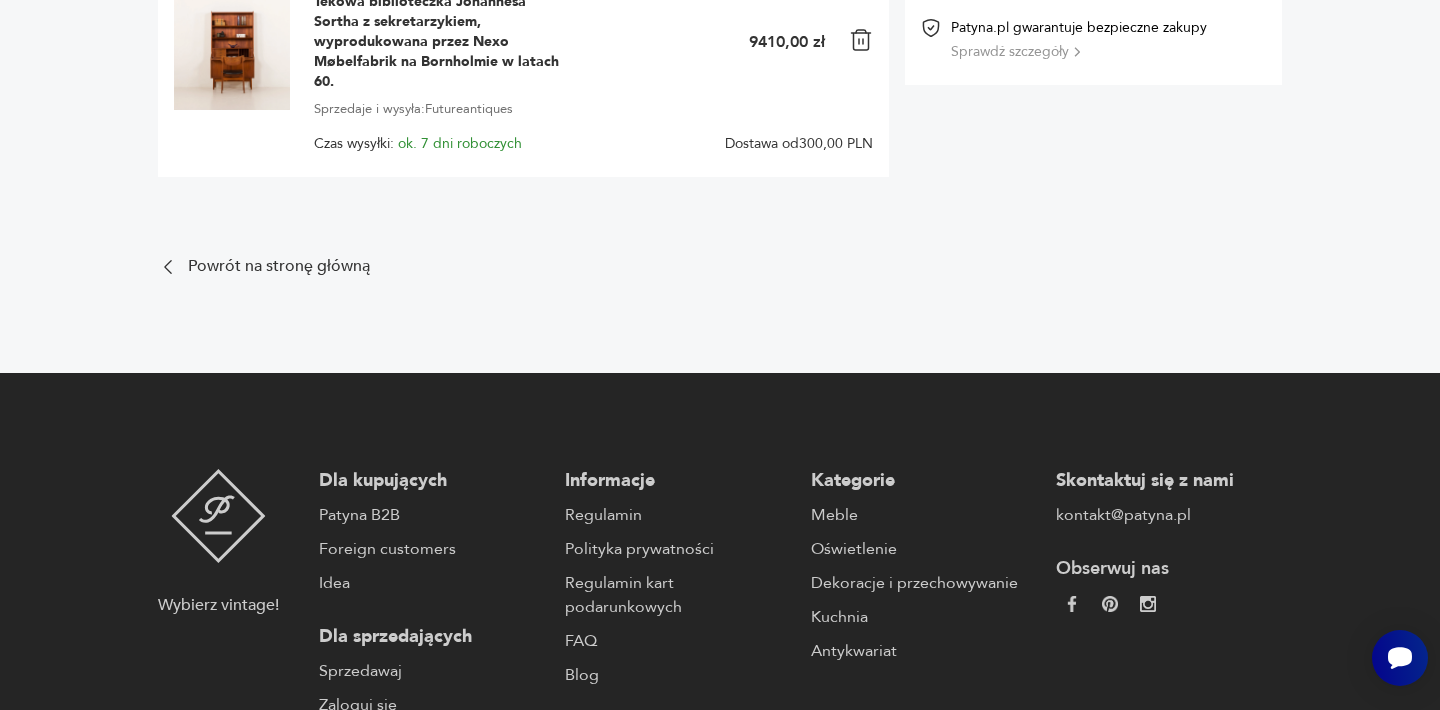 scroll, scrollTop: 0, scrollLeft: 0, axis: both 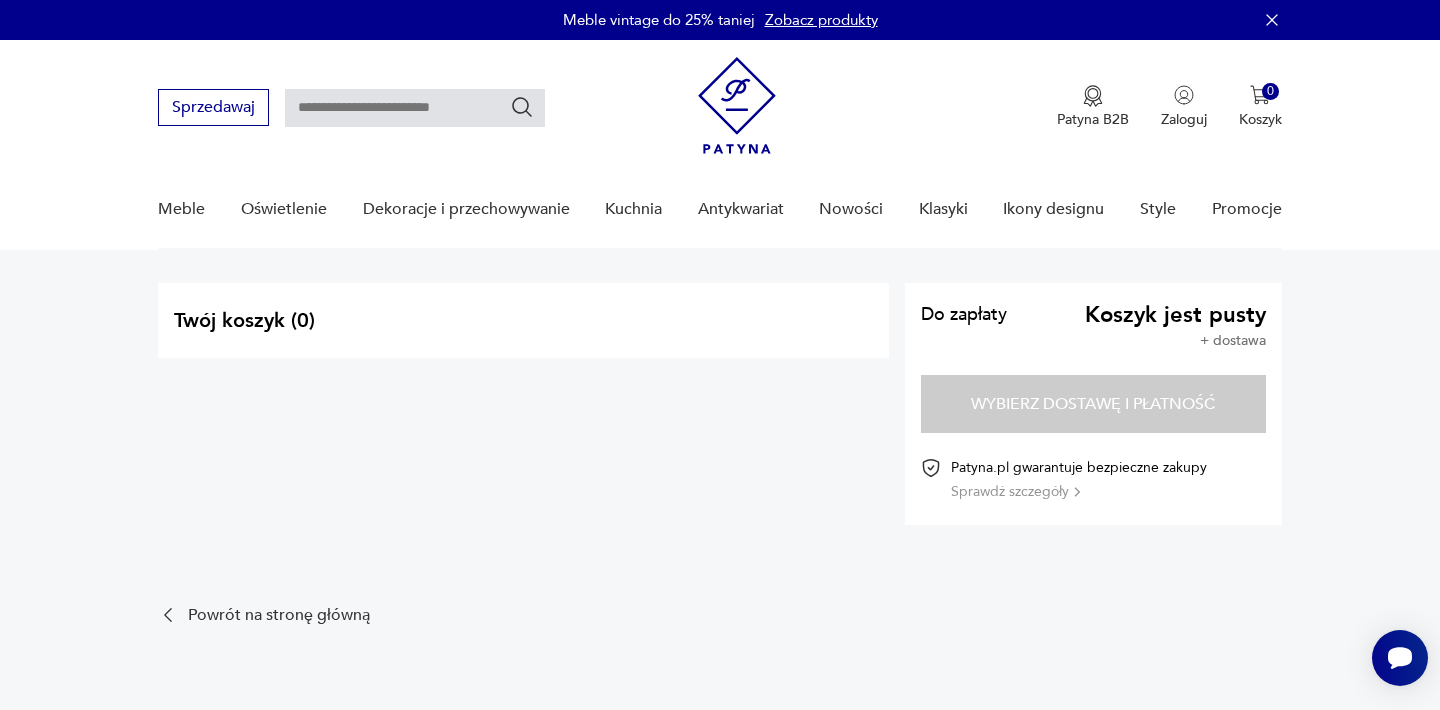 type on "**********" 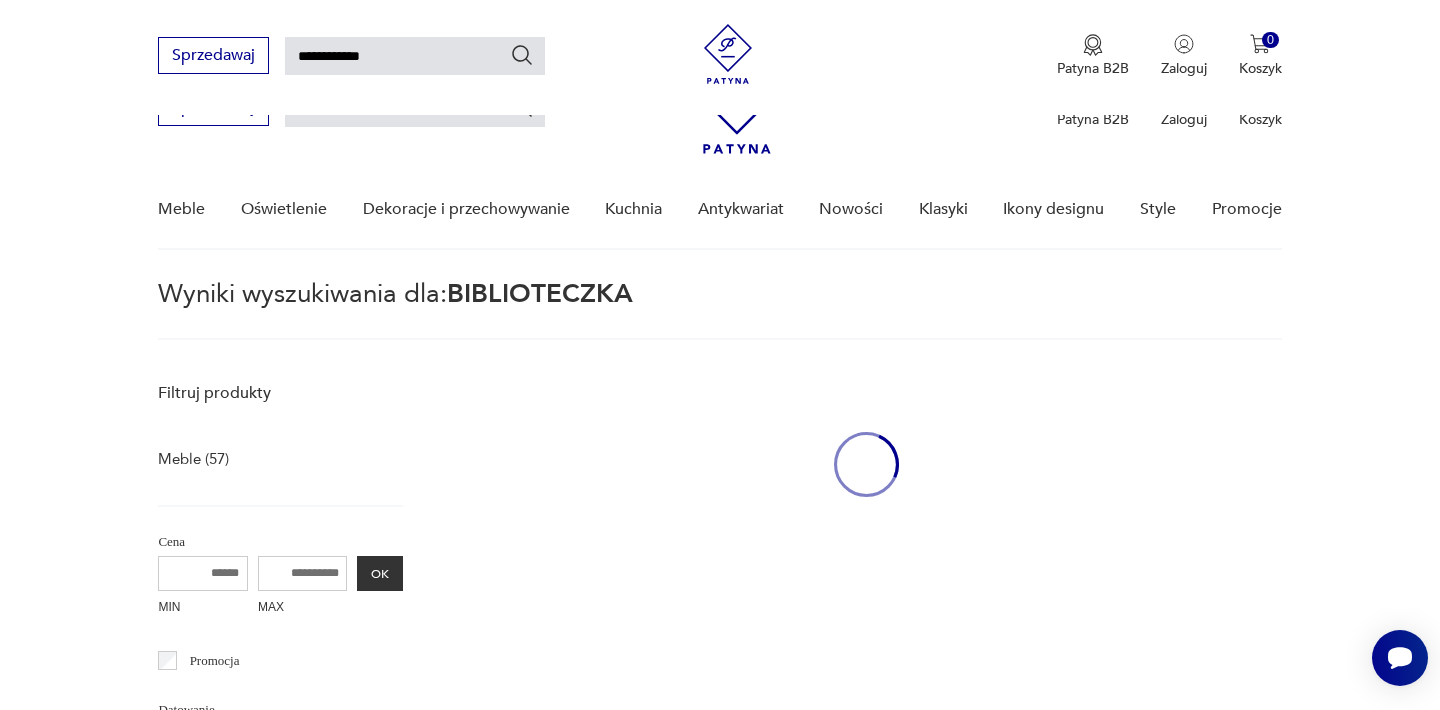 scroll, scrollTop: 1049, scrollLeft: 0, axis: vertical 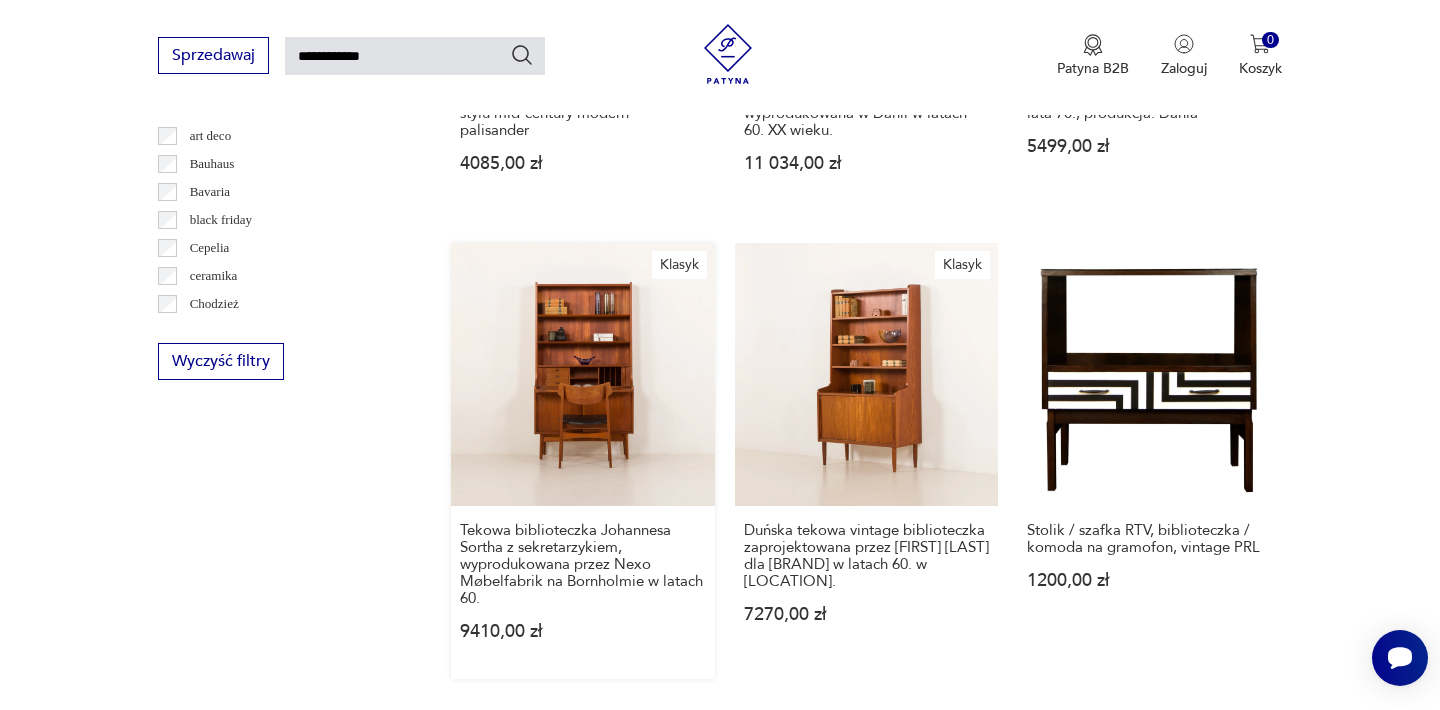click on "Klasyk Tekowa biblioteczka Johannesa Sortha z sekretarzykiem, wyprodukowana przez Nexo Møbelfabrik na Bornholmie w latach 60. 9410,00 zł" at bounding box center (582, 461) 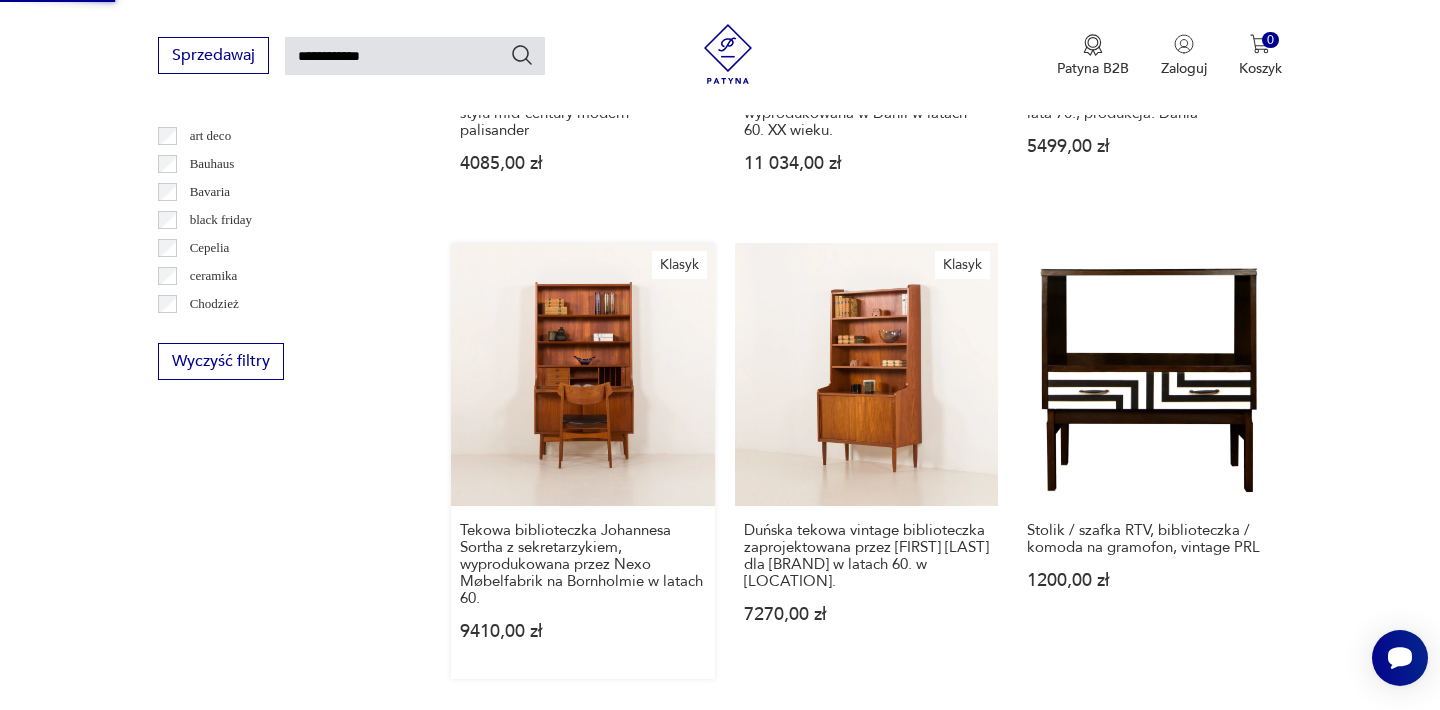scroll, scrollTop: 1047, scrollLeft: 0, axis: vertical 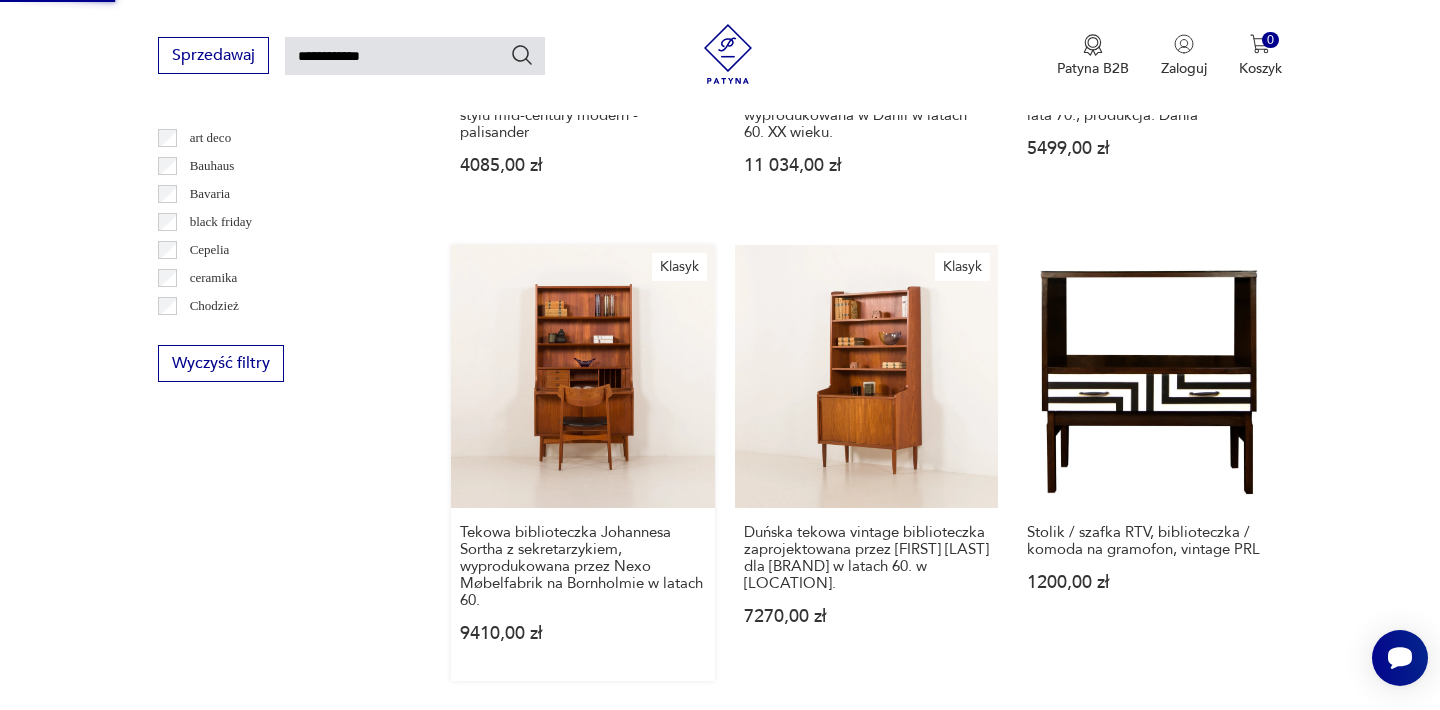 type 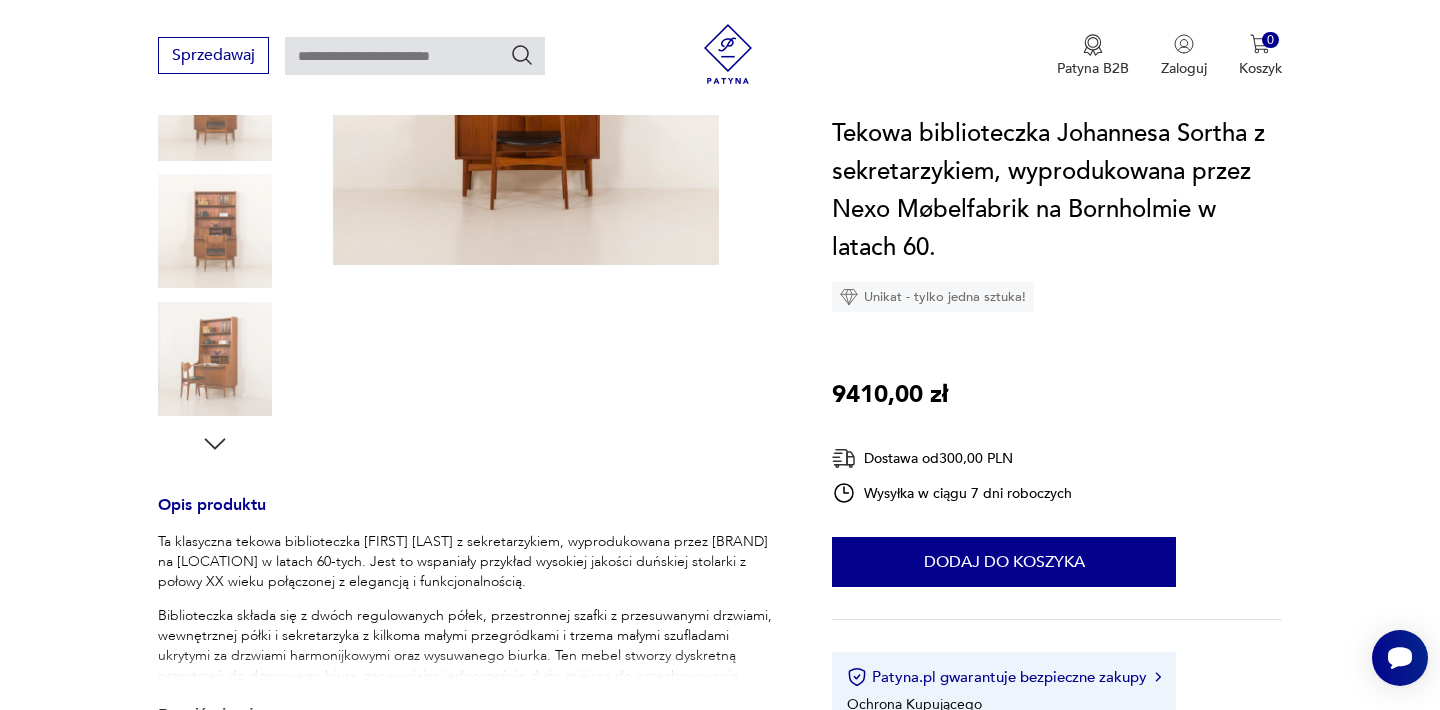 scroll, scrollTop: 520, scrollLeft: 0, axis: vertical 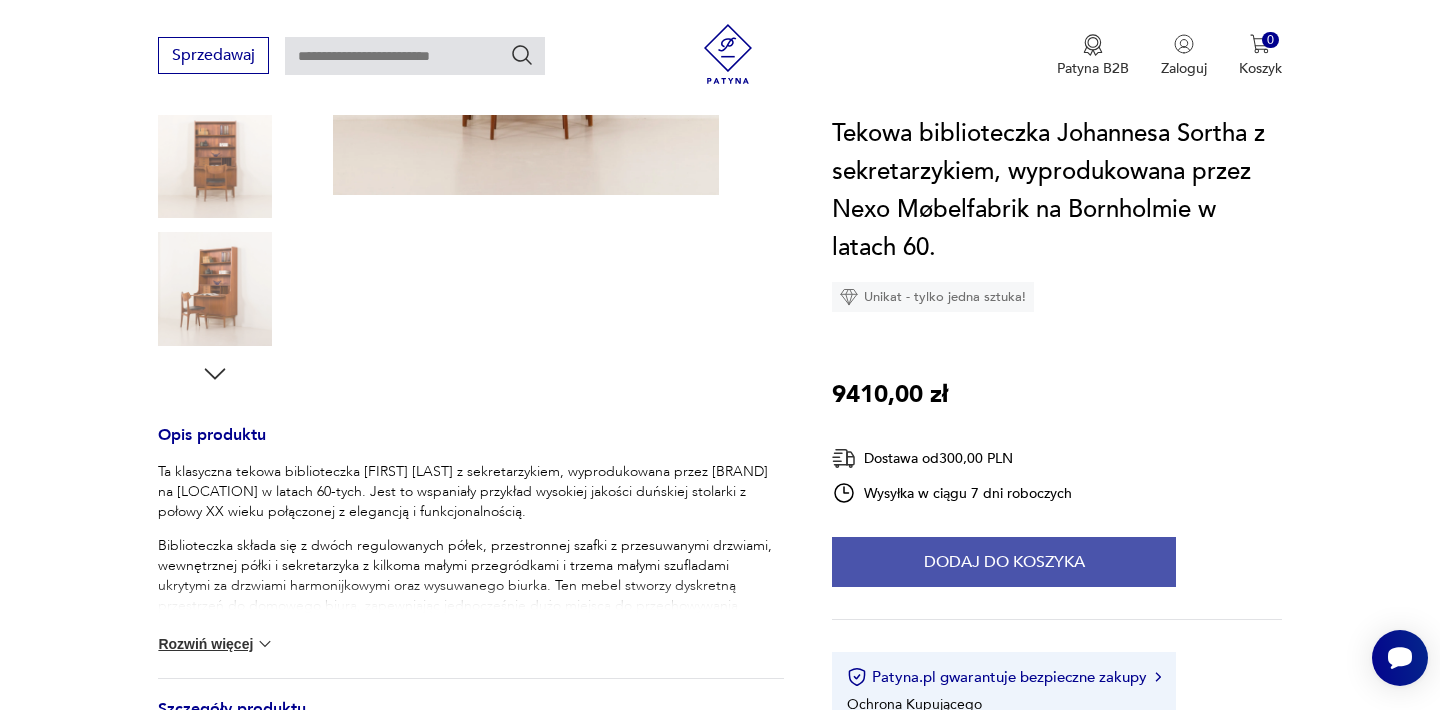 click on "Dodaj do koszyka" at bounding box center [1004, 562] 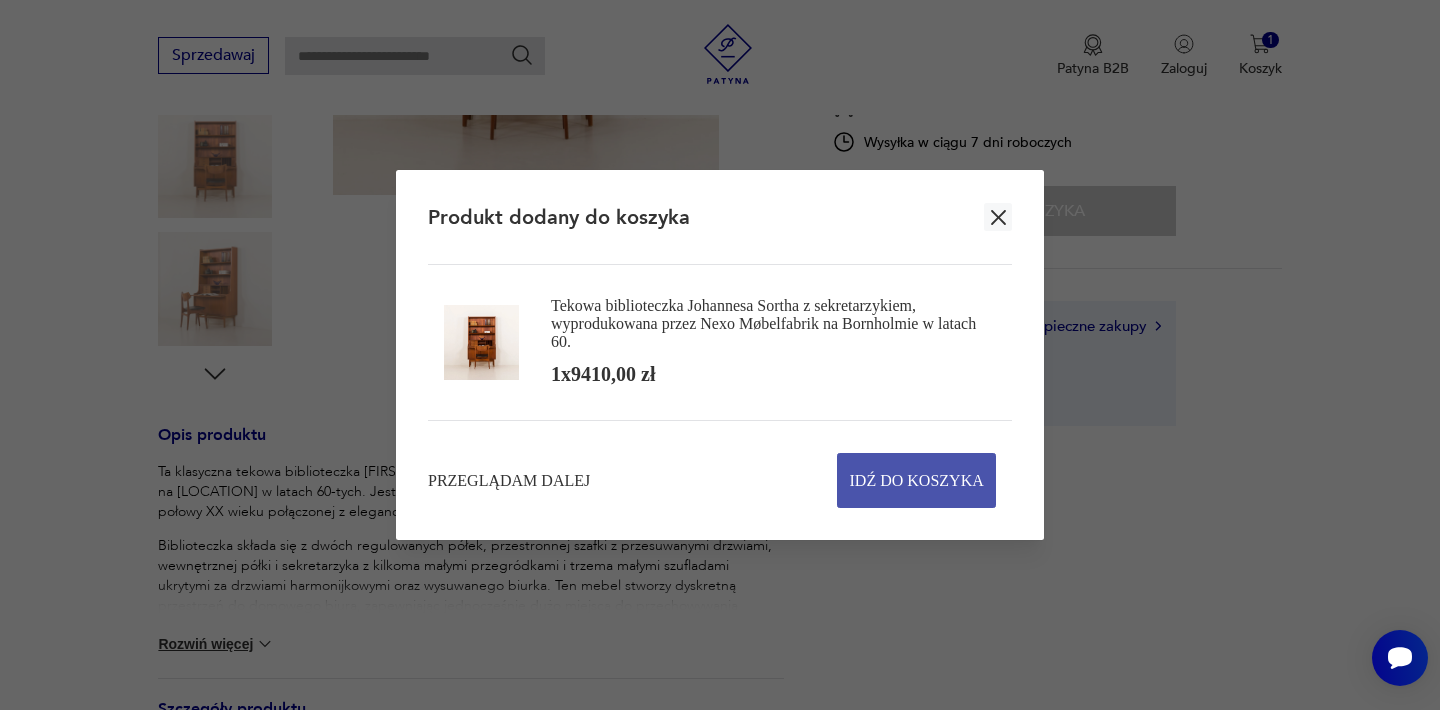 click on "Idź do koszyka" at bounding box center (917, 480) 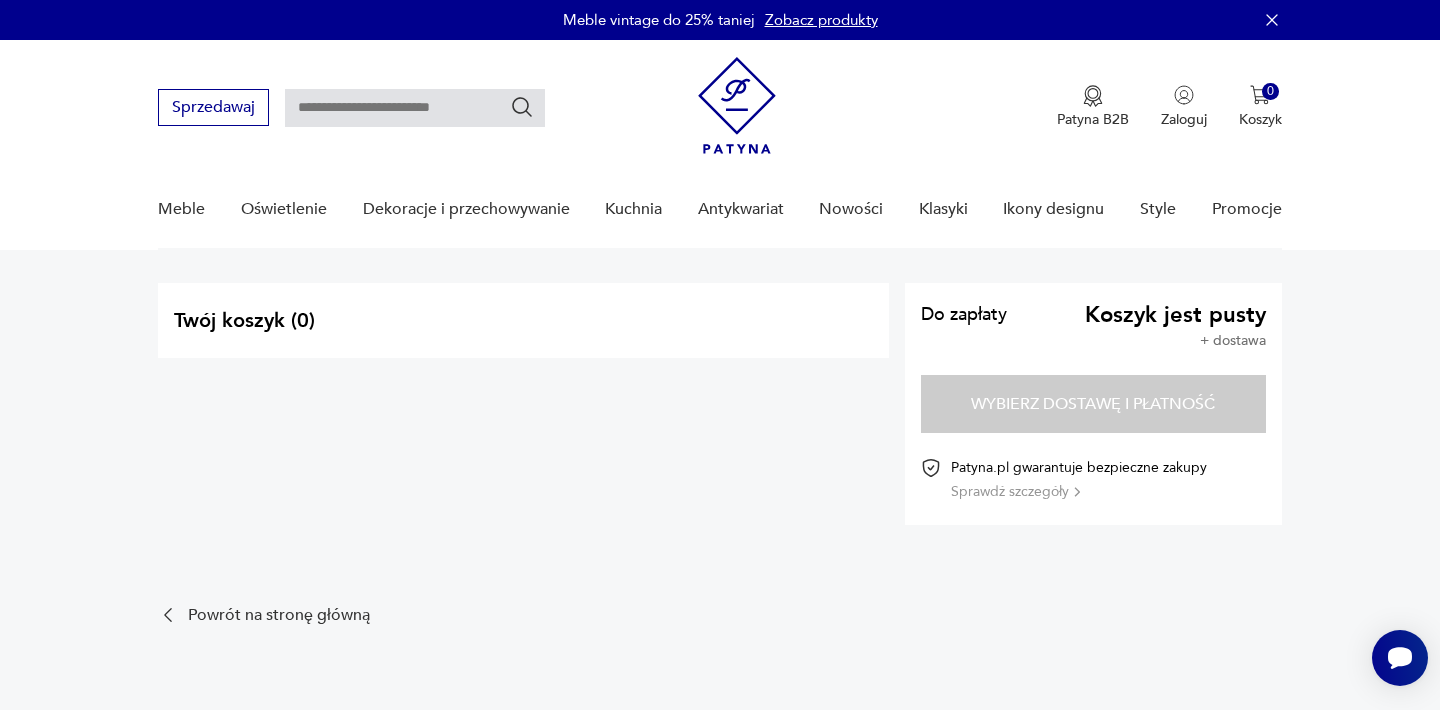 type on "**********" 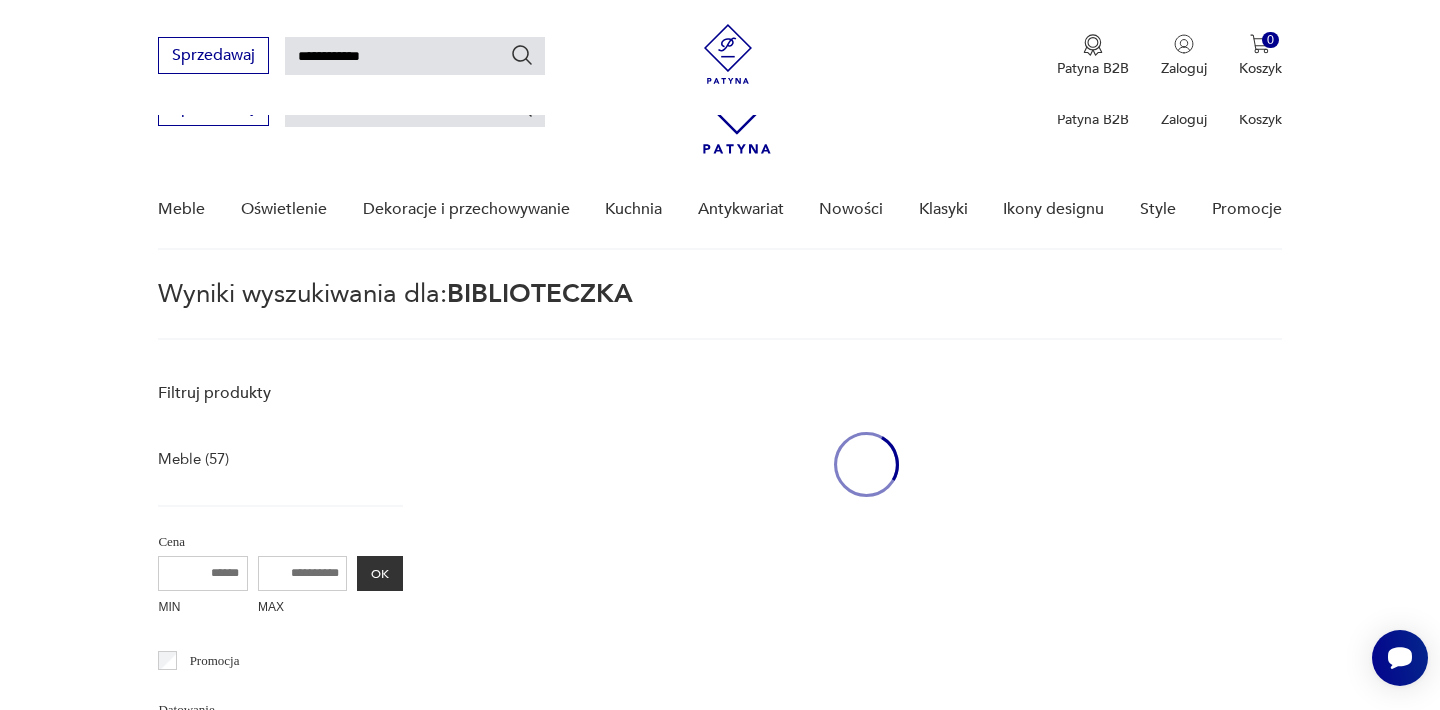 scroll, scrollTop: 1017, scrollLeft: 0, axis: vertical 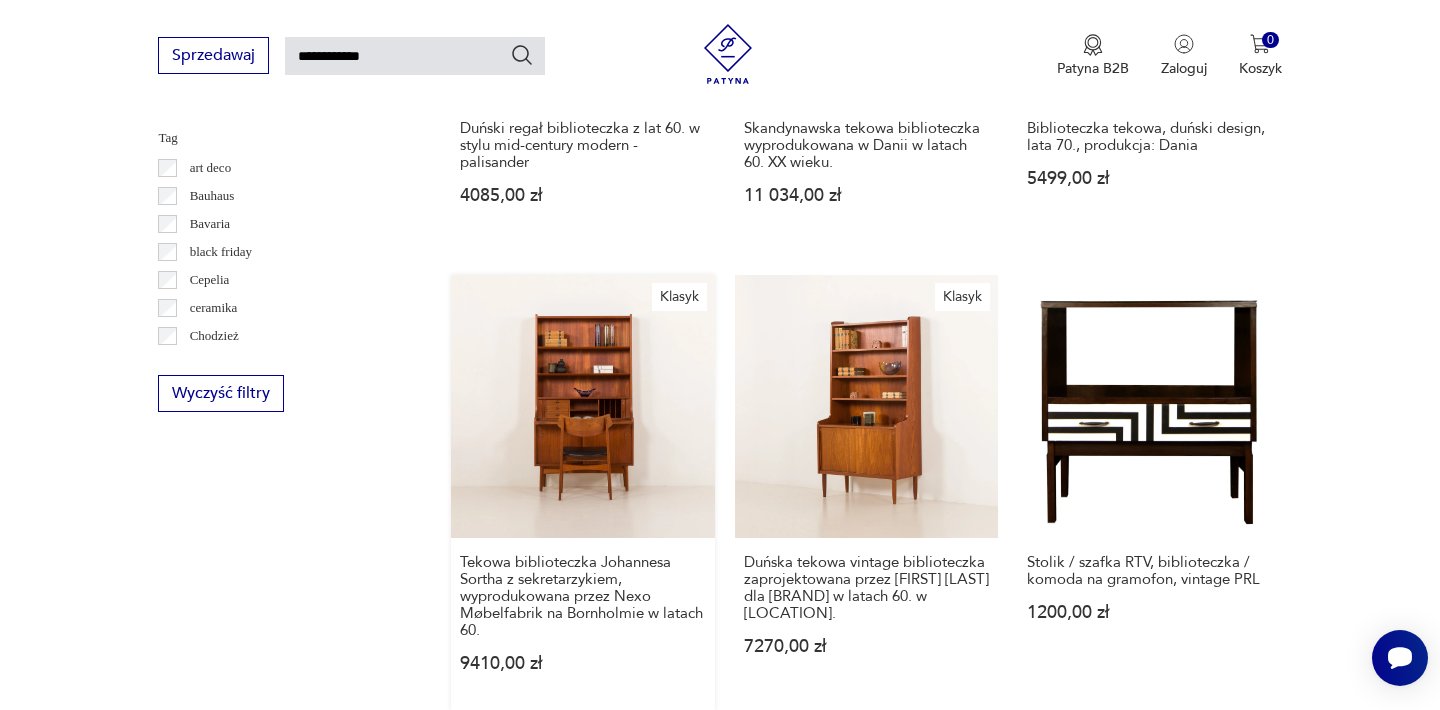 click on "Klasyk Tekowa biblioteczka Johannesa Sortha z sekretarzykiem, wyprodukowana przez Nexo Møbelfabrik na Bornholmie w latach 60. 9410,00 zł" at bounding box center (582, 493) 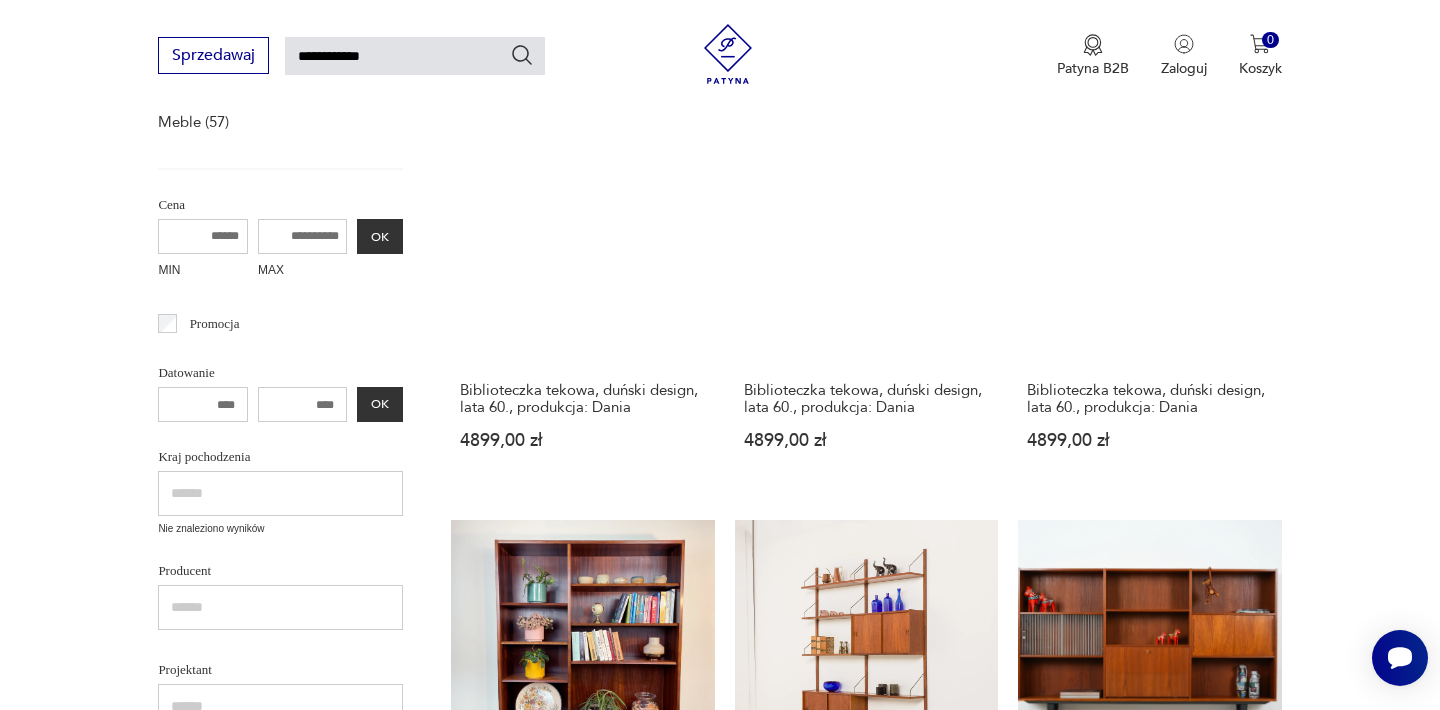 type 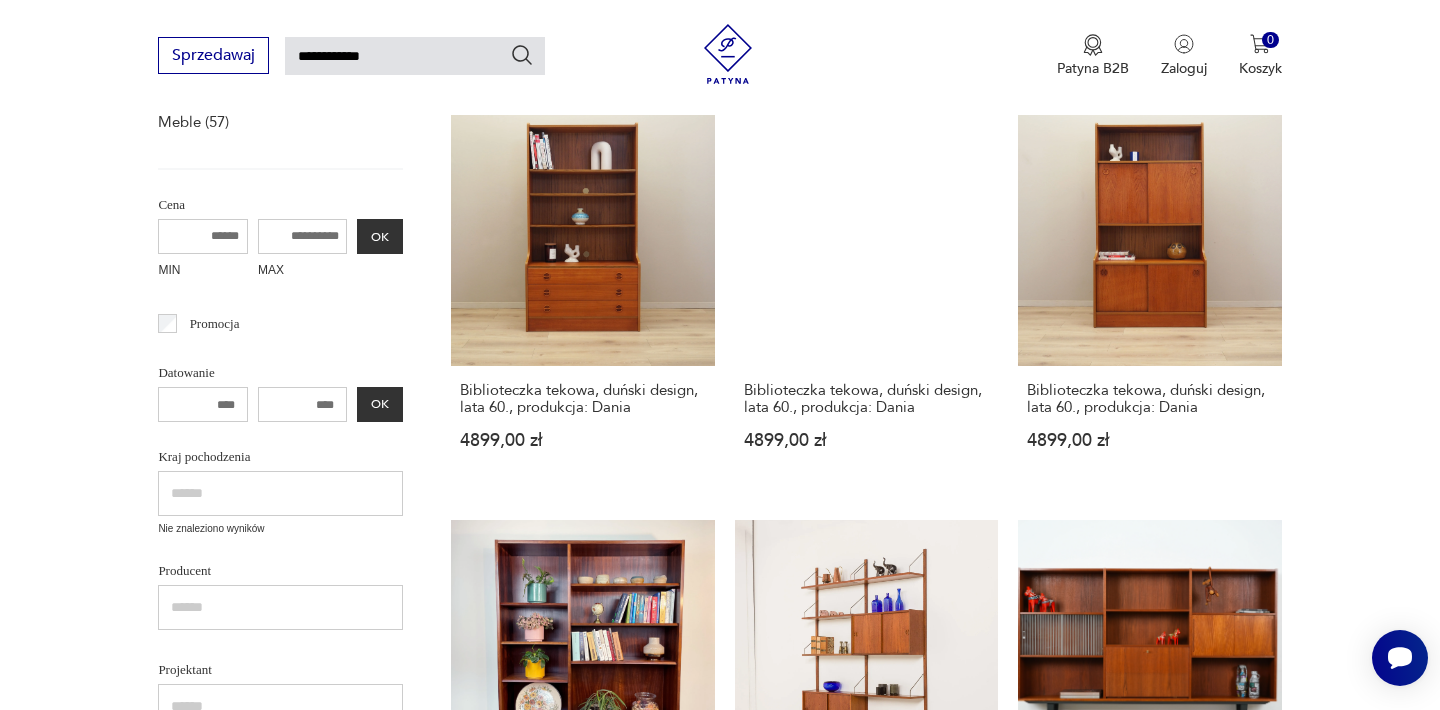 type 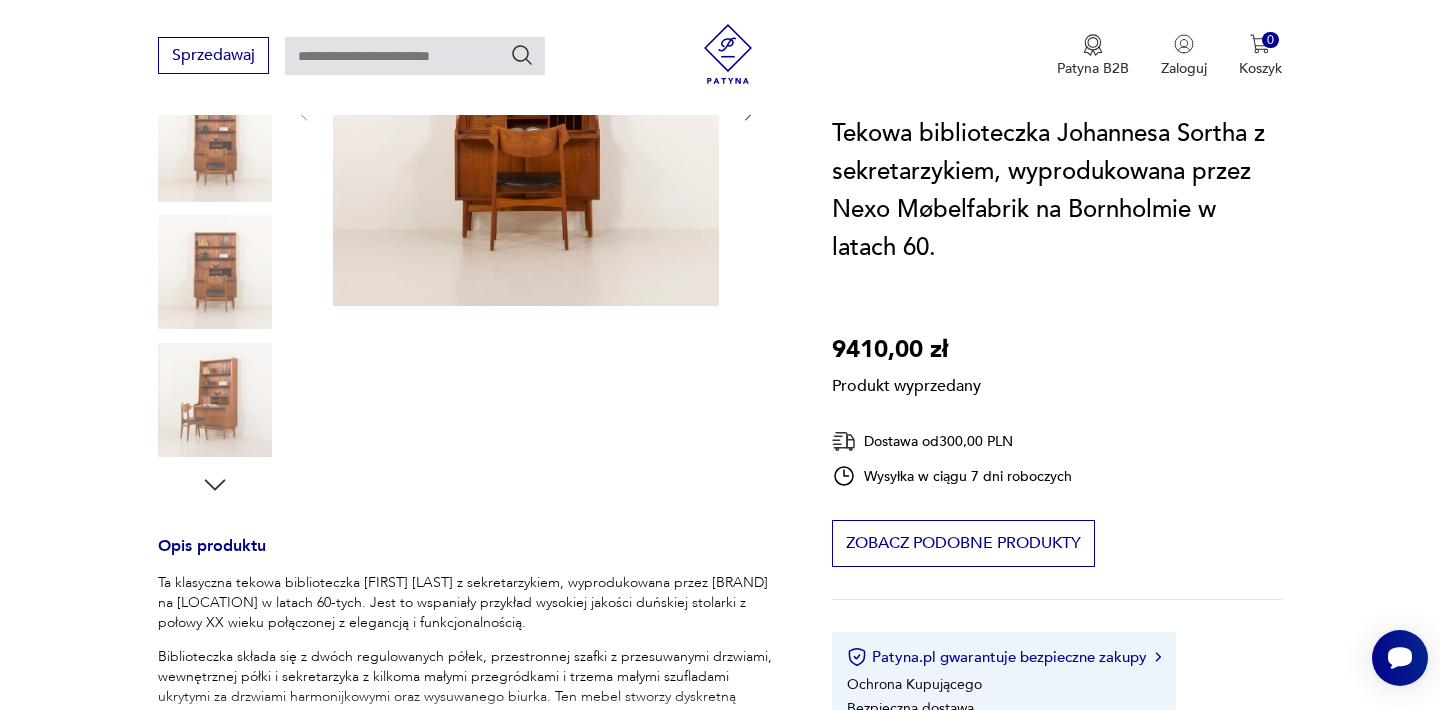 scroll, scrollTop: 440, scrollLeft: 0, axis: vertical 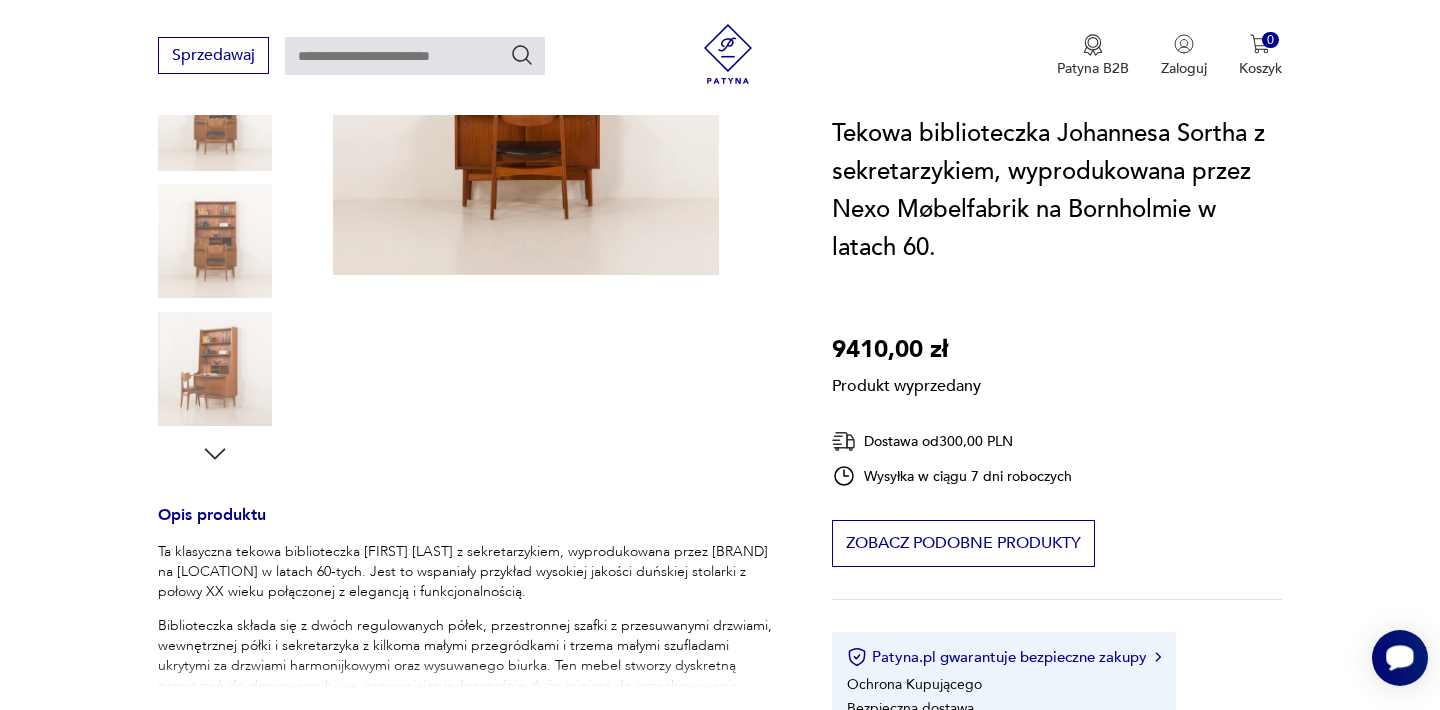 click 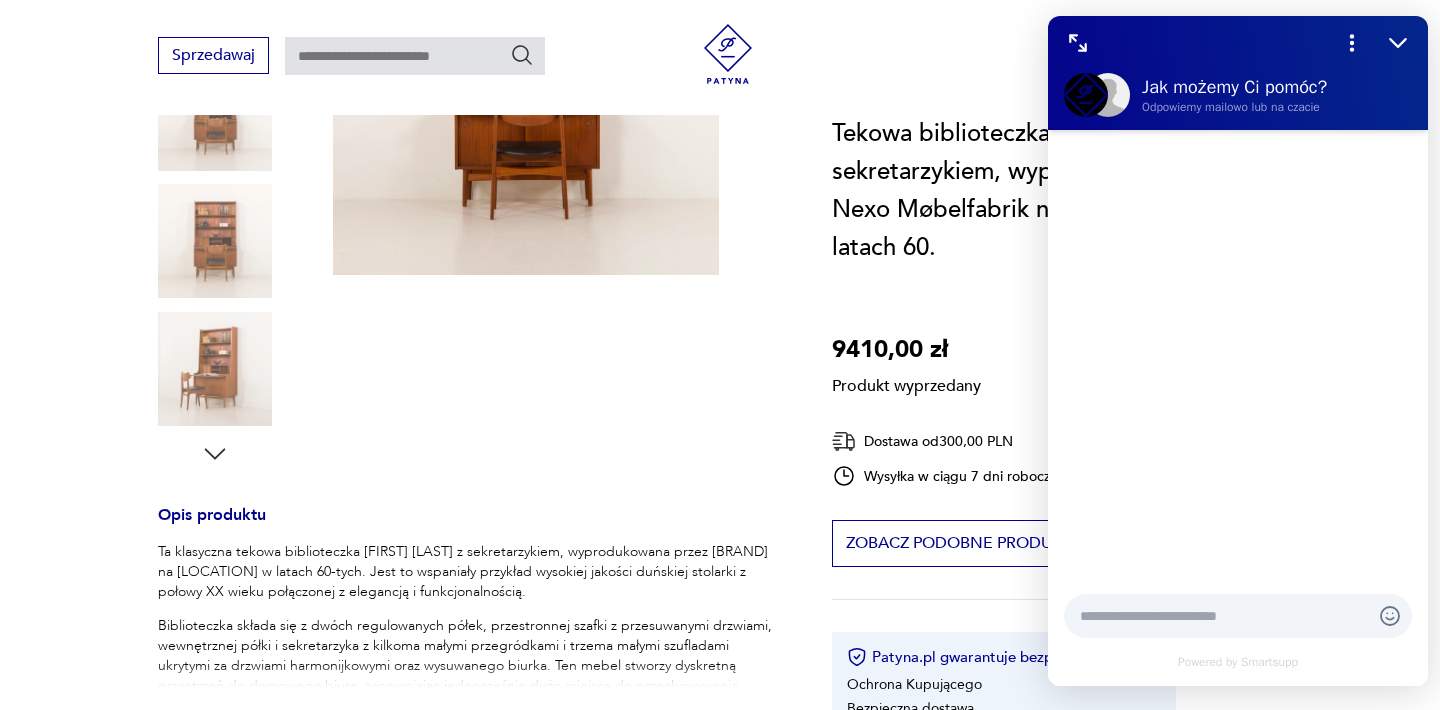 scroll, scrollTop: 0, scrollLeft: 0, axis: both 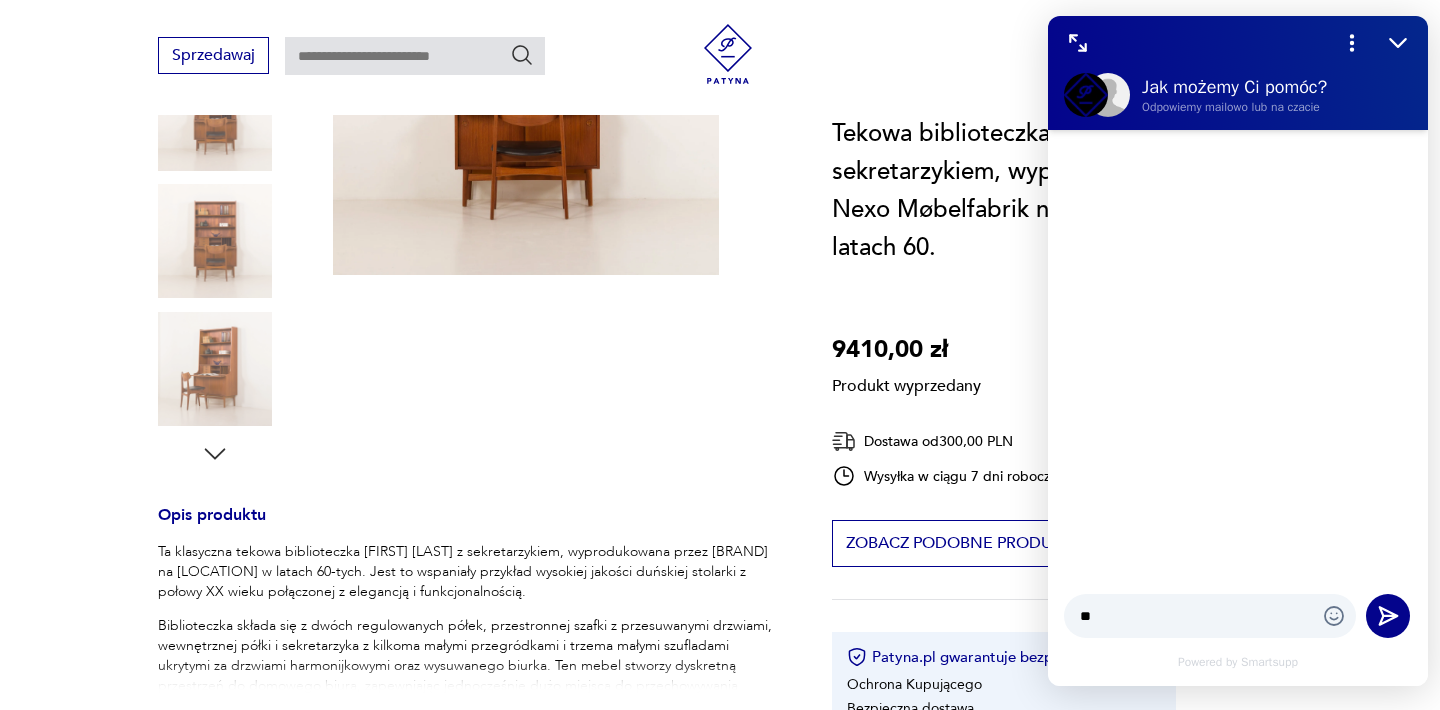 type on "*" 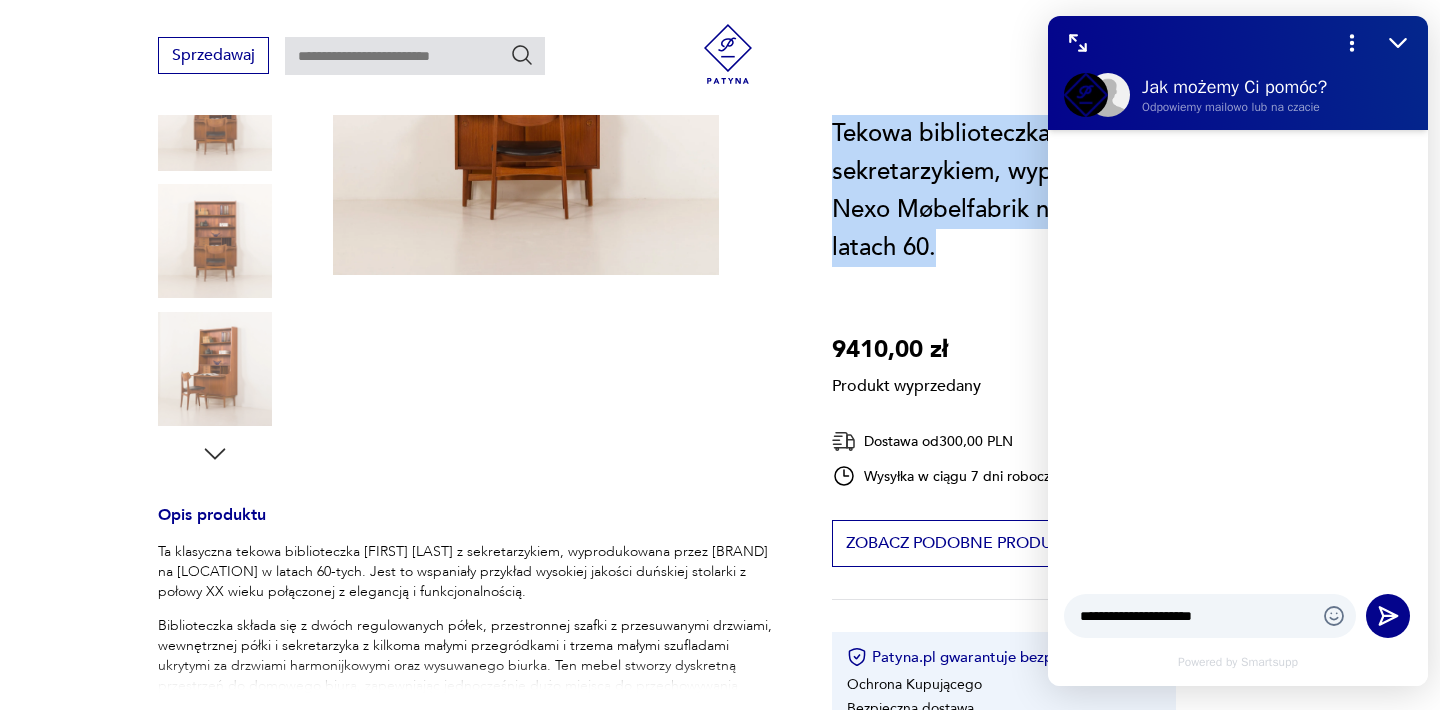 drag, startPoint x: 836, startPoint y: 127, endPoint x: 939, endPoint y: 253, distance: 162.74213 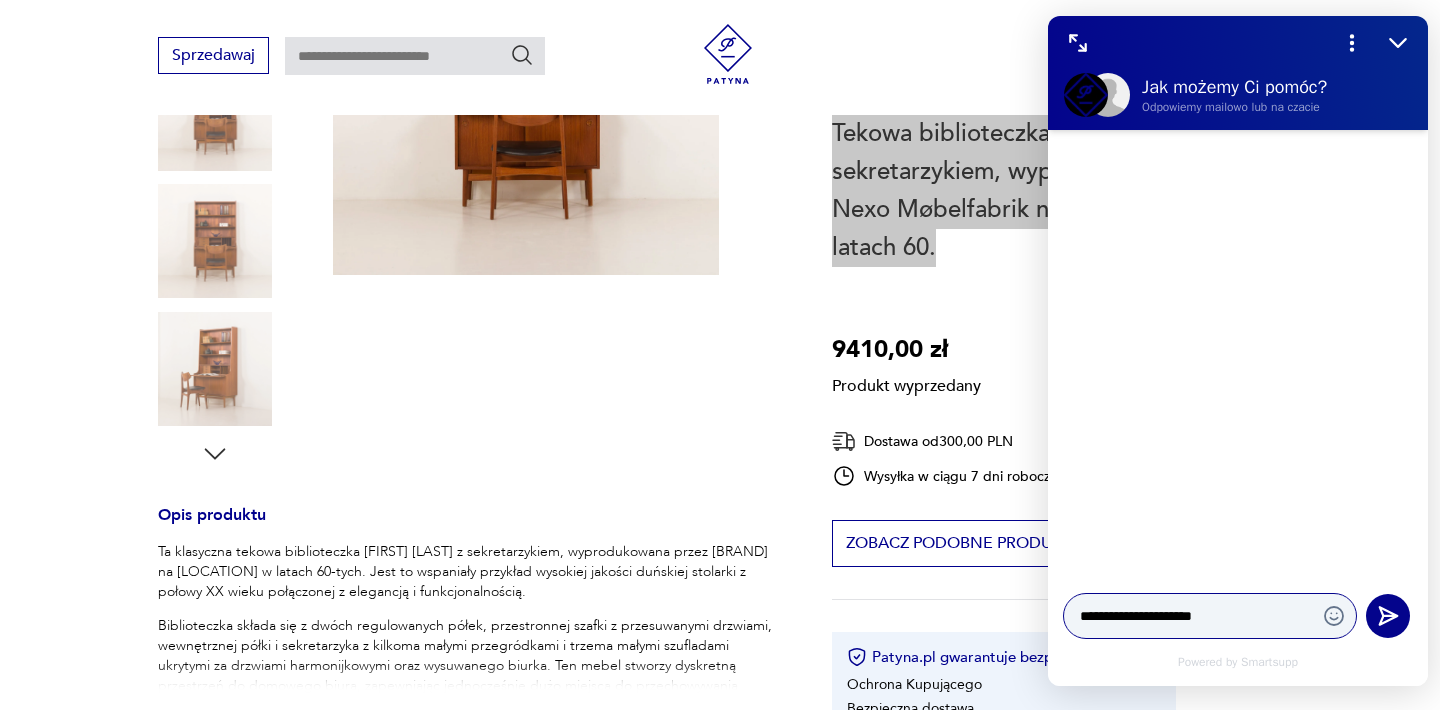click on "**********" at bounding box center (1190, 616) 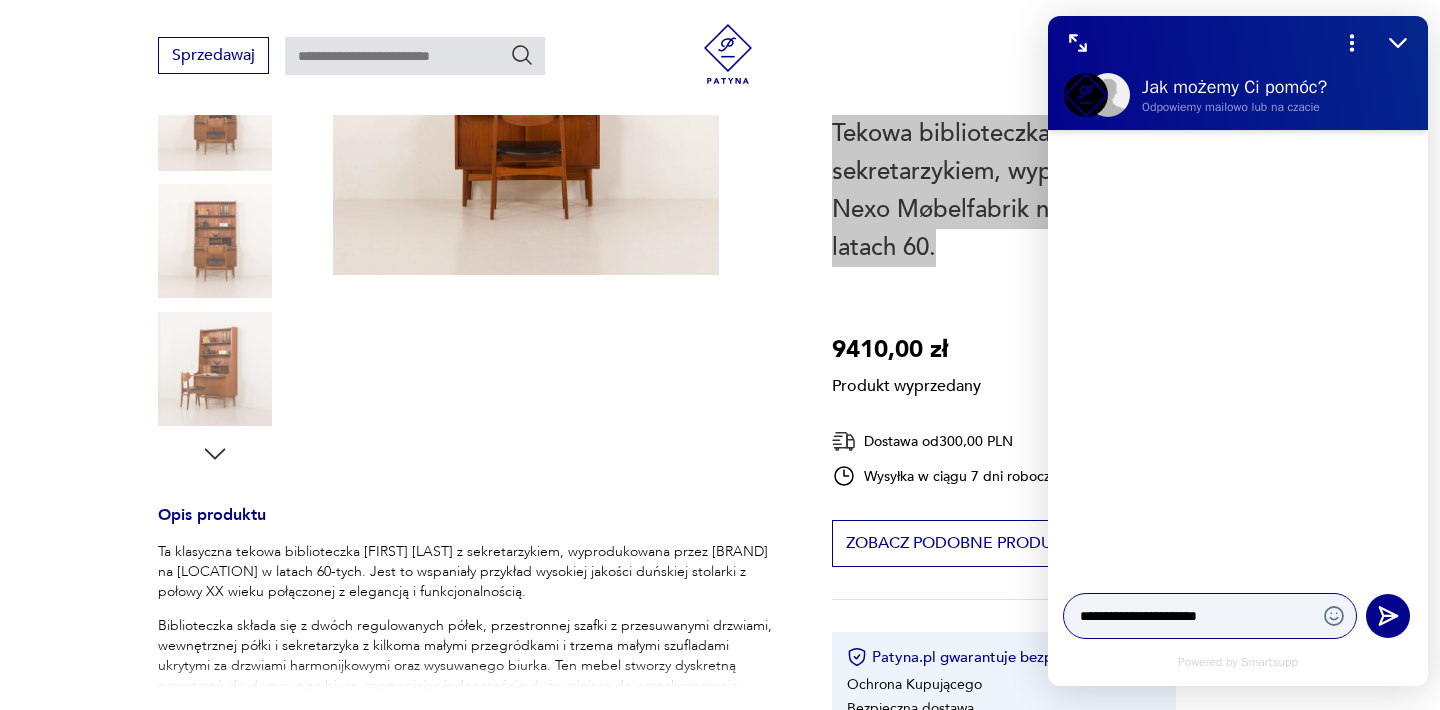 paste on "**********" 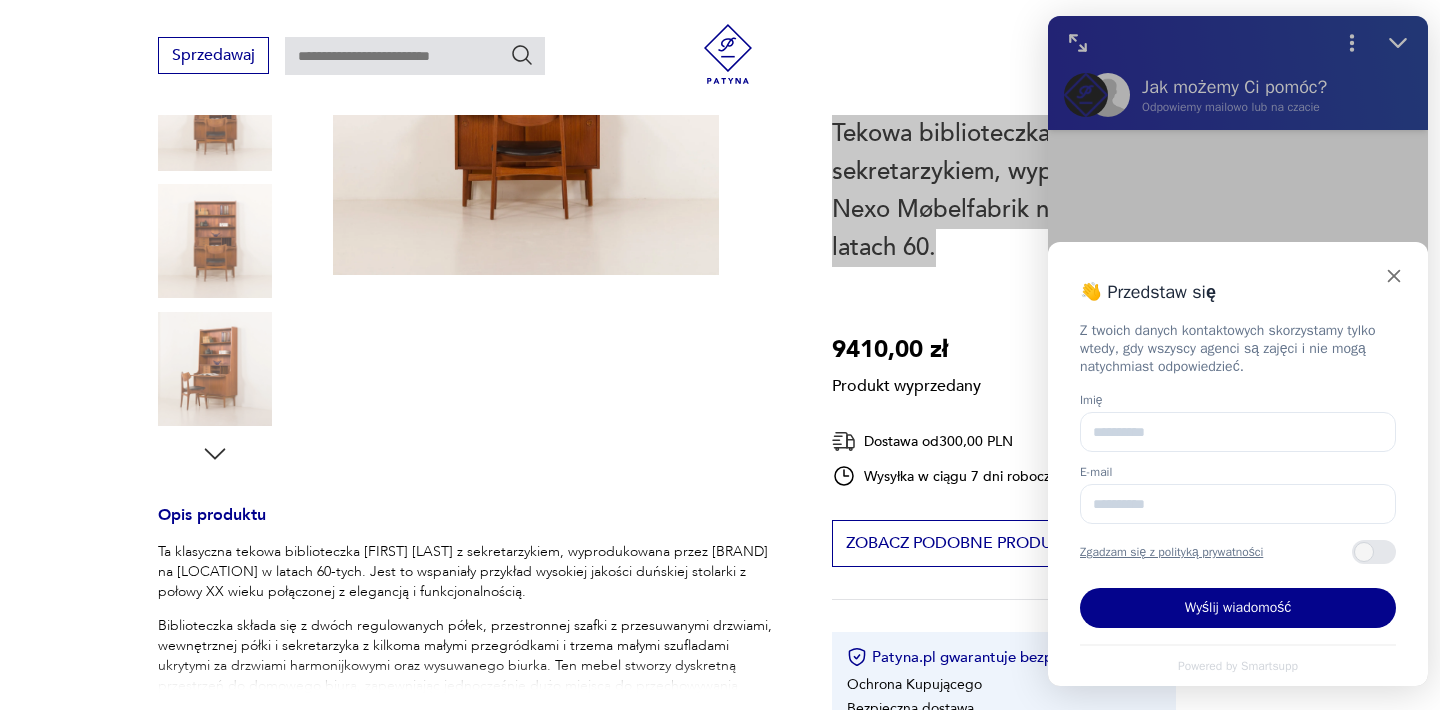 type on "**********" 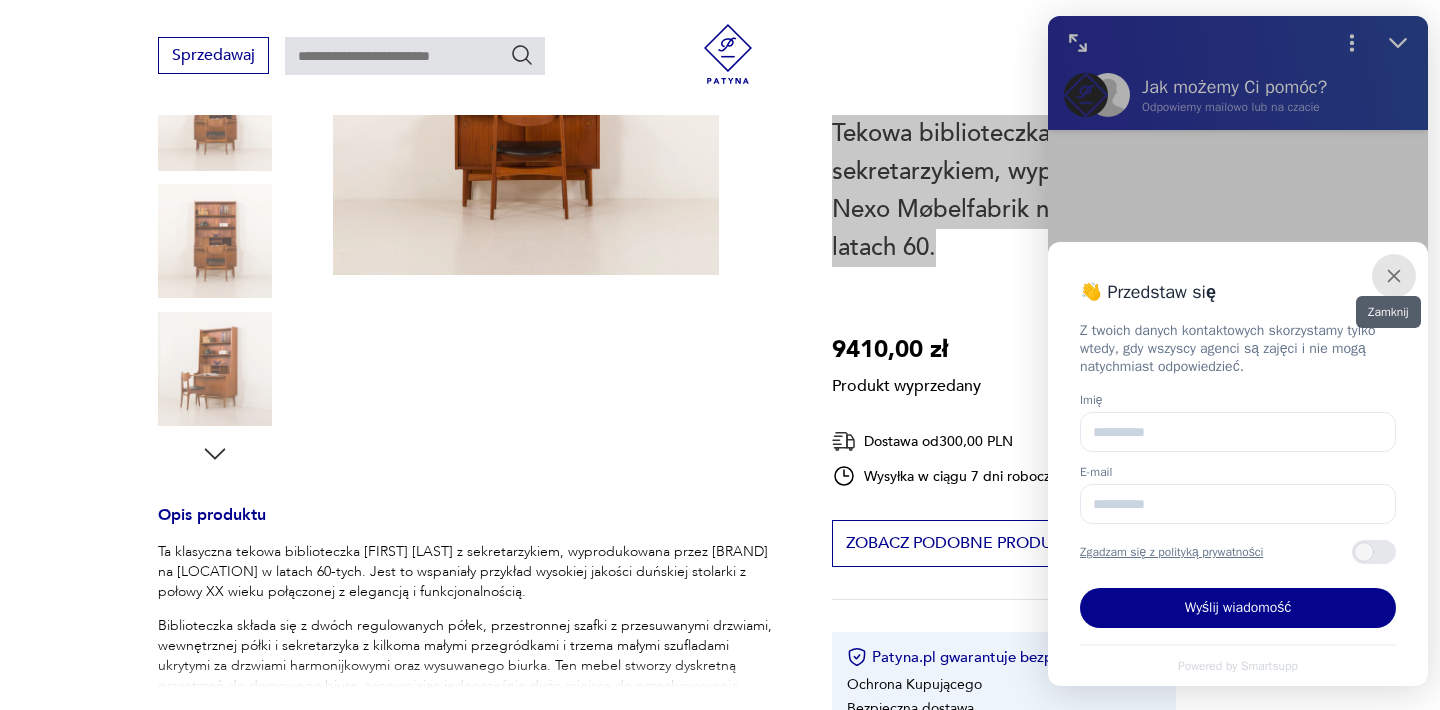 click 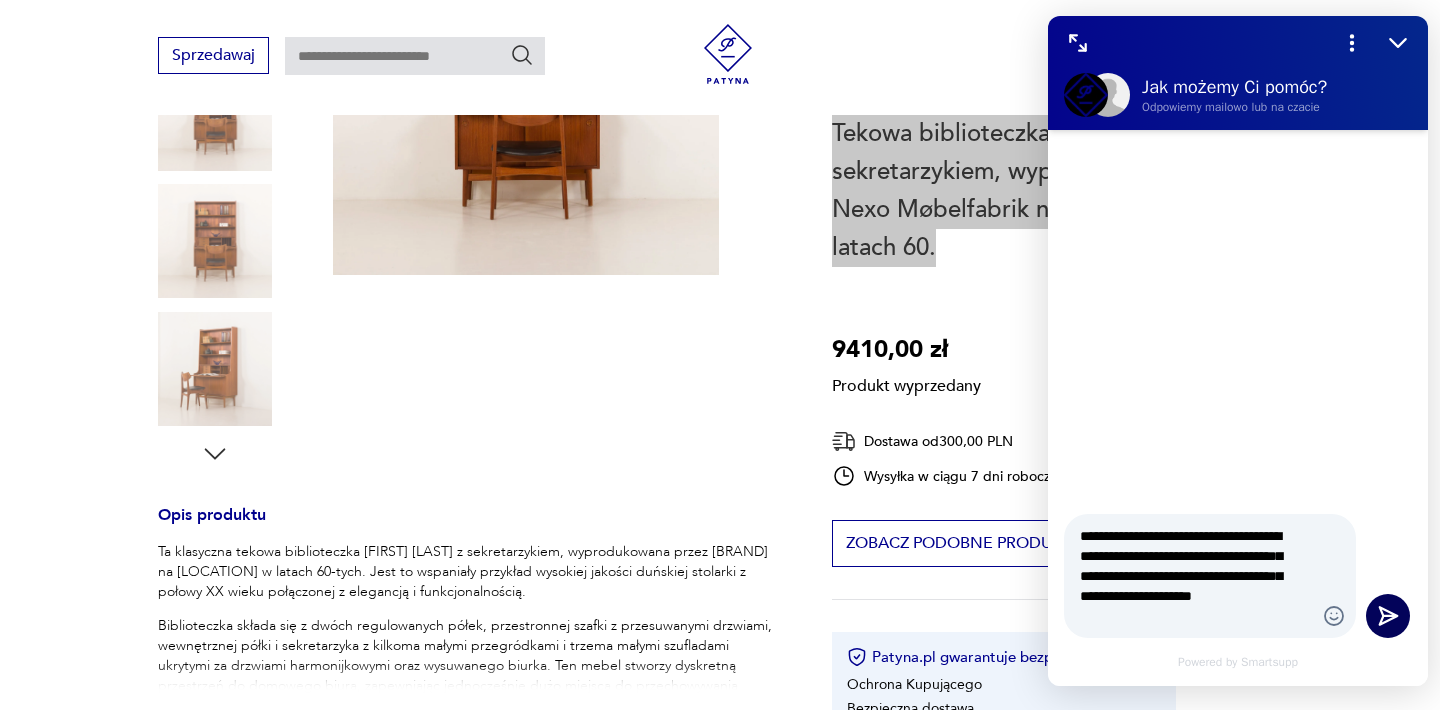 click 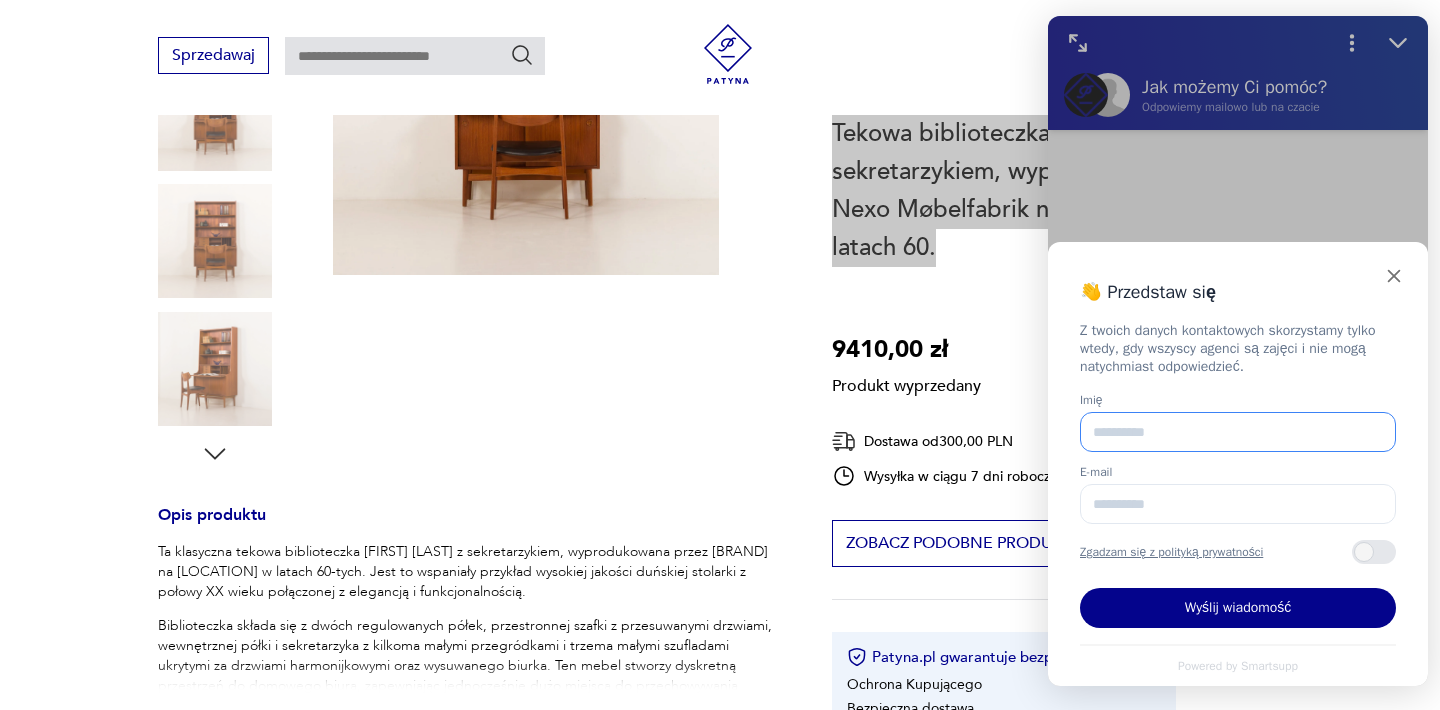 click on "Imię" at bounding box center [1238, 432] 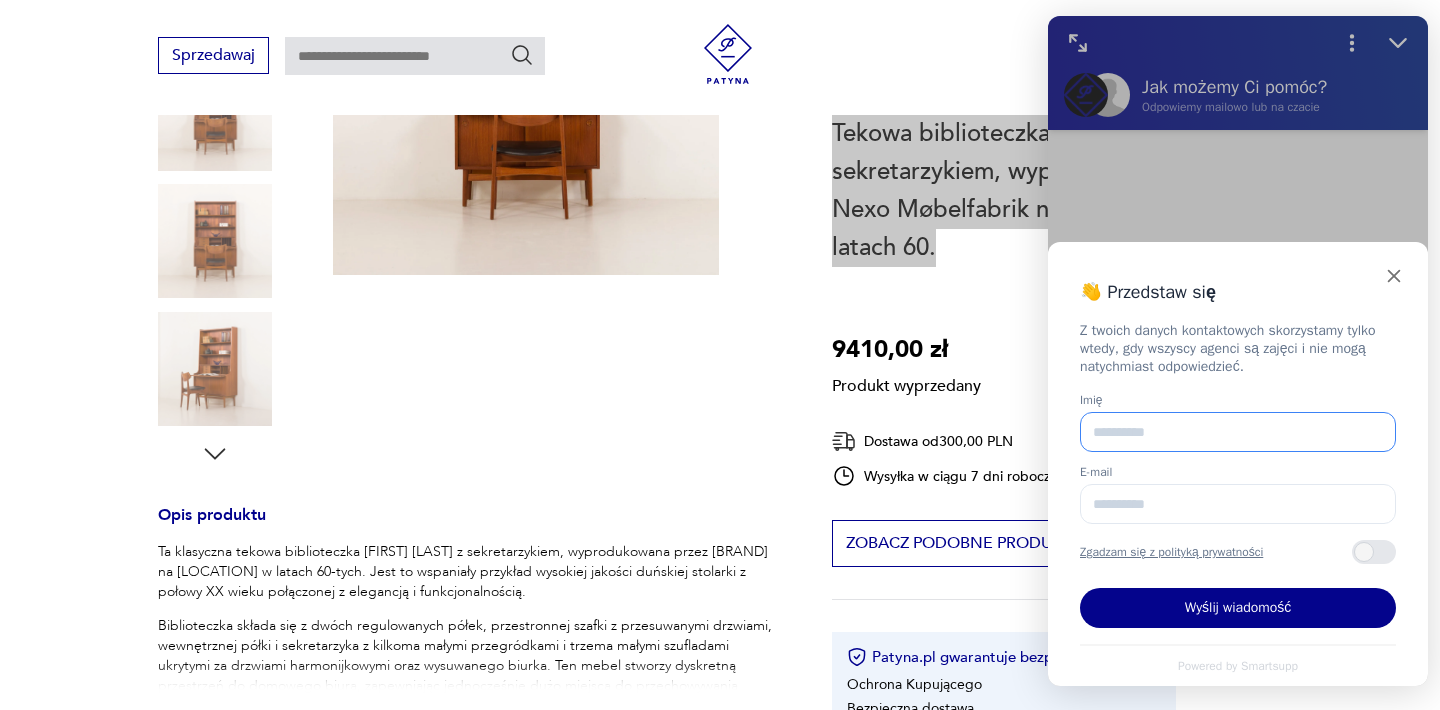 type on "******" 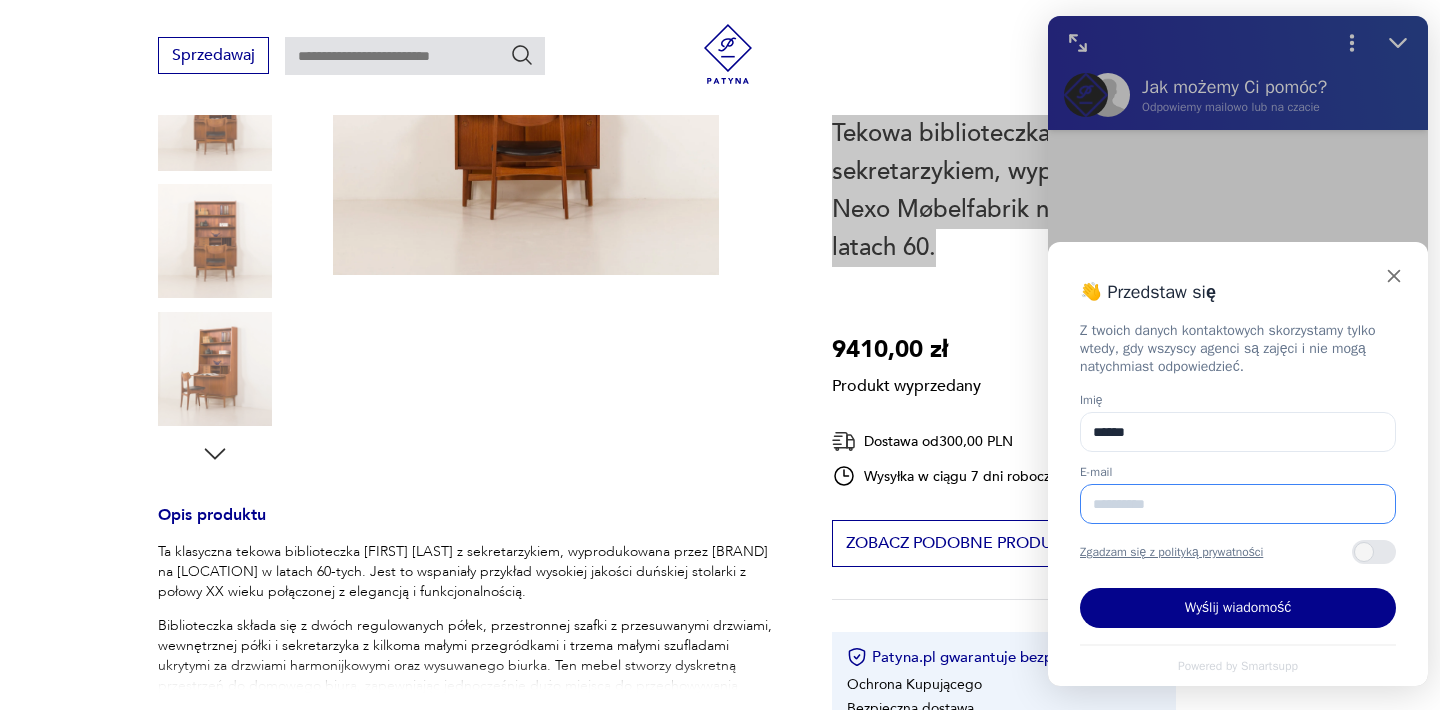 type on "**********" 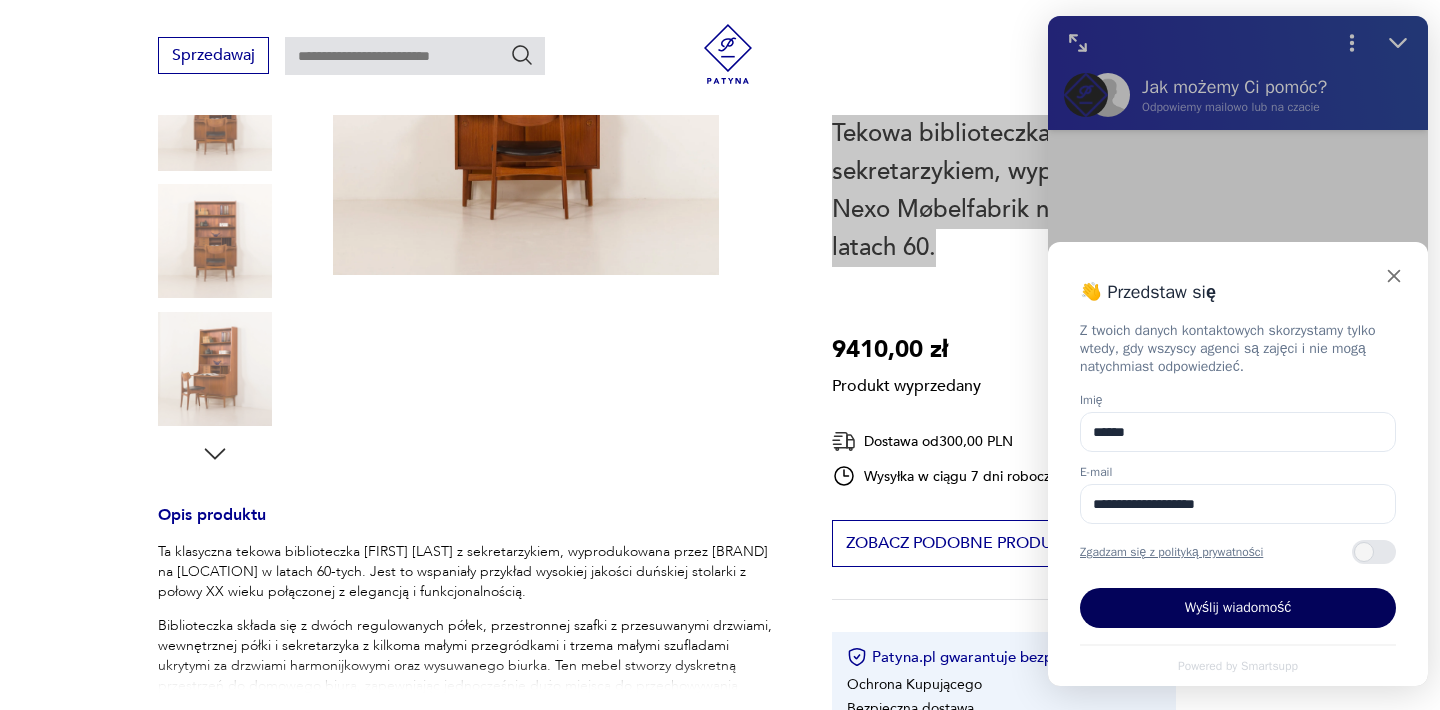 click on "Wyślij wiadomość" at bounding box center [1238, 608] 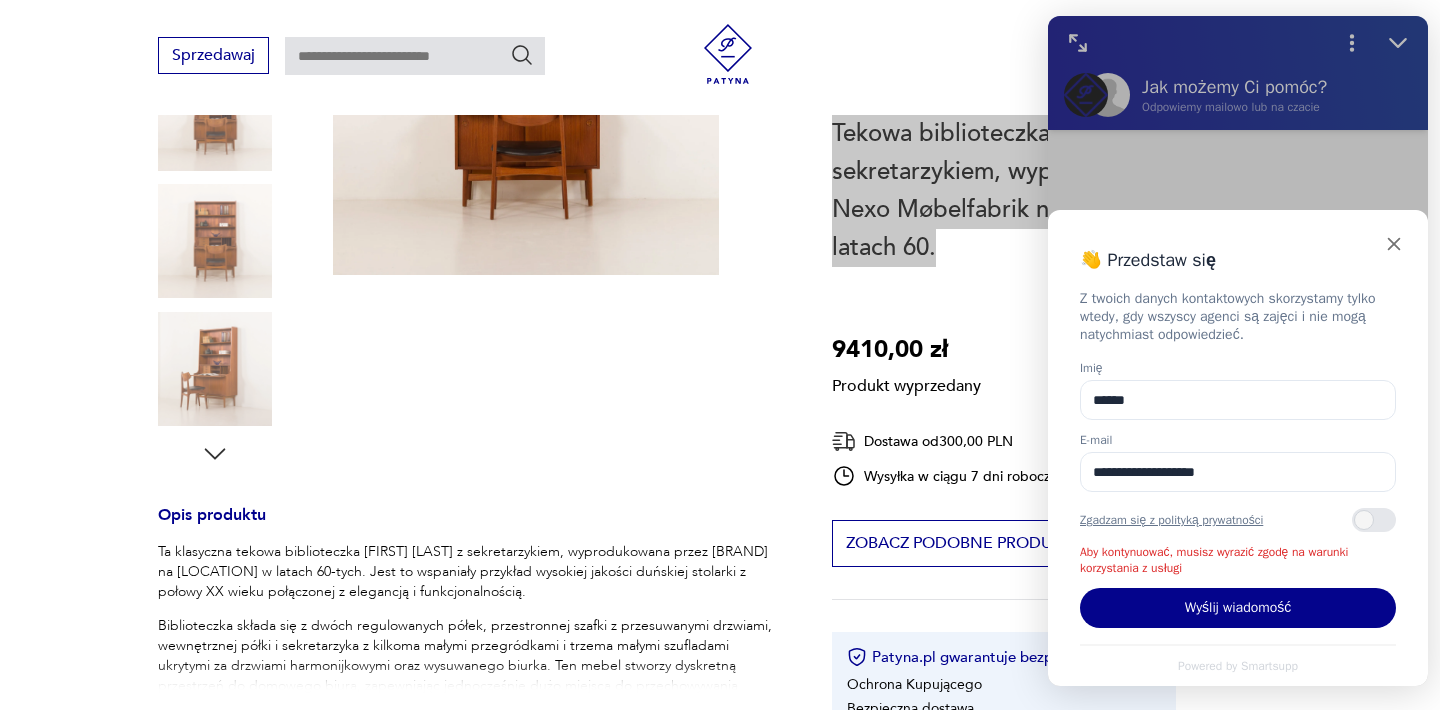 click at bounding box center [1374, 520] 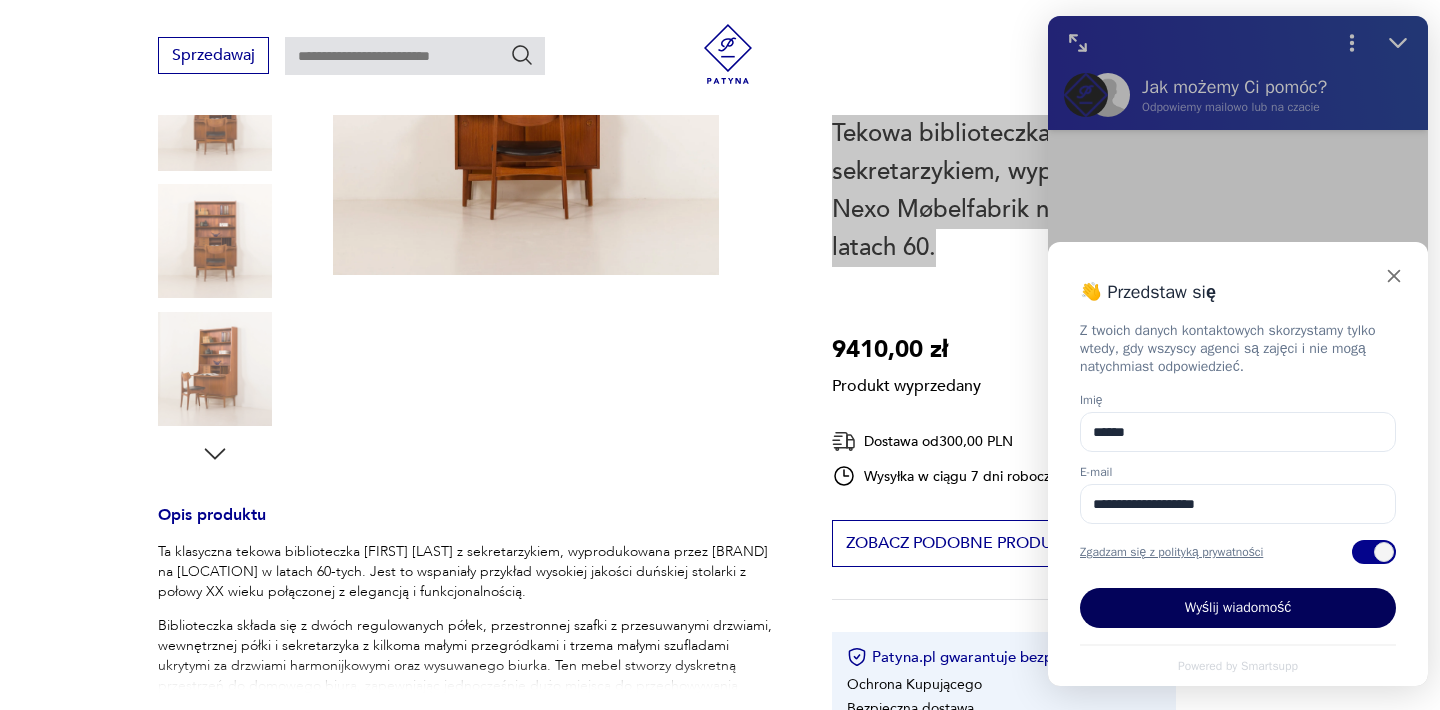 click on "Wyślij wiadomość" at bounding box center [1238, 608] 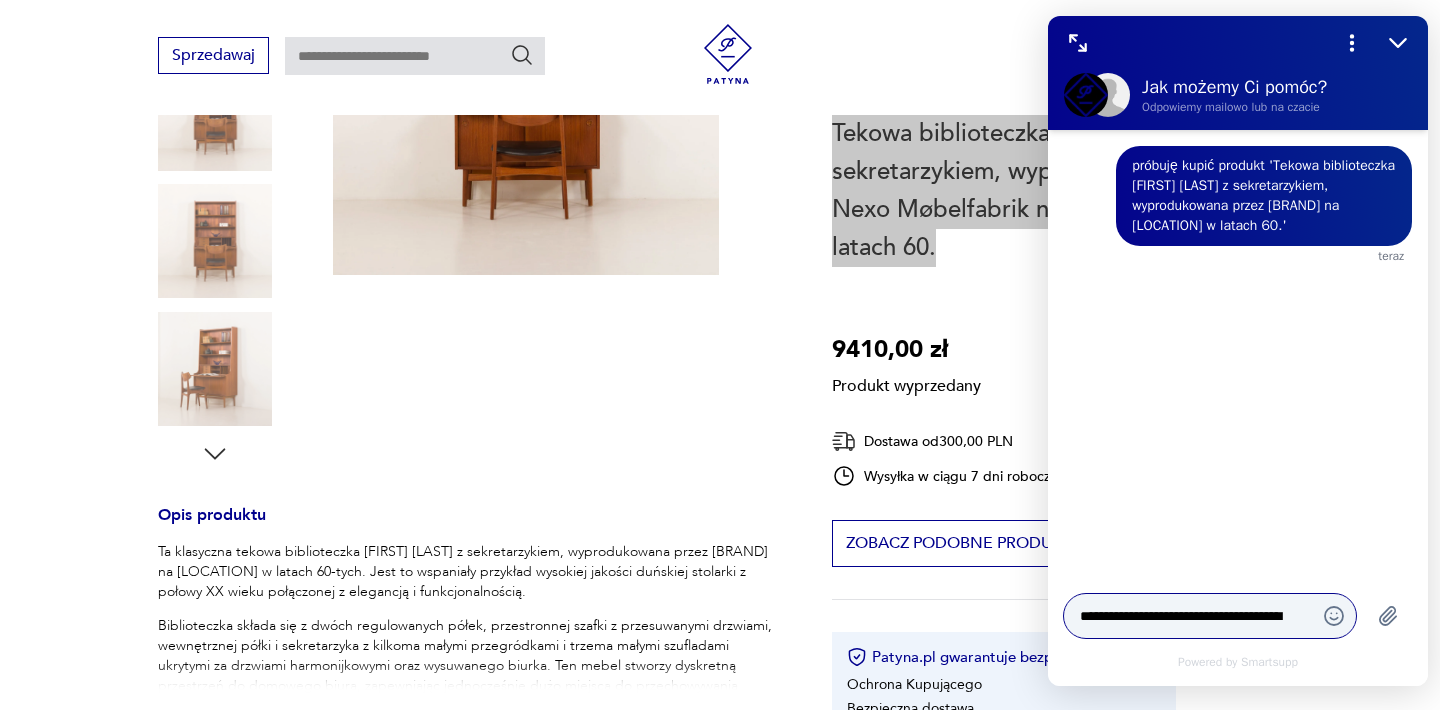 click on "**********" at bounding box center (1190, 616) 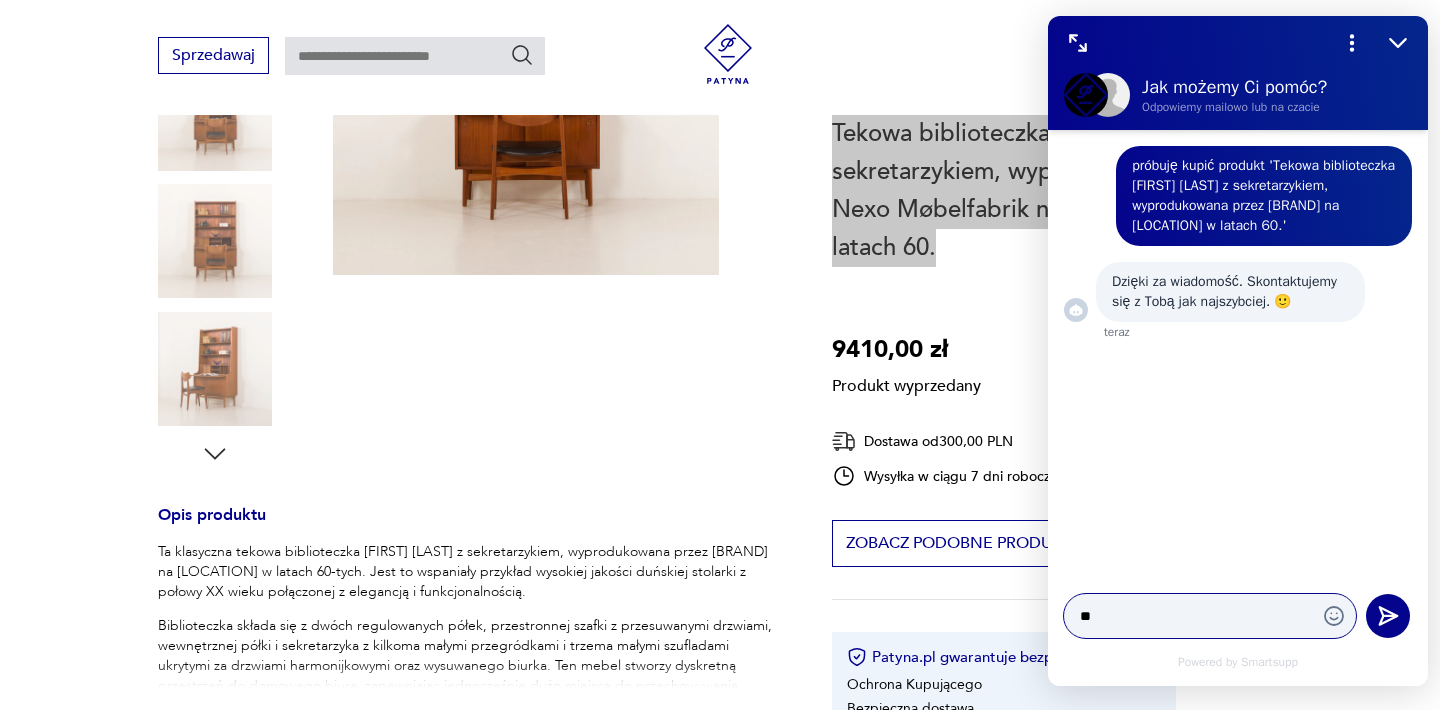 type on "*" 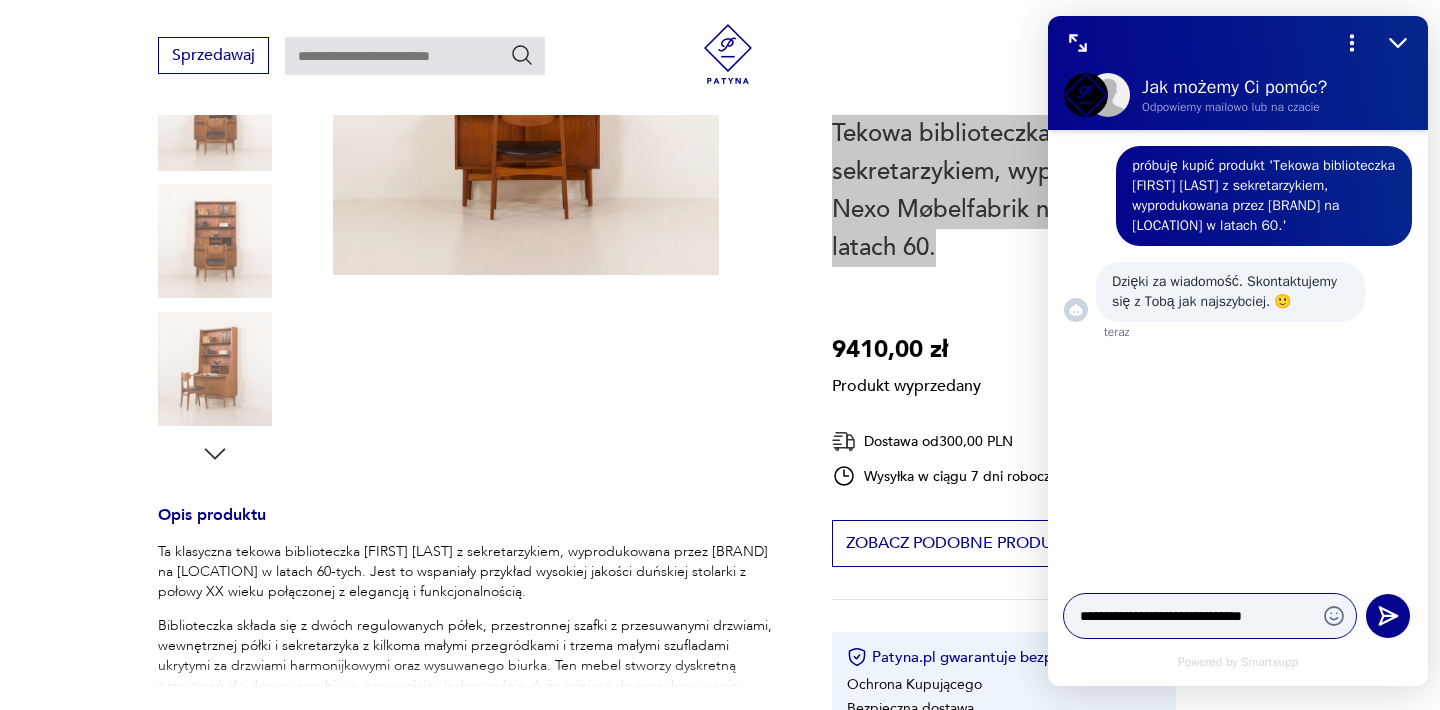 type on "**********" 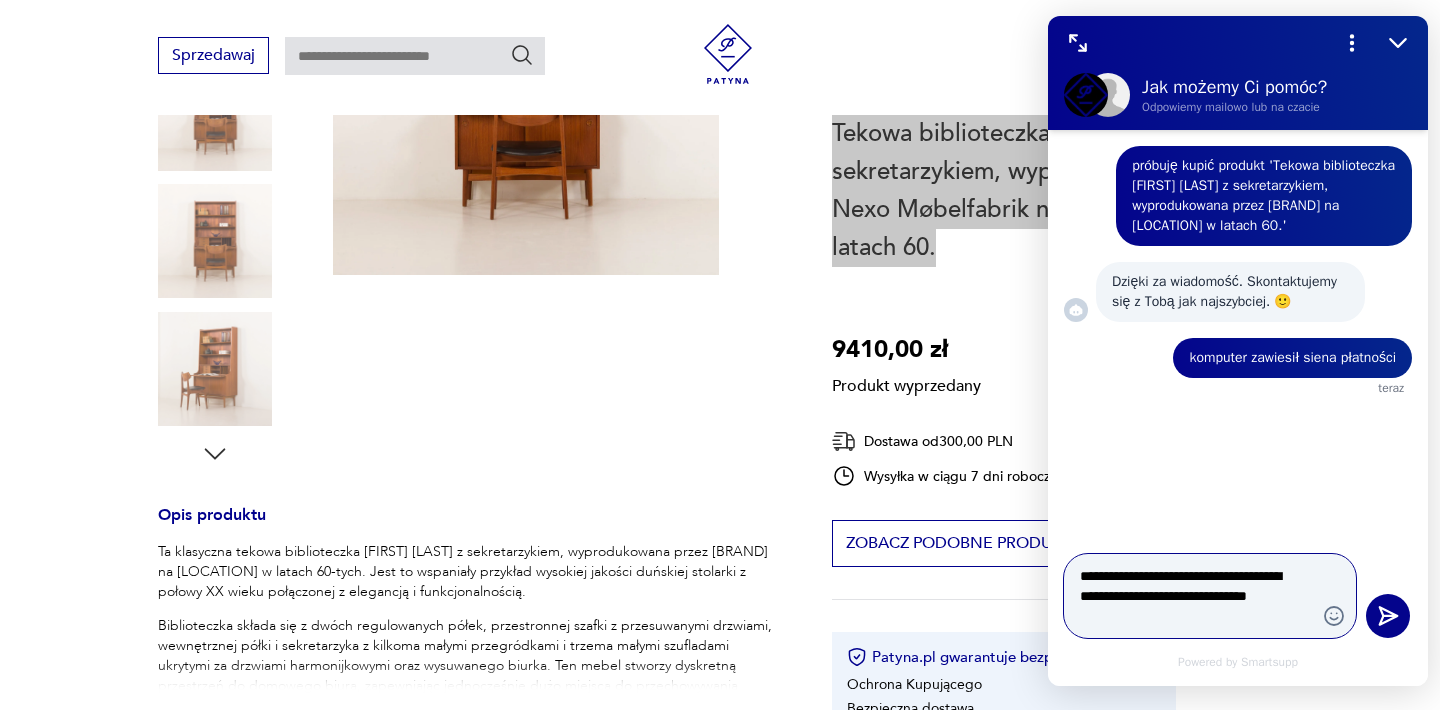 type on "**********" 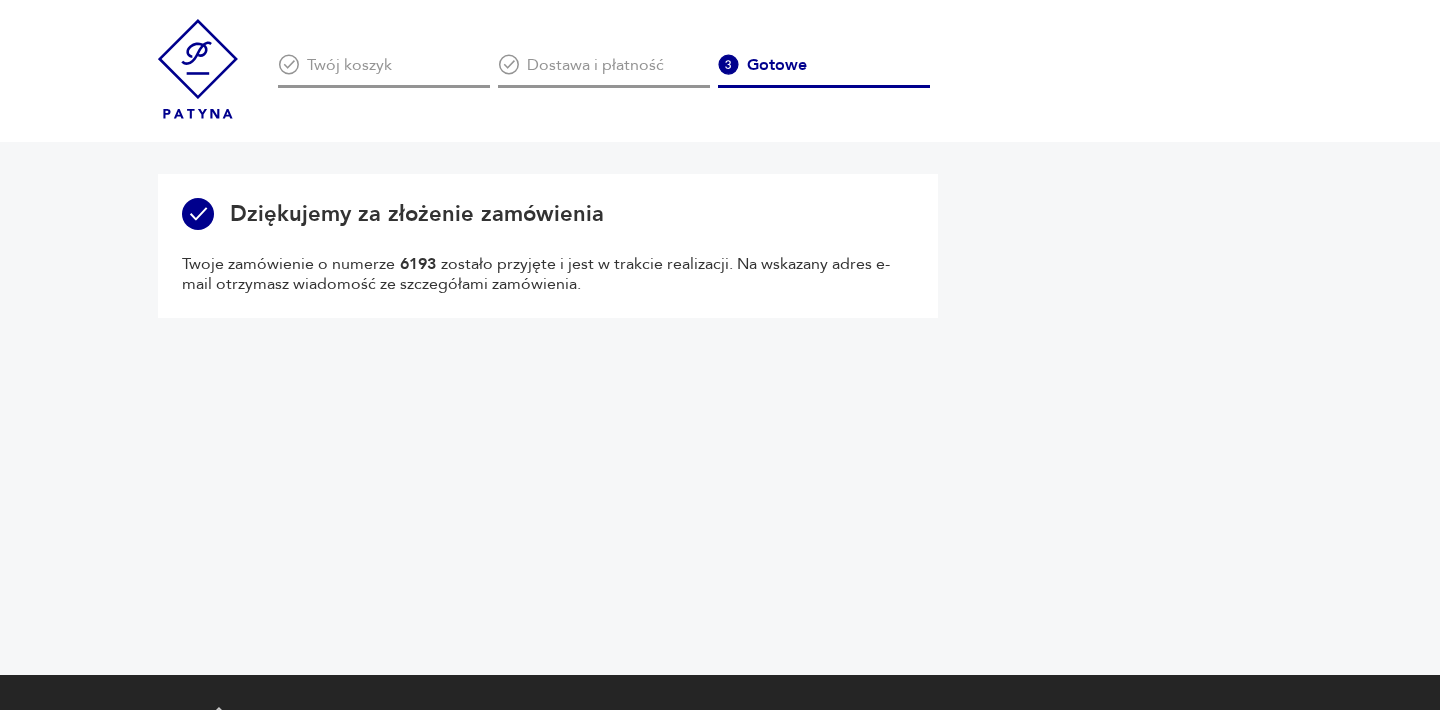 scroll, scrollTop: 0, scrollLeft: 0, axis: both 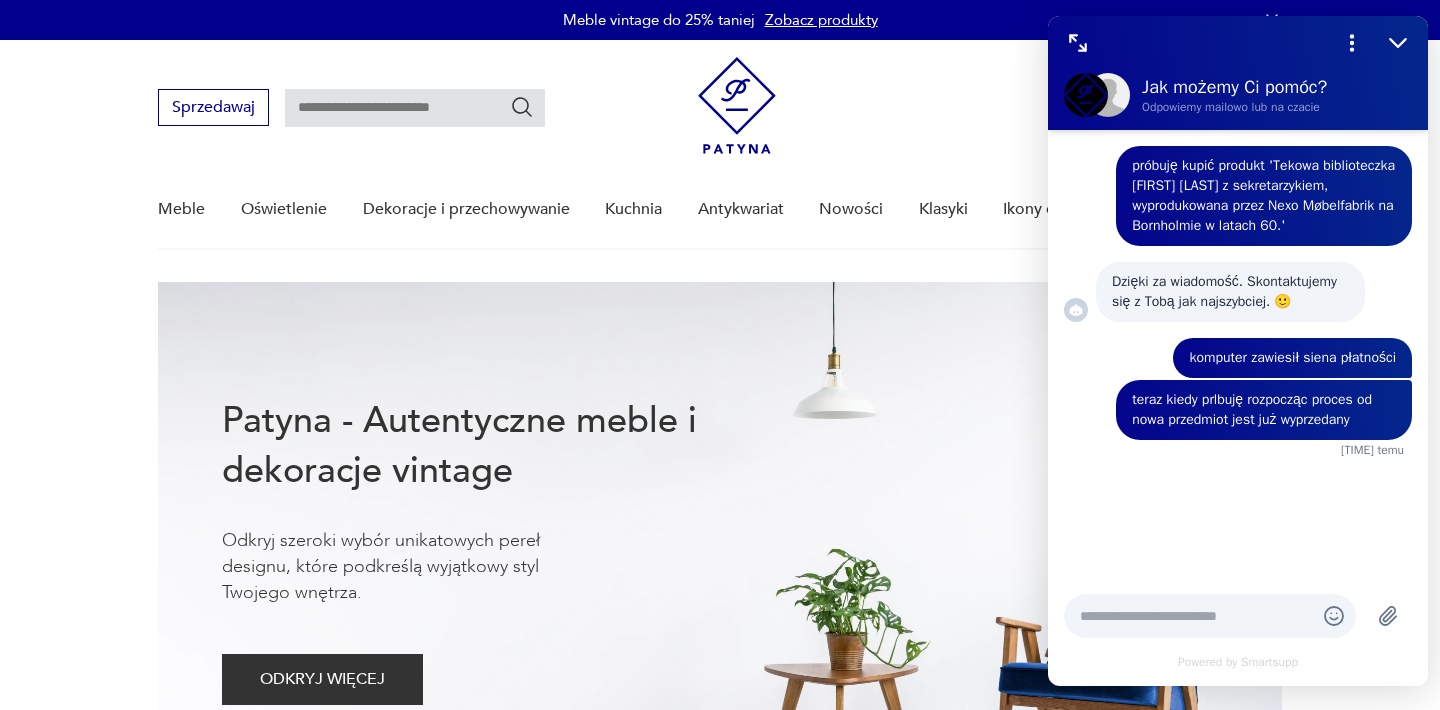 click on "Cenimy prywatność użytkowników Używamy plików cookie, aby poprawić jakość przeglądania, wyświetlać reklamy lub treści dostosowane do indywidualnych potrzeb użytkowników oraz analizować ruch na stronie. Kliknięcie przycisku „Akceptuj wszystkie” oznacza zgodę na wykorzystywanie przez nas plików cookie. Ustawienia    Akceptuję wszystkie Dostosuj preferencje dotyczące zgody   Używamy plików cookie, aby pomóc użytkownikom w sprawnej nawigacji i wykonywaniu określonych funkcji. Szczegółowe informacje na temat wszystkich plików cookie odpowiadających poszczególnym kategoriom zgody znajdują się poniżej. Pliki cookie sklasyfikowane jako „niezbędne” są przechowywane w przeglądarce użytkownika, ponieważ są niezbędne do włączenia podstawowych funkcji witryny....  Pokaż więcej Niezbędne Zawsze aktywne Plik cookie connect.sid Czas trwania 10 godzin Opis This cookie is used for authentication and for secure log-in. It registers the log-in information.  Plik cookie Opis" at bounding box center (720, 2690) 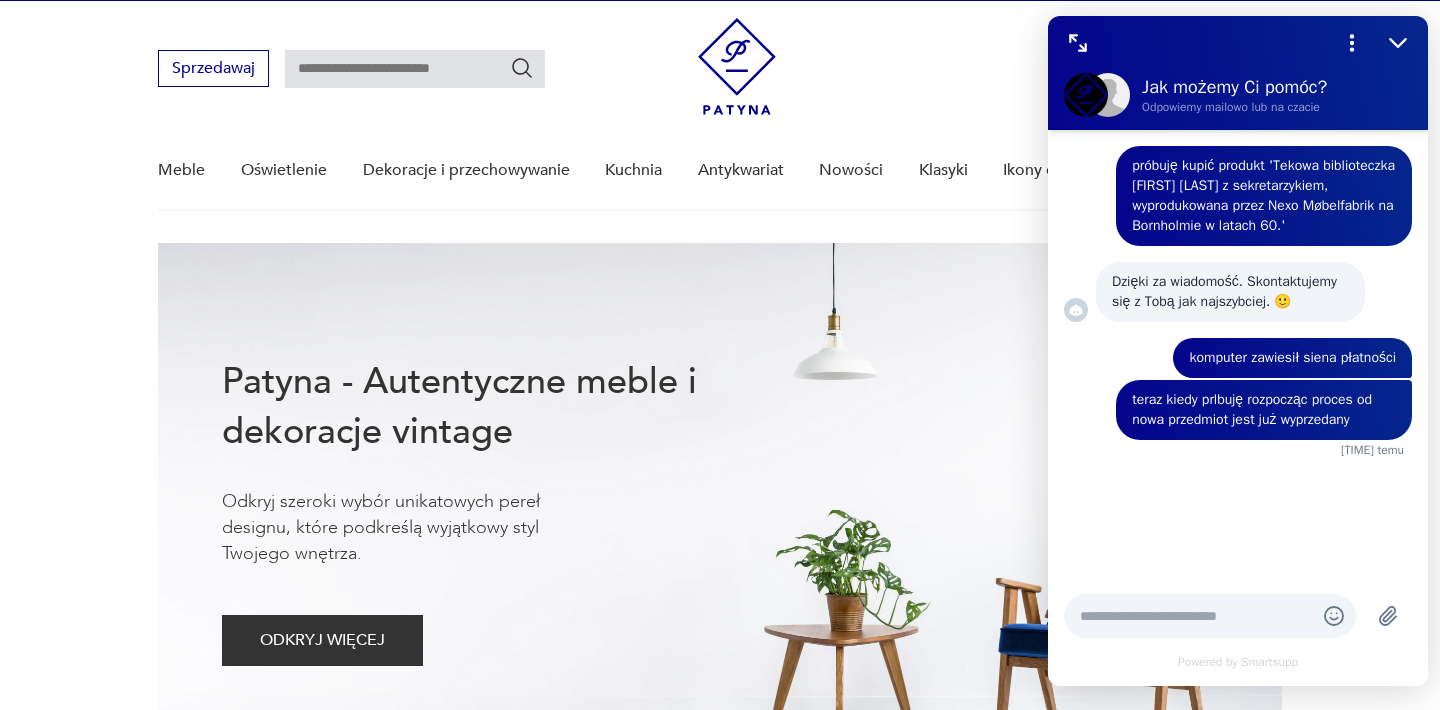 scroll, scrollTop: 0, scrollLeft: 0, axis: both 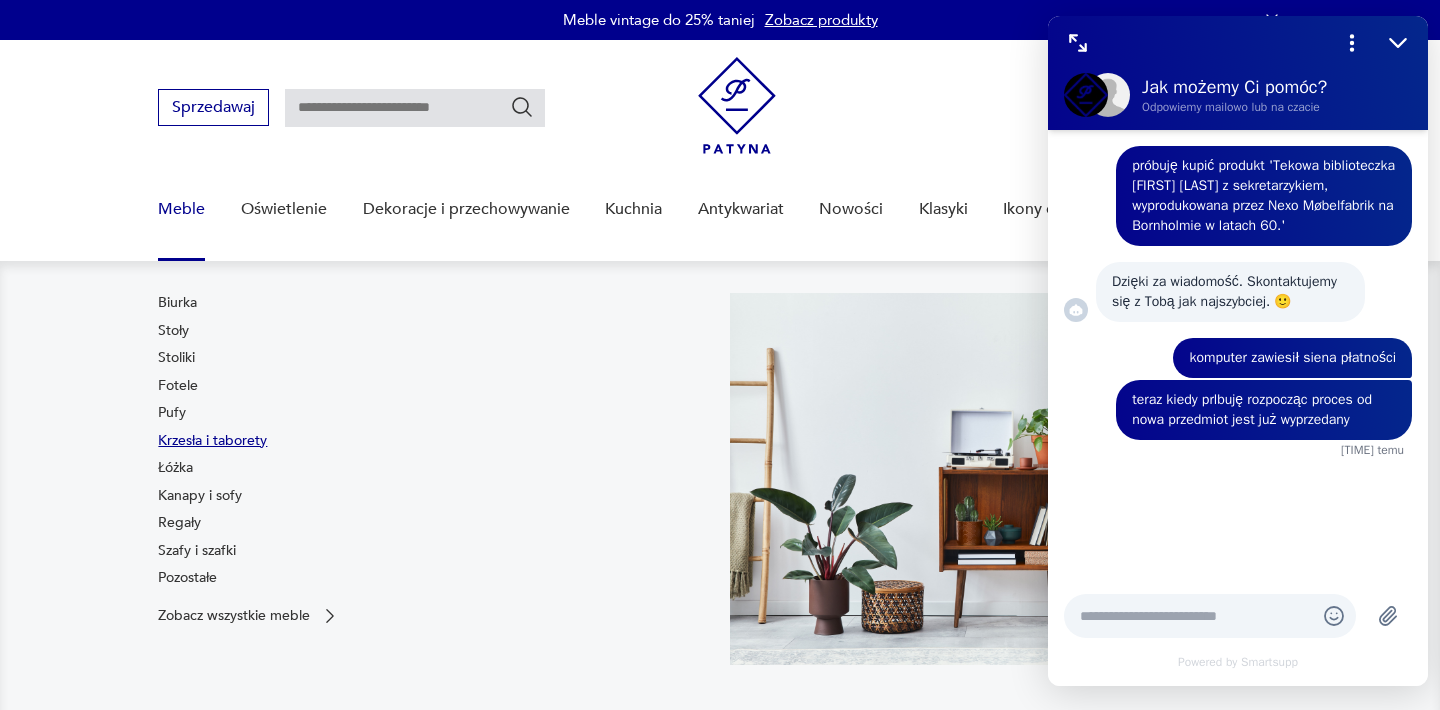 click on "Krzesła i taborety" at bounding box center [212, 441] 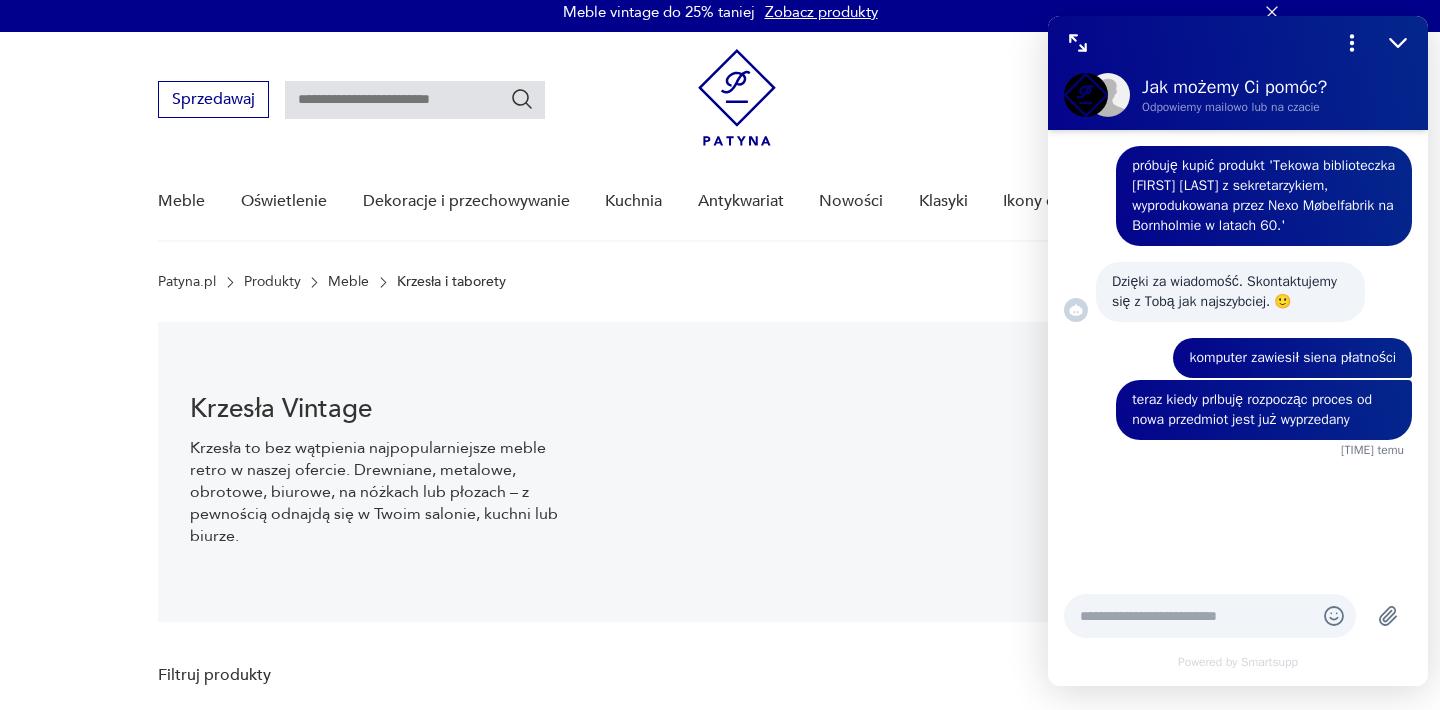 scroll, scrollTop: 30, scrollLeft: 0, axis: vertical 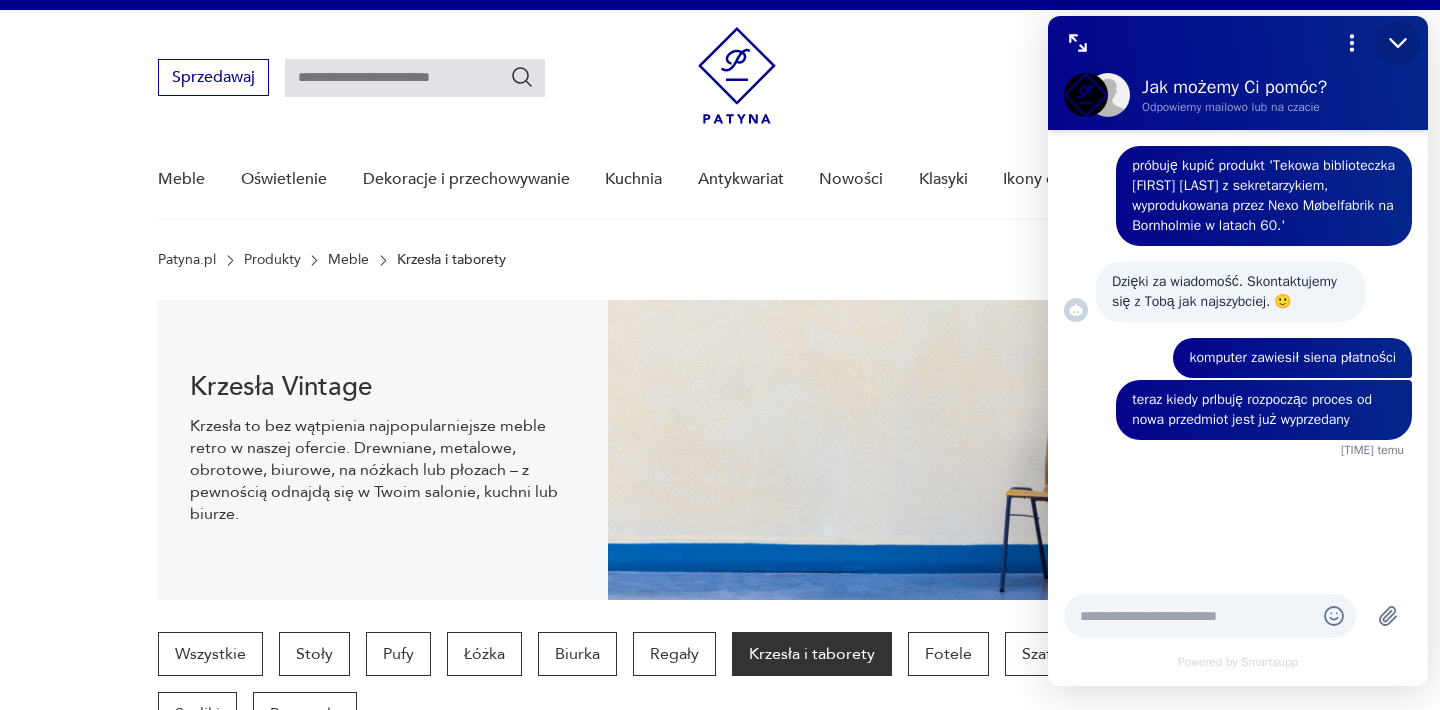 click 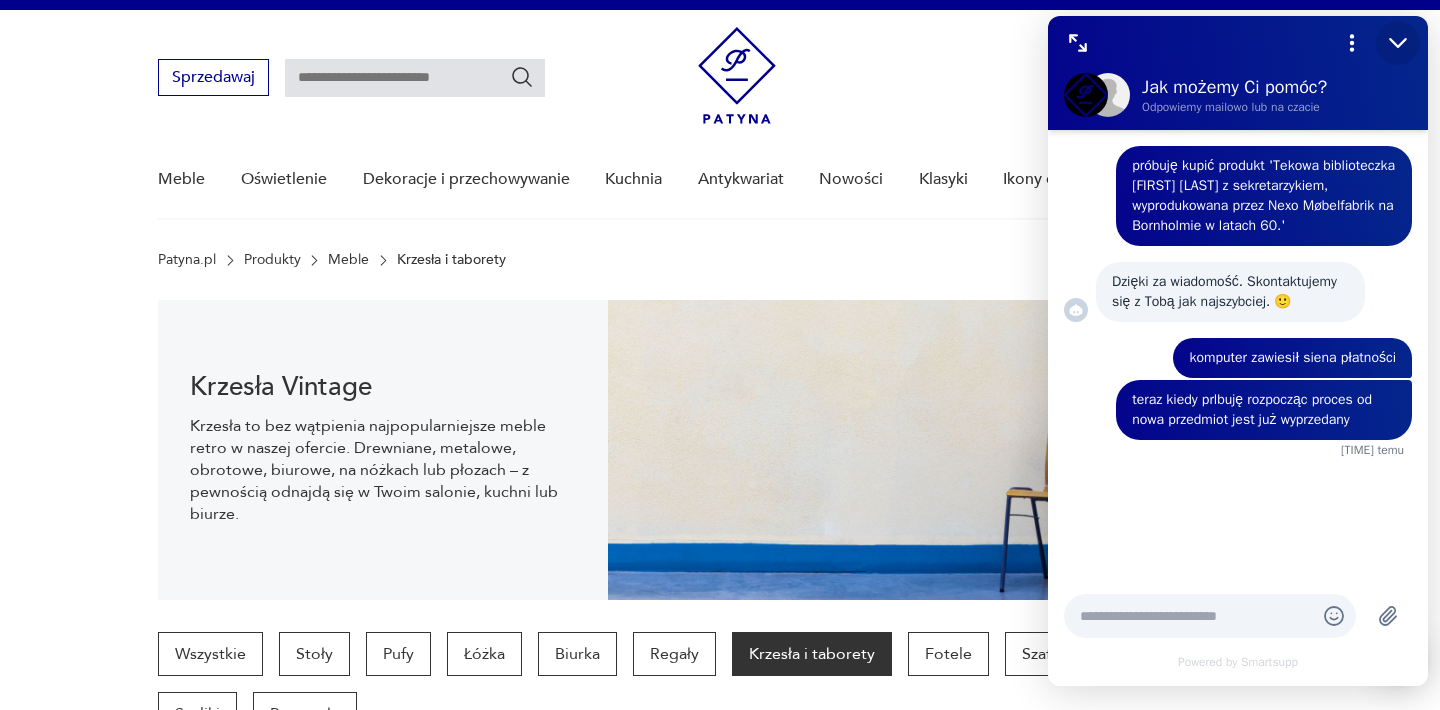 scroll, scrollTop: 0, scrollLeft: 0, axis: both 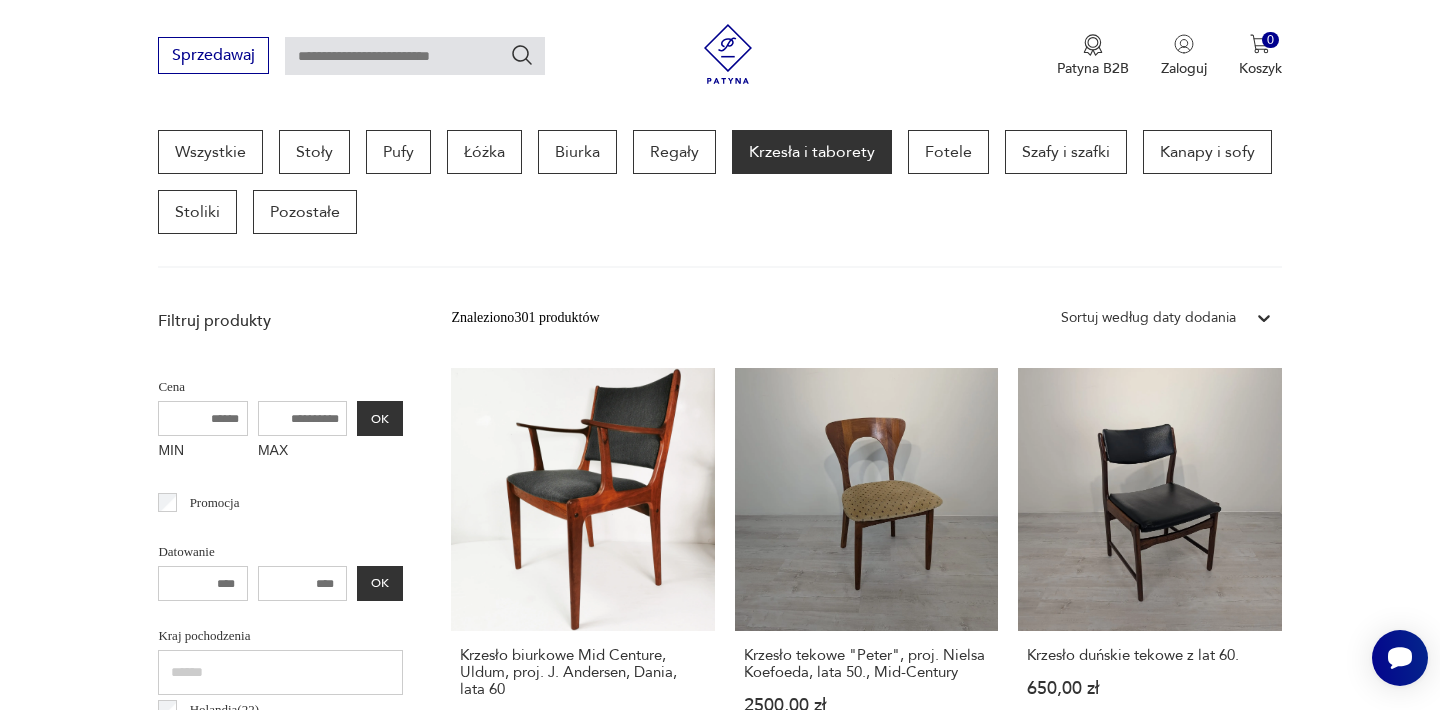 click on "Filtruj produkty Cena MIN MAX OK Promocja Datowanie OK Kraj pochodzenia Holandia ( 22 ) Czechosłowacja ( 17 ) Francja ( 12 ) Austria ( 11 ) Stany Zjedn. Ameryki ( 6 ) Finlandia ( 5 ) Szwajcaria ( 5 ) Norwegia ( 4 ) Producent Projektant Typ biurowe bujane do salonu inne kuchenne ogrodowe składane taboret Stan przedmiotu Klasyk Kolor Tag art deco Bauhaus Bavaria black friday Cepelia ceramika Chodzież Ćmielów Rodzaj nóżek inne obrotowe proste płozy zwężane Podłokietnik Regulowane Tworzywo chrom drewno inne metal rafia rattan skóra tkanina tworzywo sztuczne wiklina Liczba sztuk 1 2 3 4 5 6 powyżej 6 Wyczyść filtry Znaleziono 301 produktów Filtruj Sortuj według daty dodania Sortuj według daty dodania Krzesło biurkowe Mid Centure, Uldum, proj. [FIRST] [LAST], Dania, lata 60 1650,00 zł Krzesło tekowe "Peter", proj. [FIRST] [LAST], lata 50., Mid-Century 2500,00 zł Krzesło duńskie tekowe z lat 60. 650,00 zł Krzesło duńskie tekowe z lat 60. 450,00 zł 6499,00 zł 850,00 zł 1 2" at bounding box center (720, 1762) 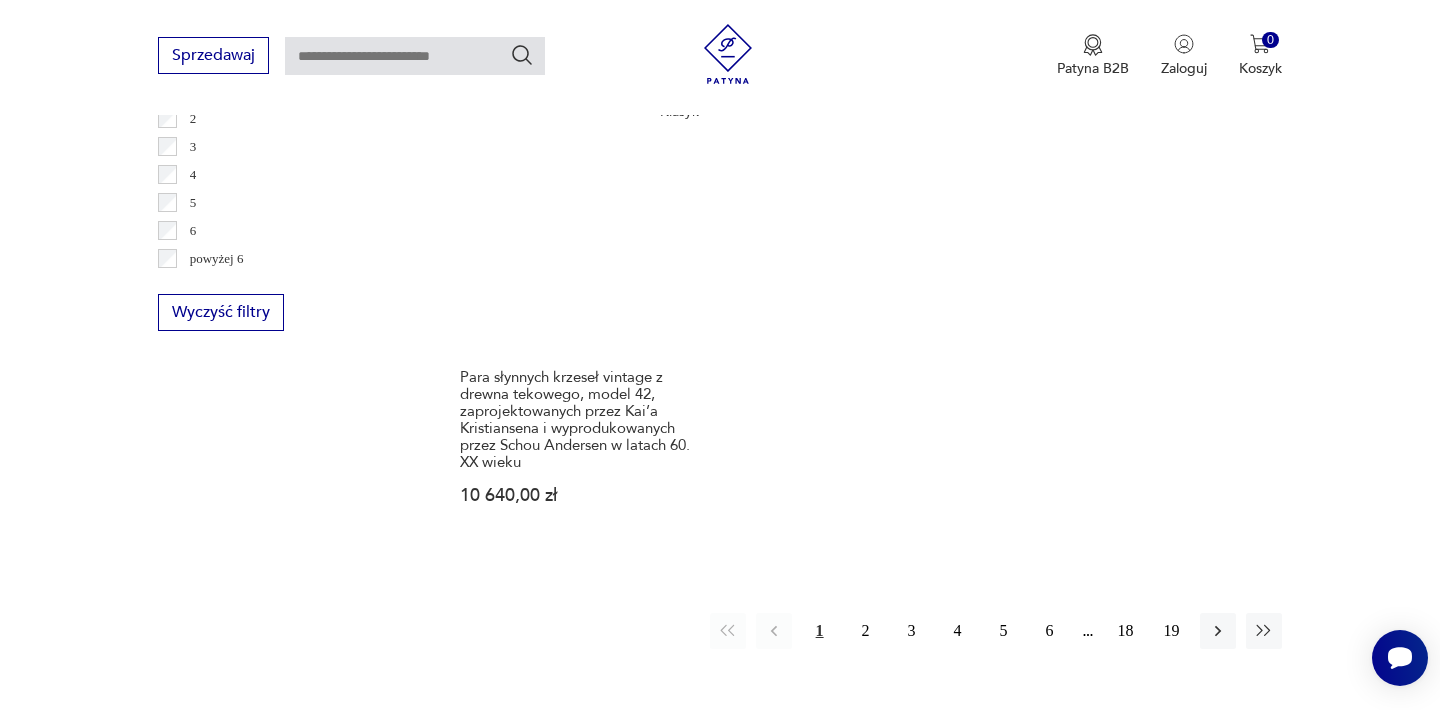 scroll, scrollTop: 3012, scrollLeft: 0, axis: vertical 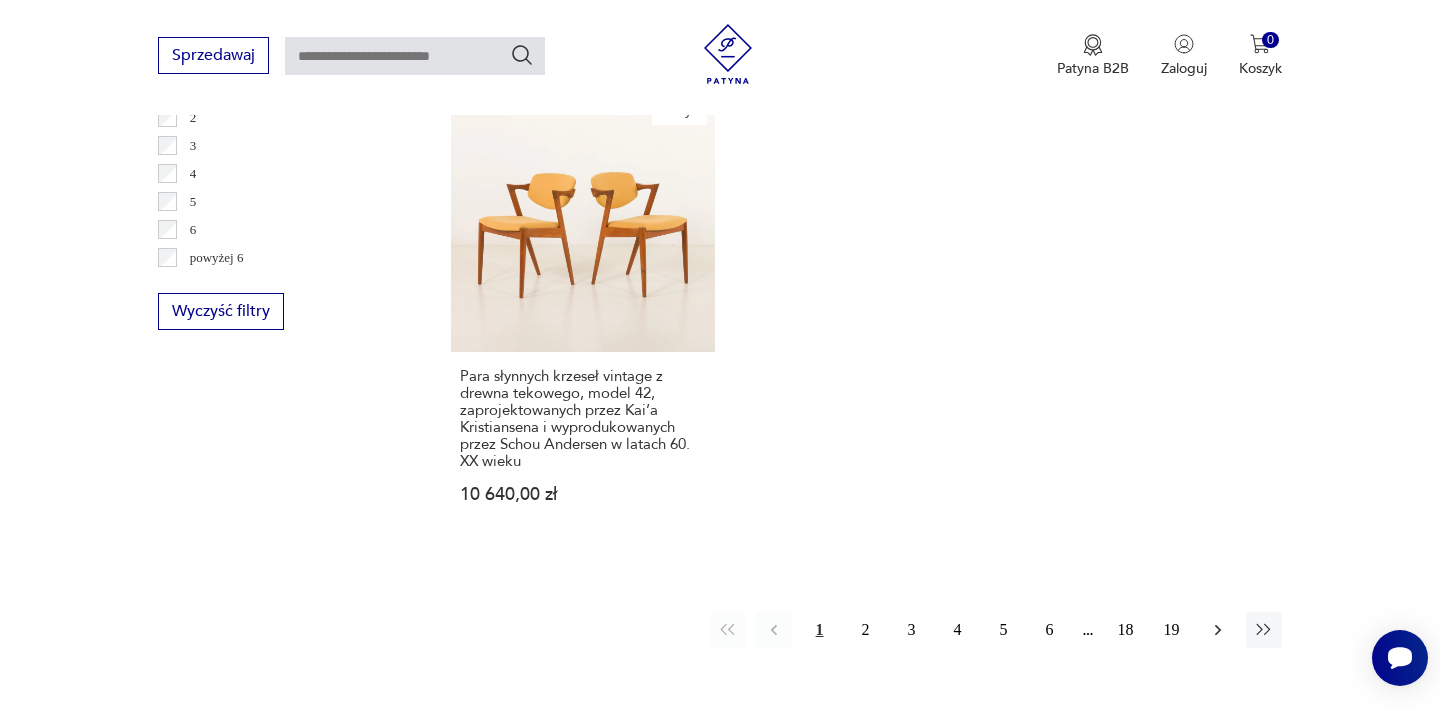 click 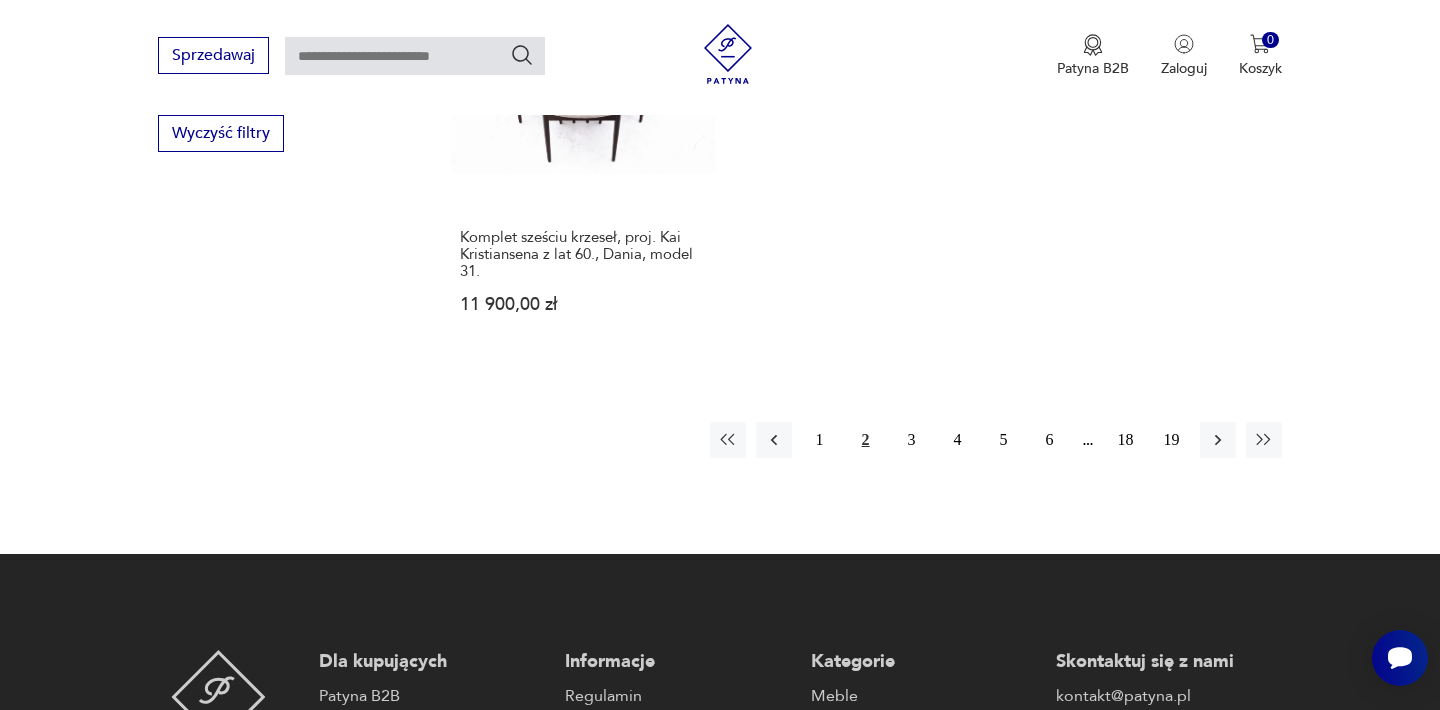 scroll, scrollTop: 3212, scrollLeft: 0, axis: vertical 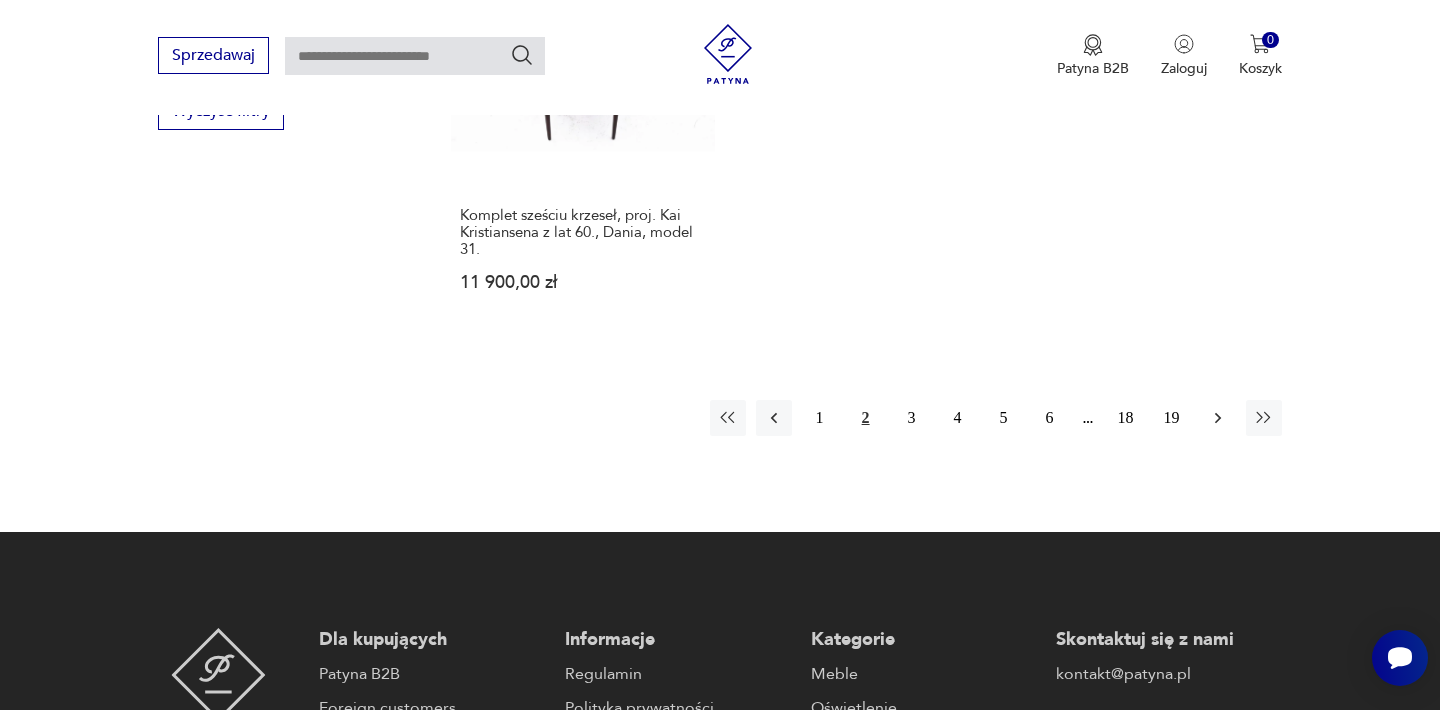 click 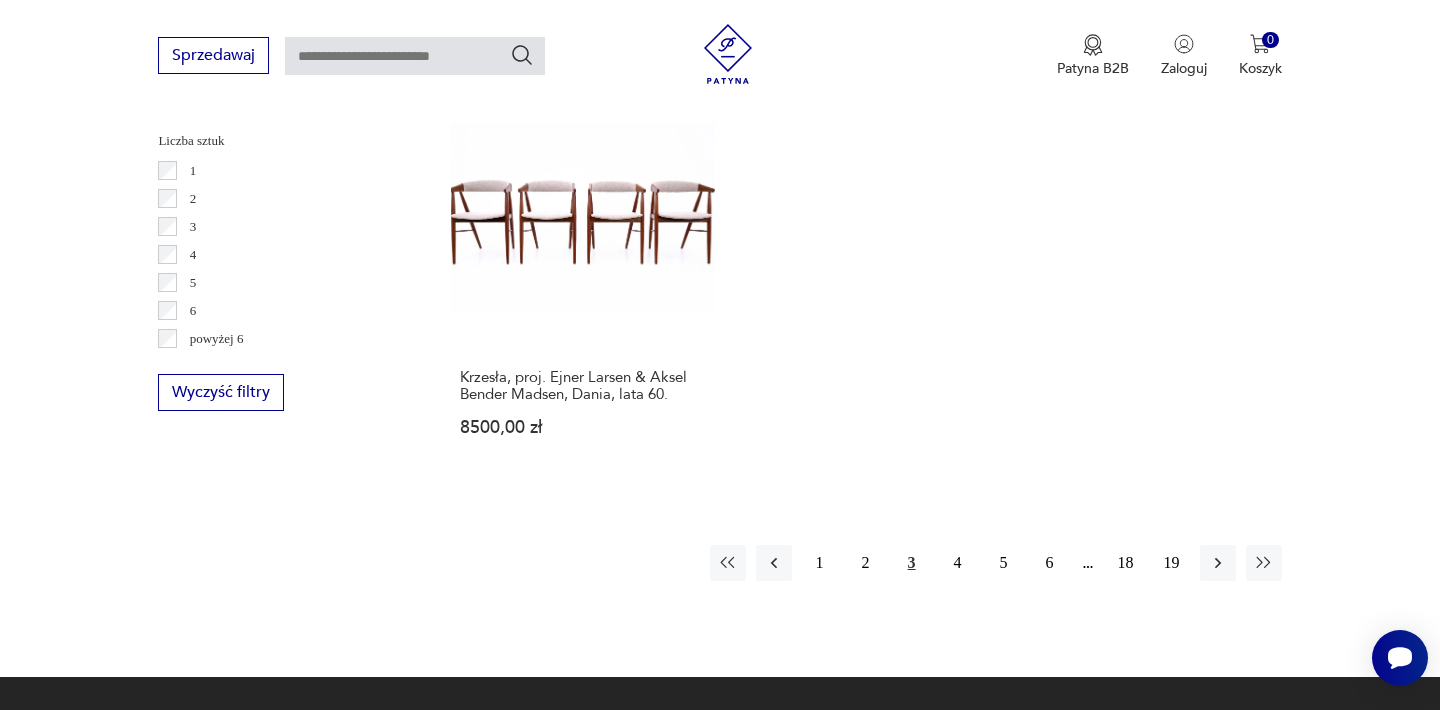 scroll, scrollTop: 2932, scrollLeft: 0, axis: vertical 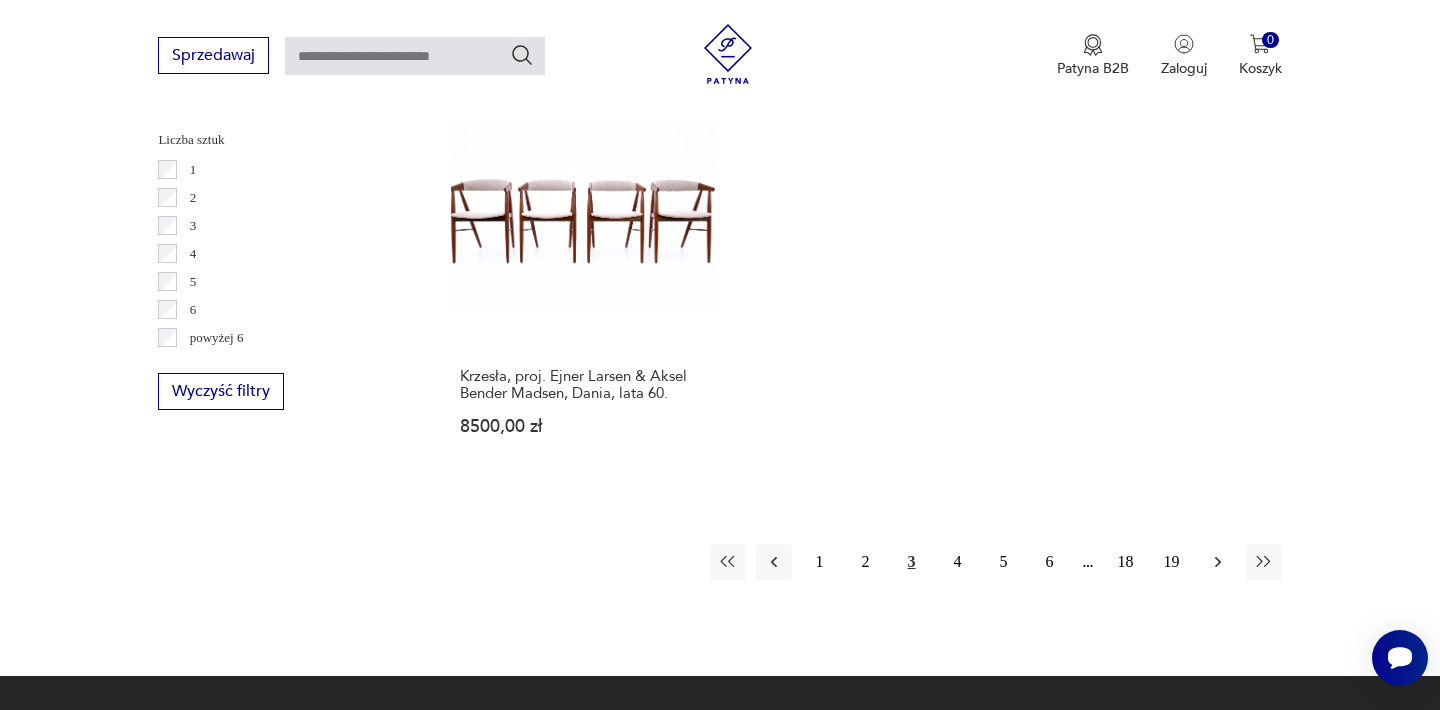 click 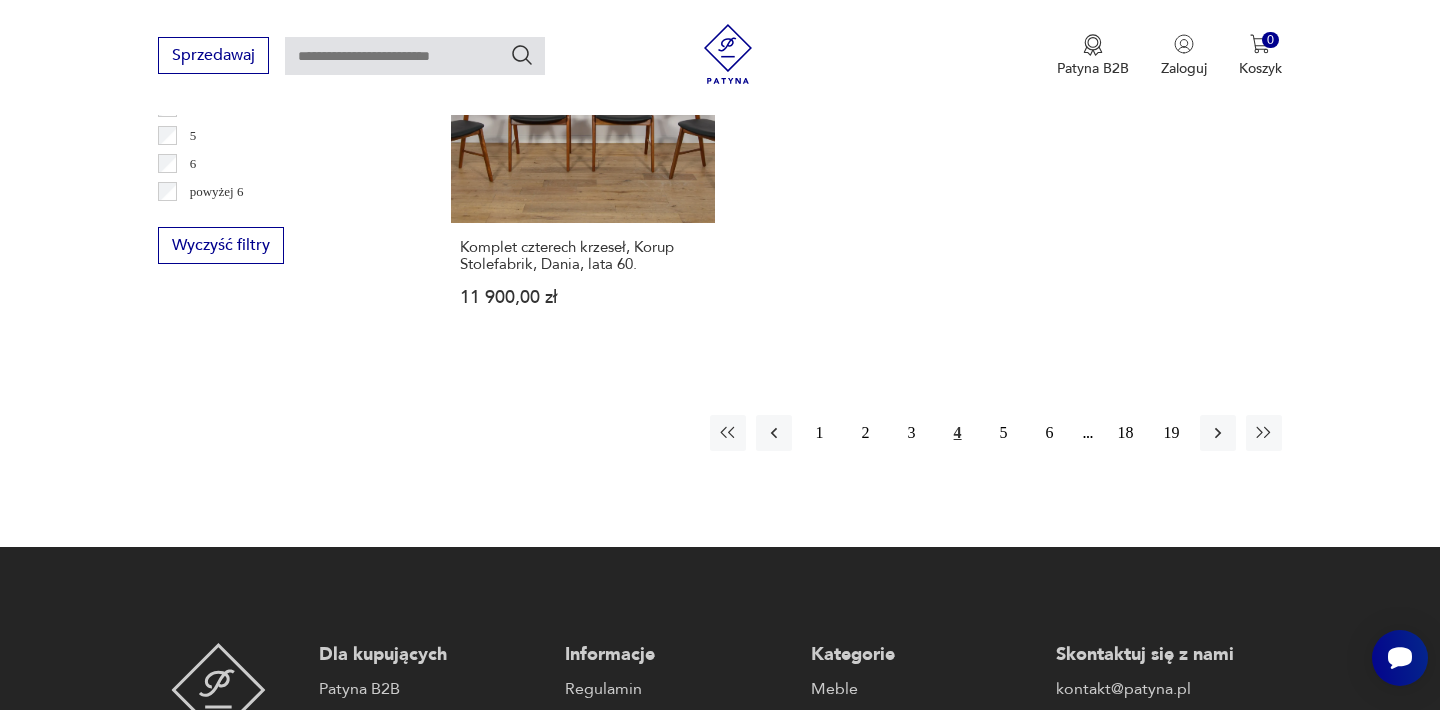 scroll, scrollTop: 3132, scrollLeft: 0, axis: vertical 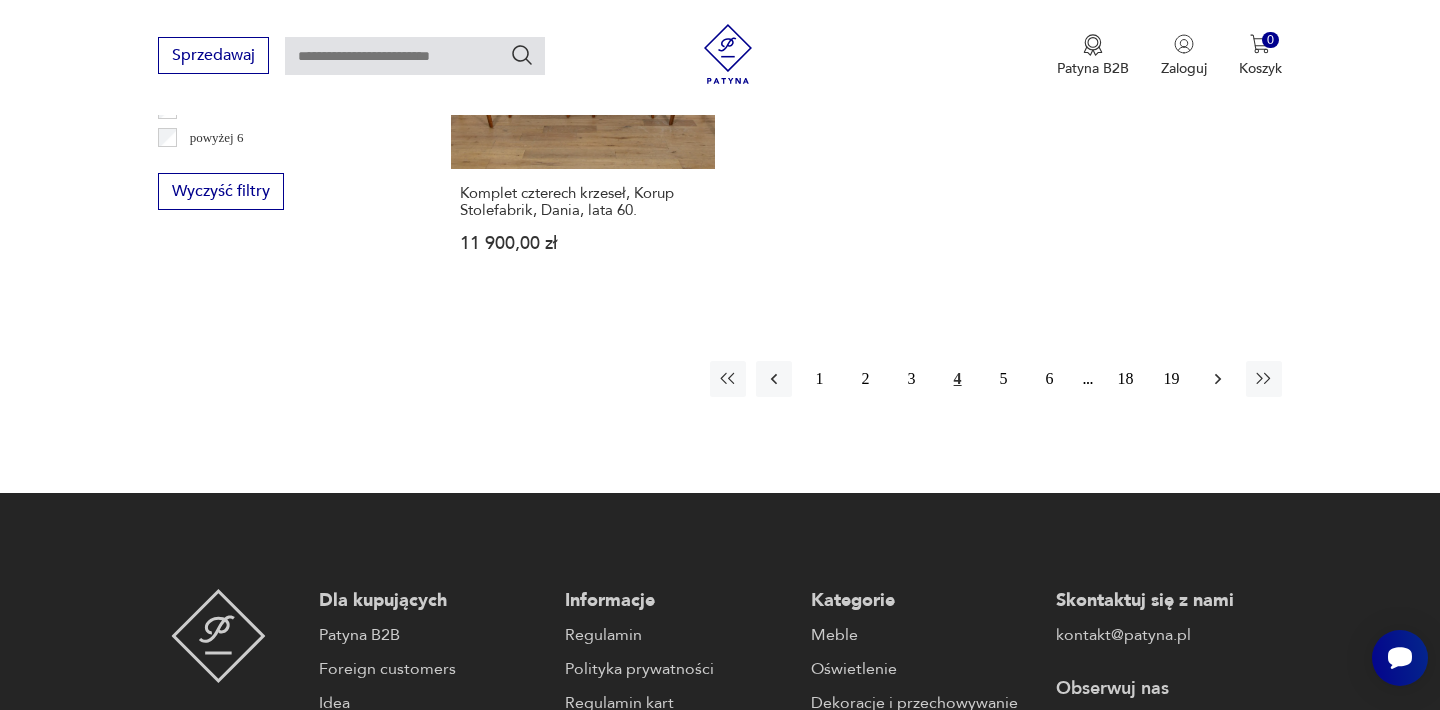 click 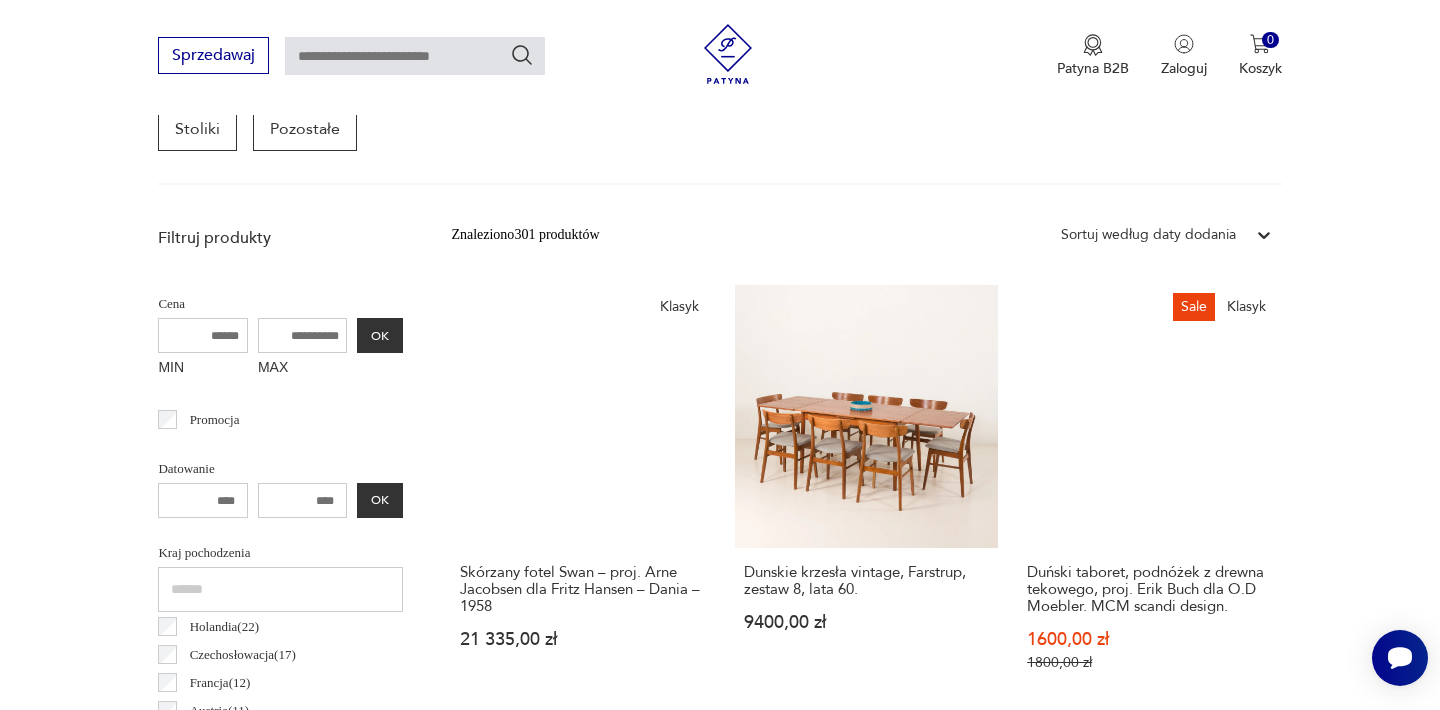 scroll, scrollTop: 652, scrollLeft: 0, axis: vertical 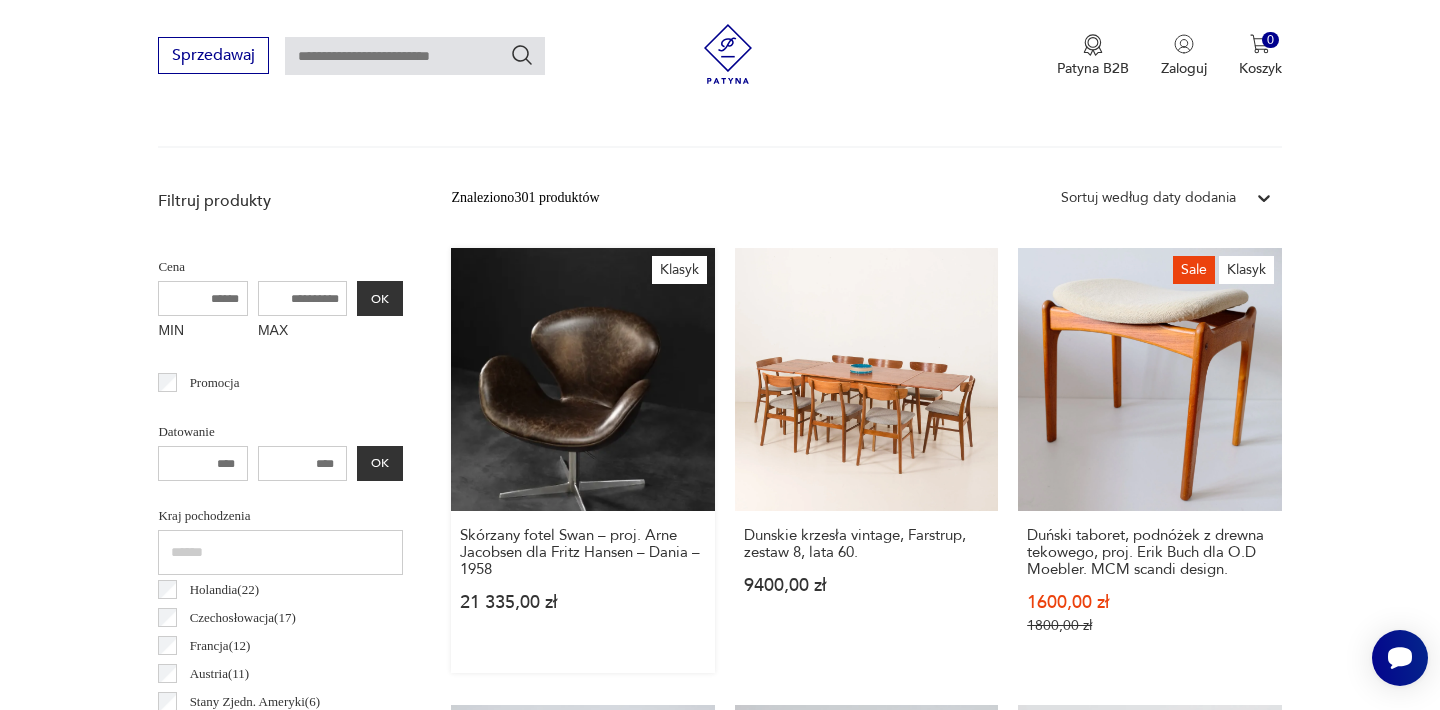 click on "Klasyk Skórzany fotel Swan – proj. [FIRST] [LAST] dla Fritz Hansen – Dania – 1958 21 335,00 zł" at bounding box center [582, 460] 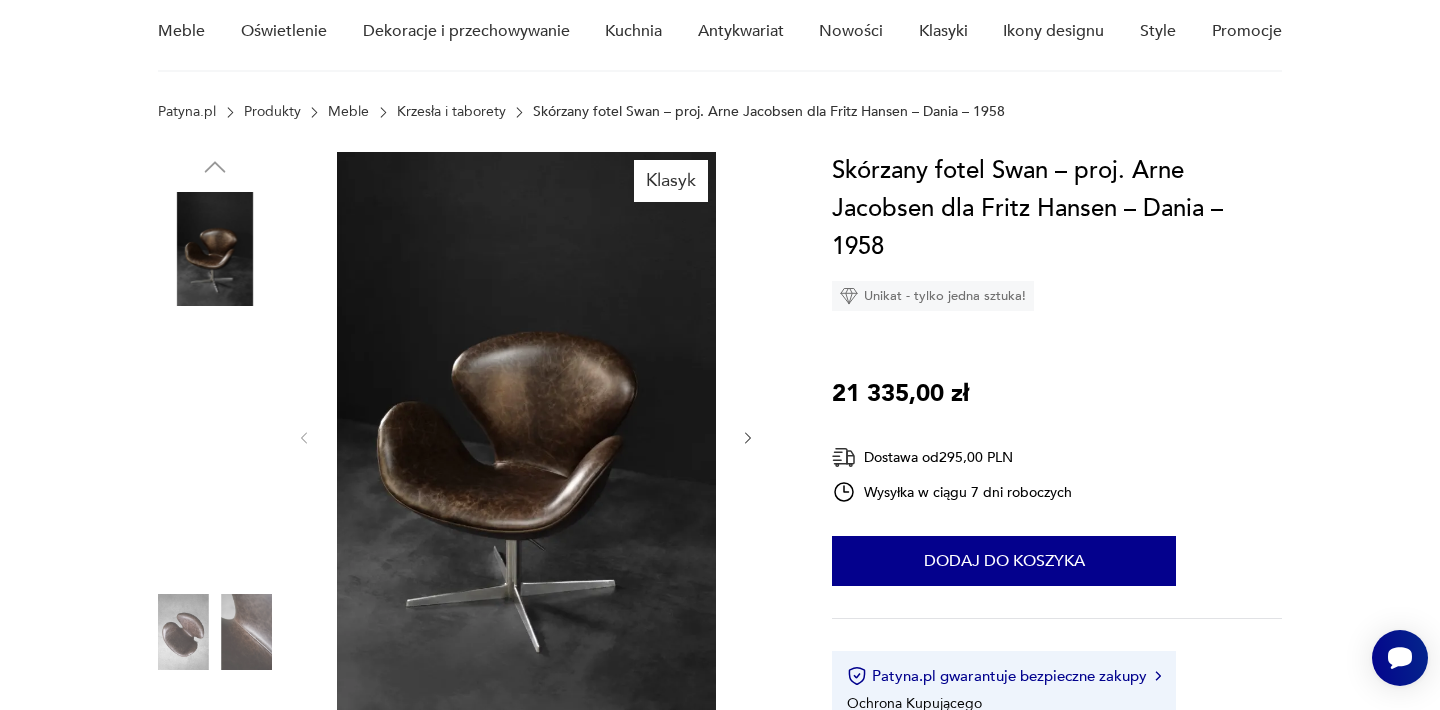 scroll, scrollTop: 200, scrollLeft: 0, axis: vertical 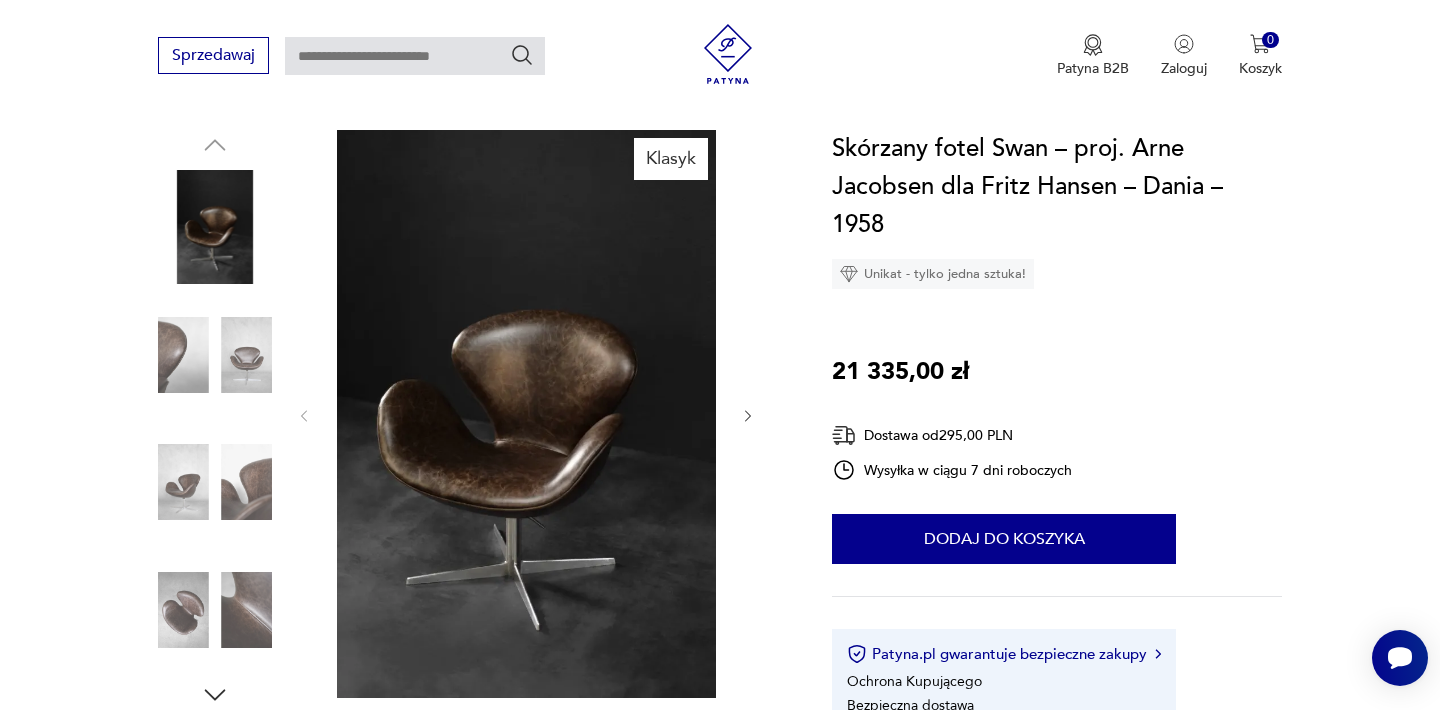 click at bounding box center [526, 414] 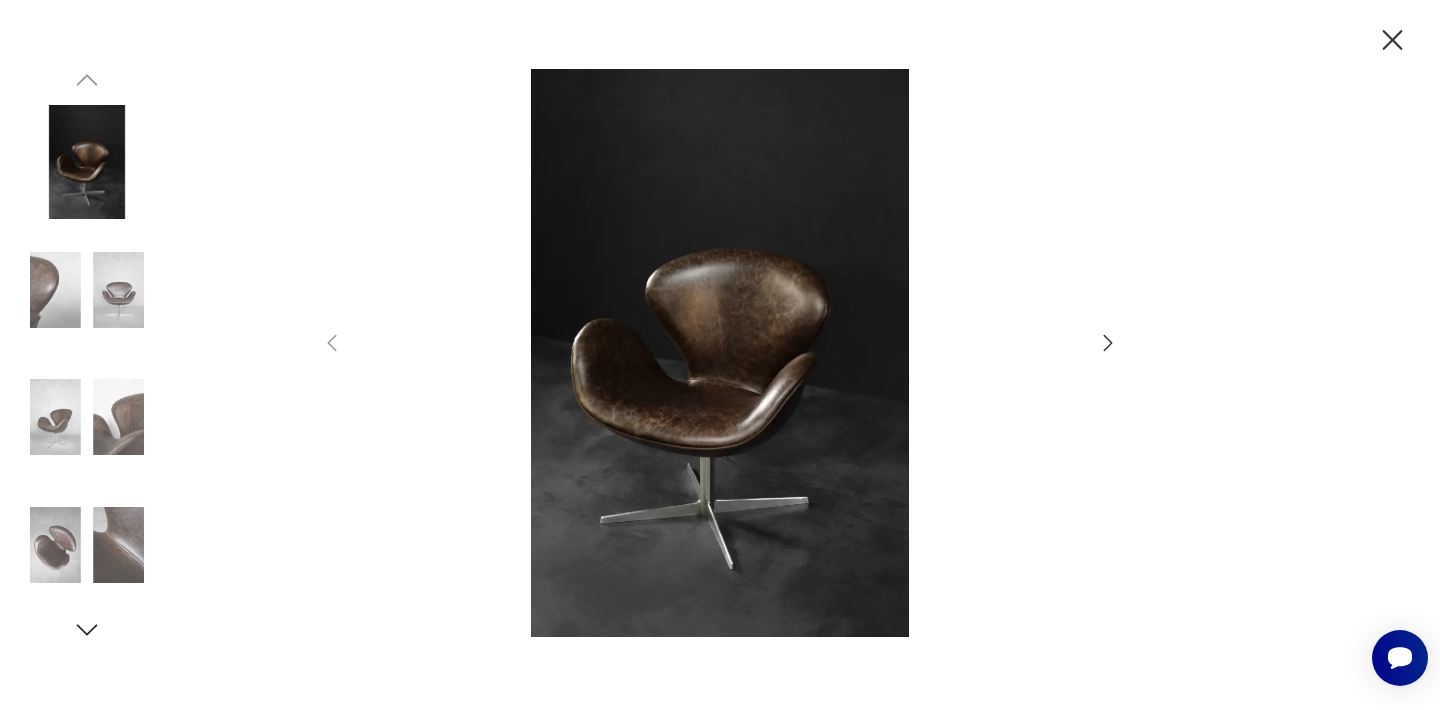 click 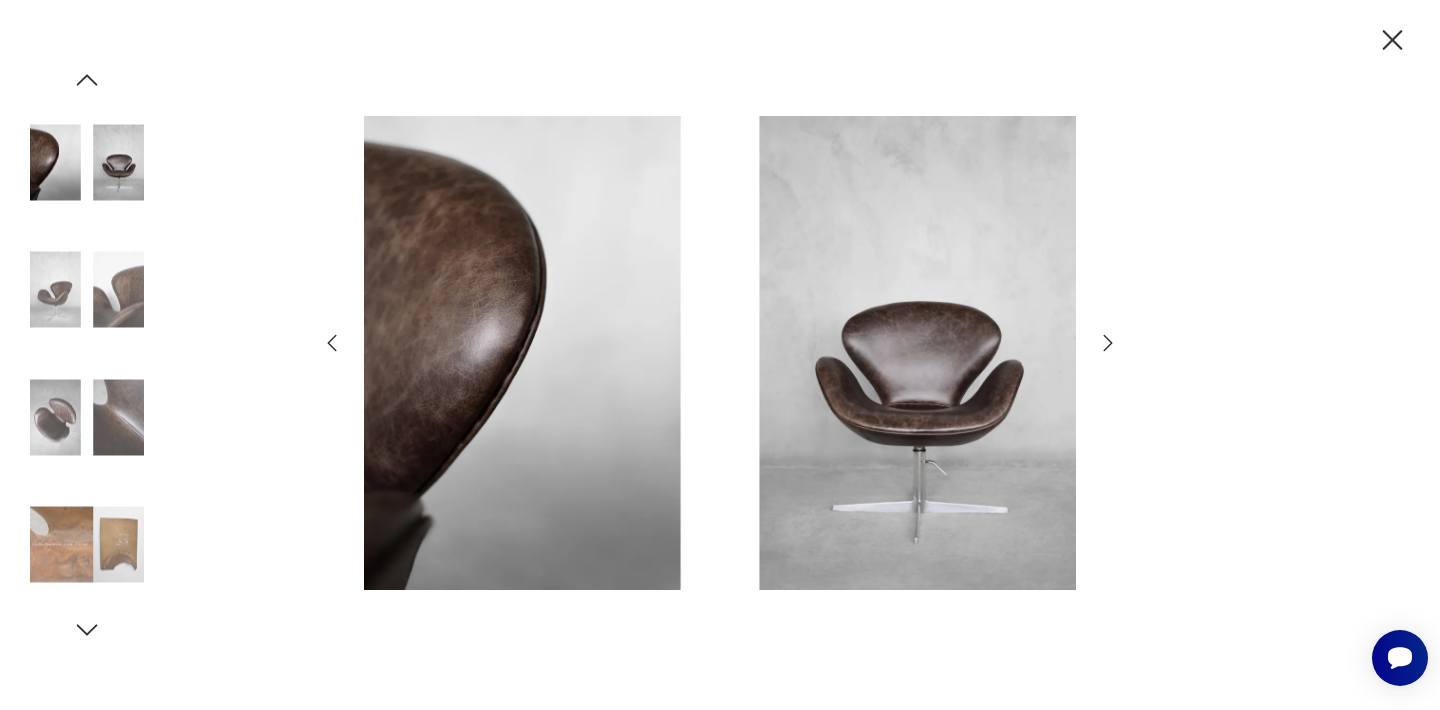 click 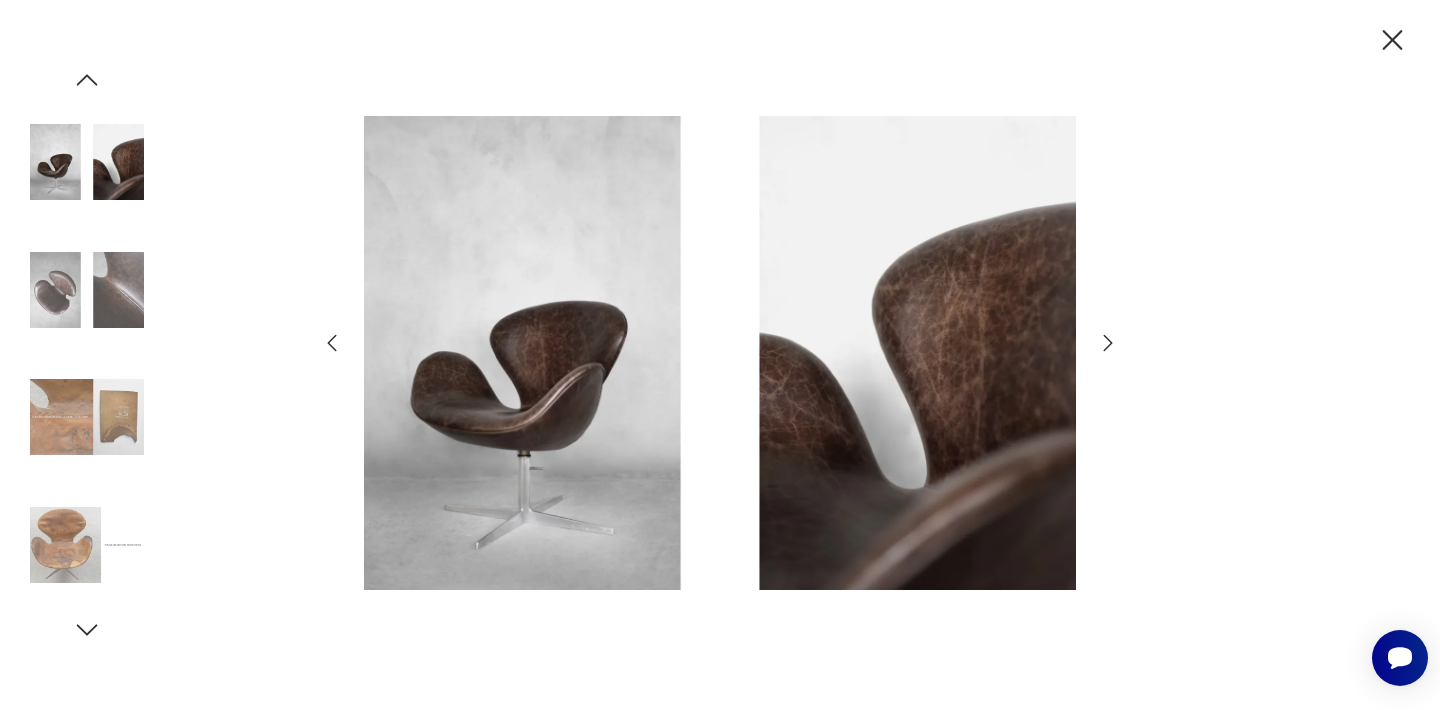 click 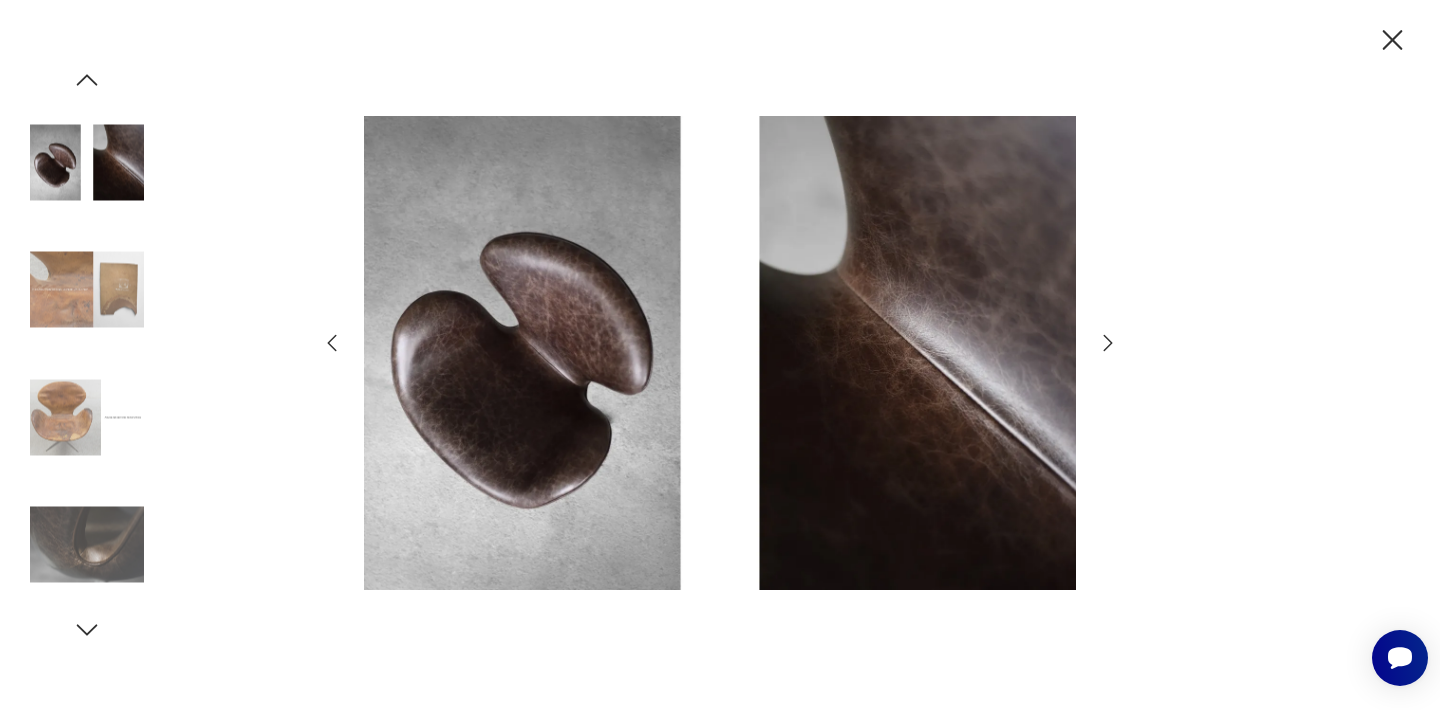click 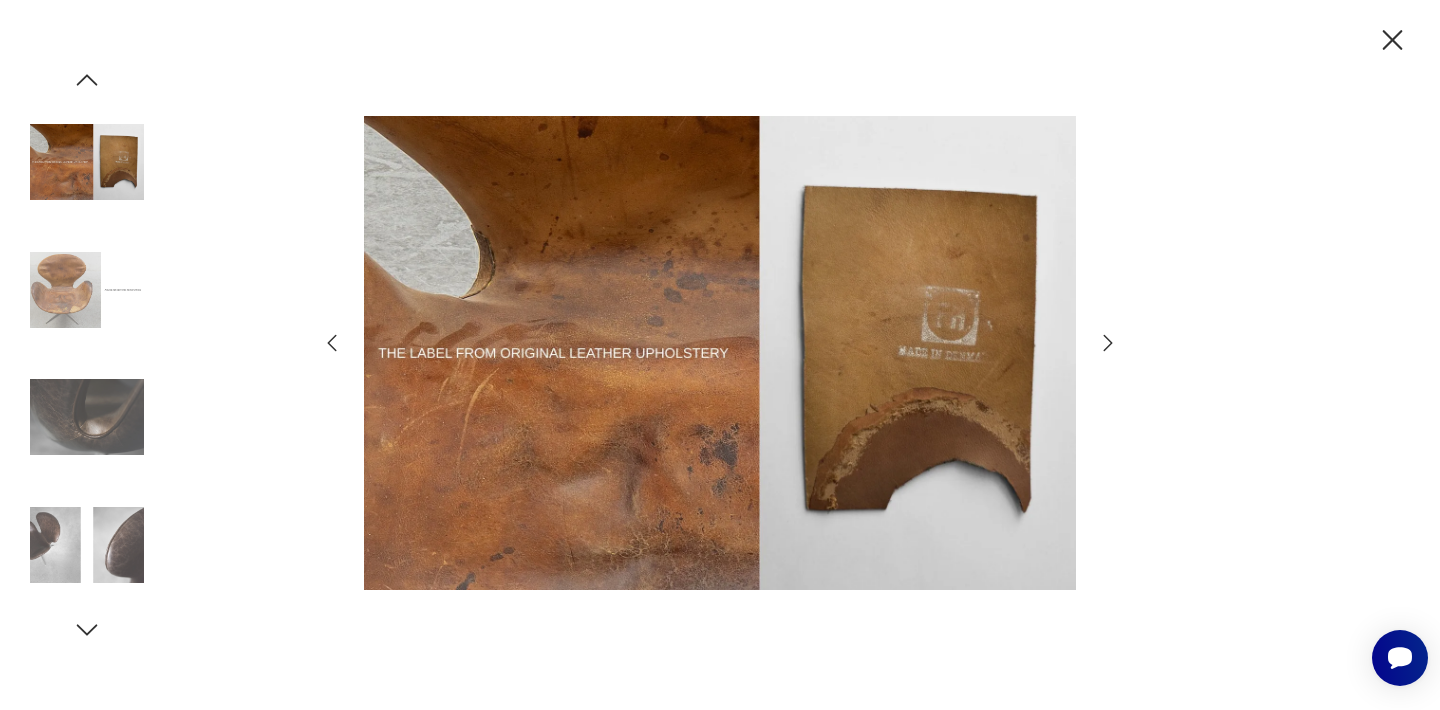click 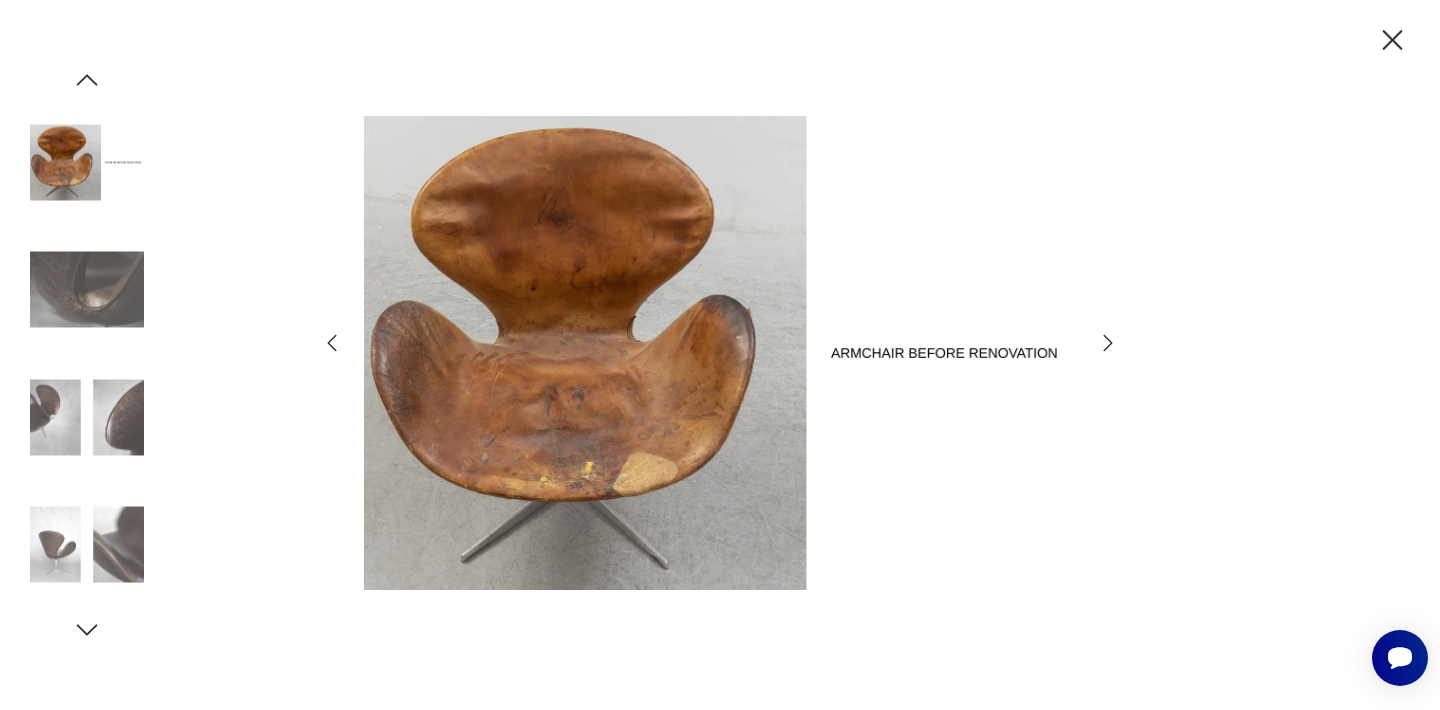 click 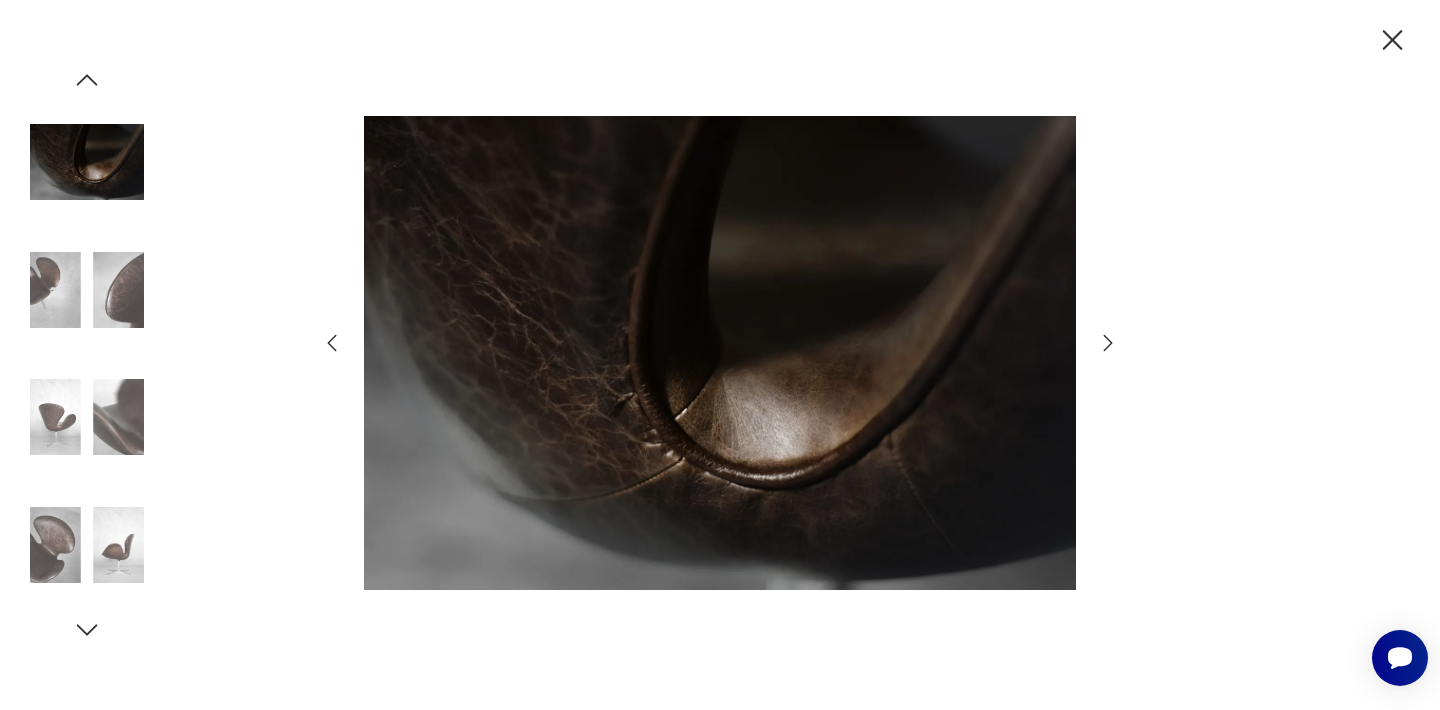 click 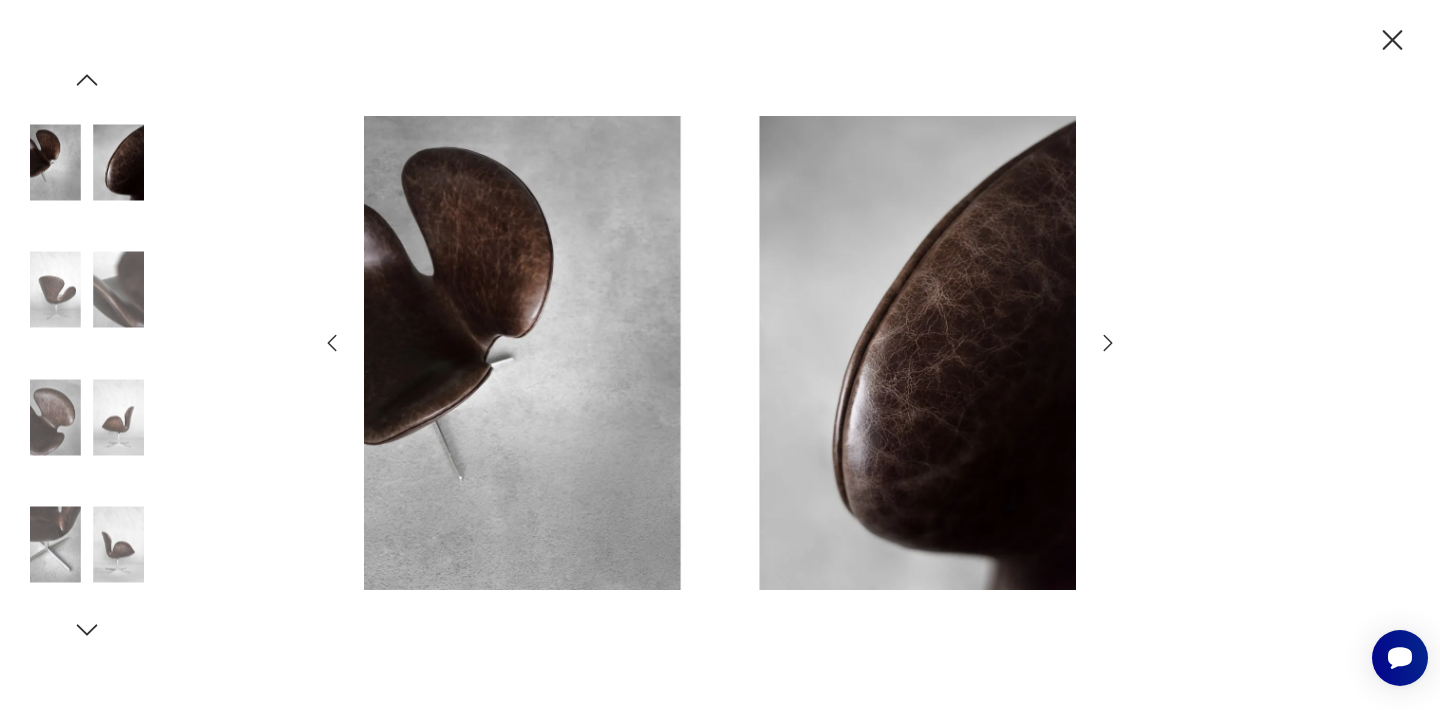 click 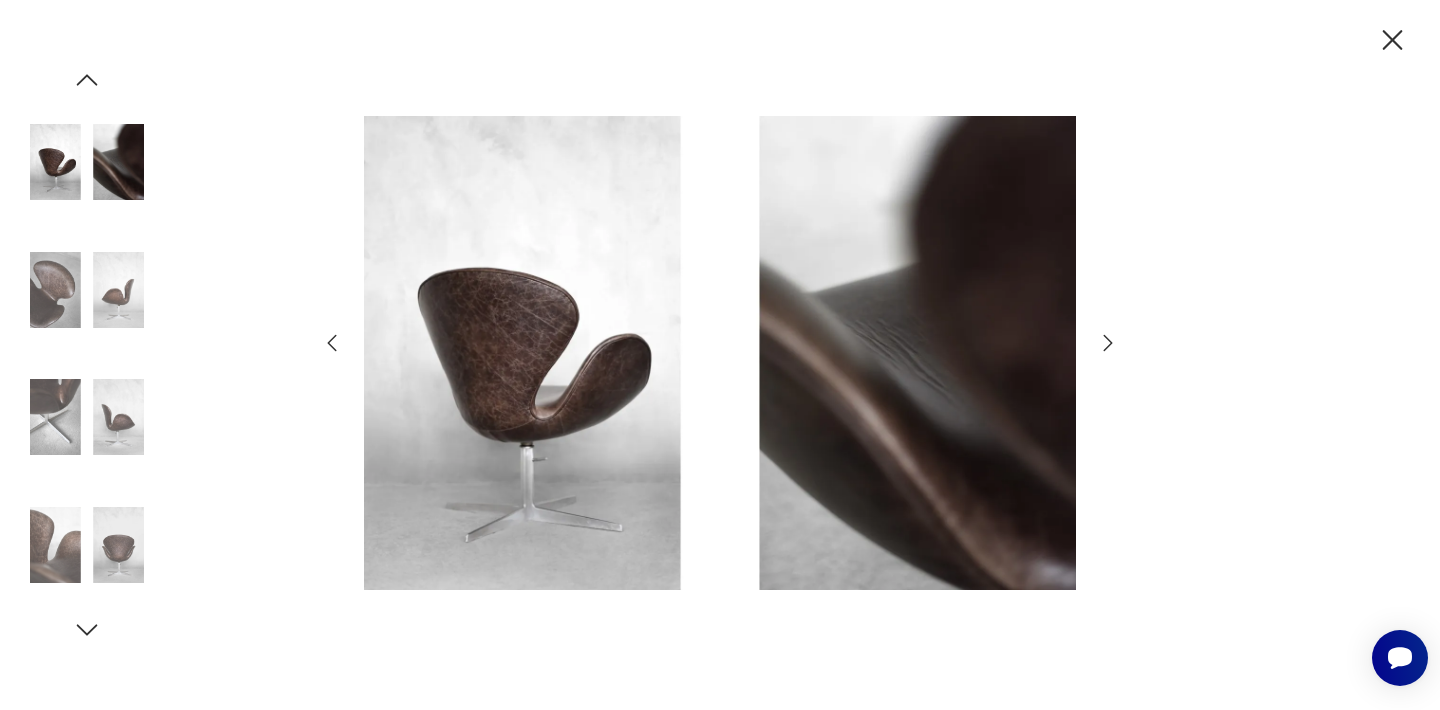 click 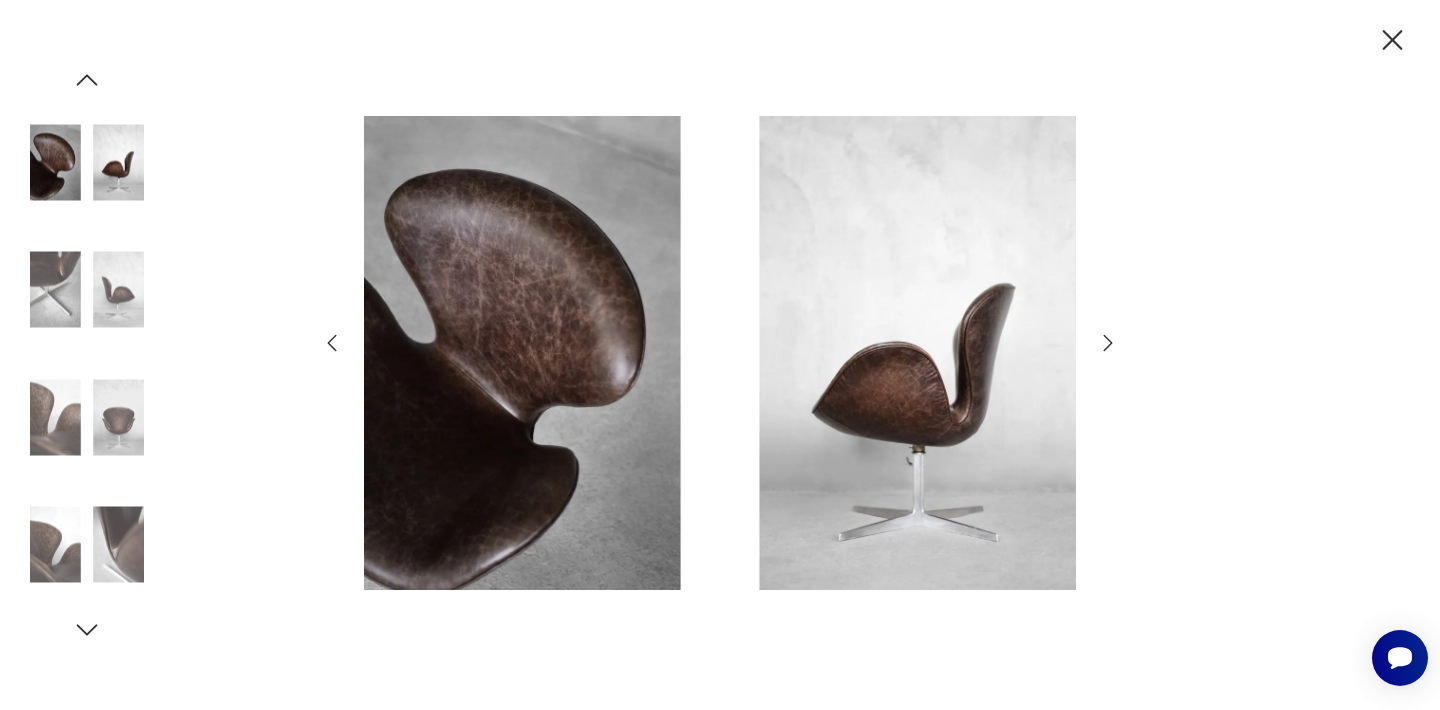 click 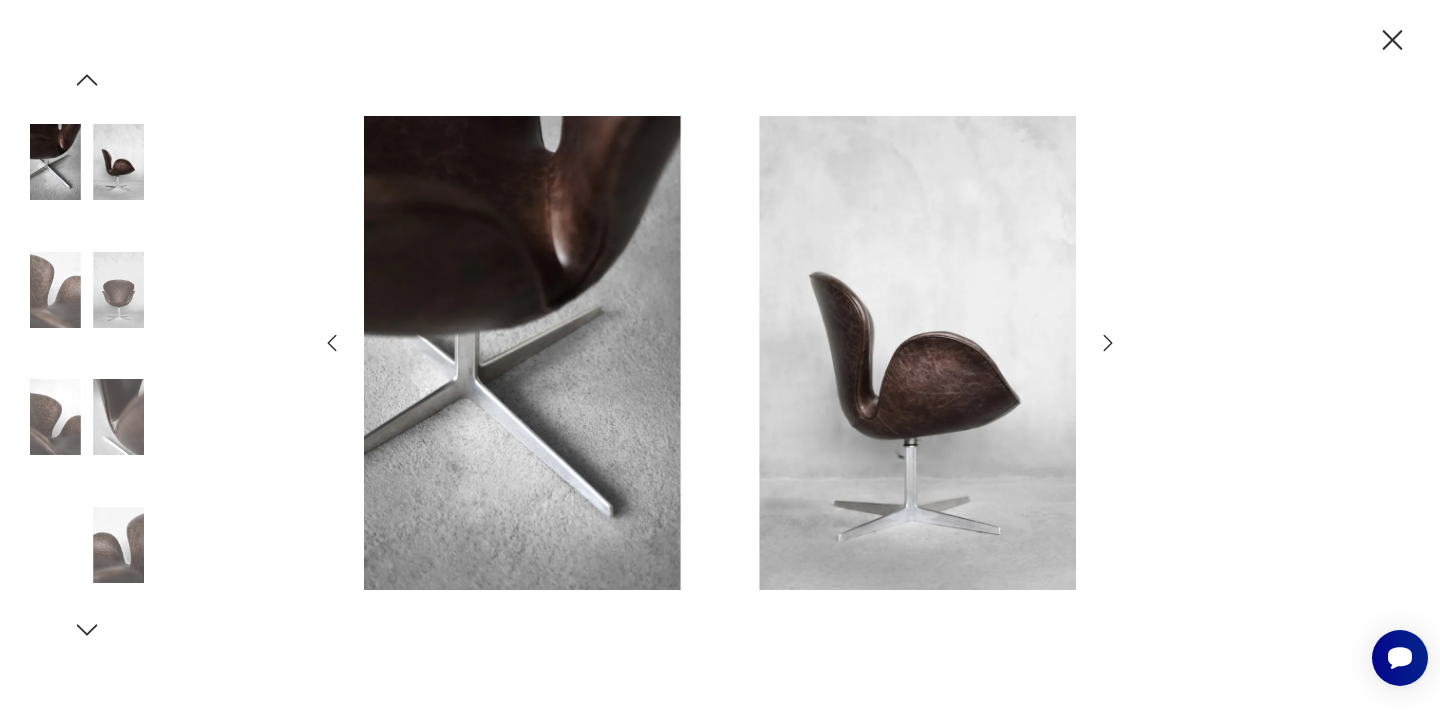 click 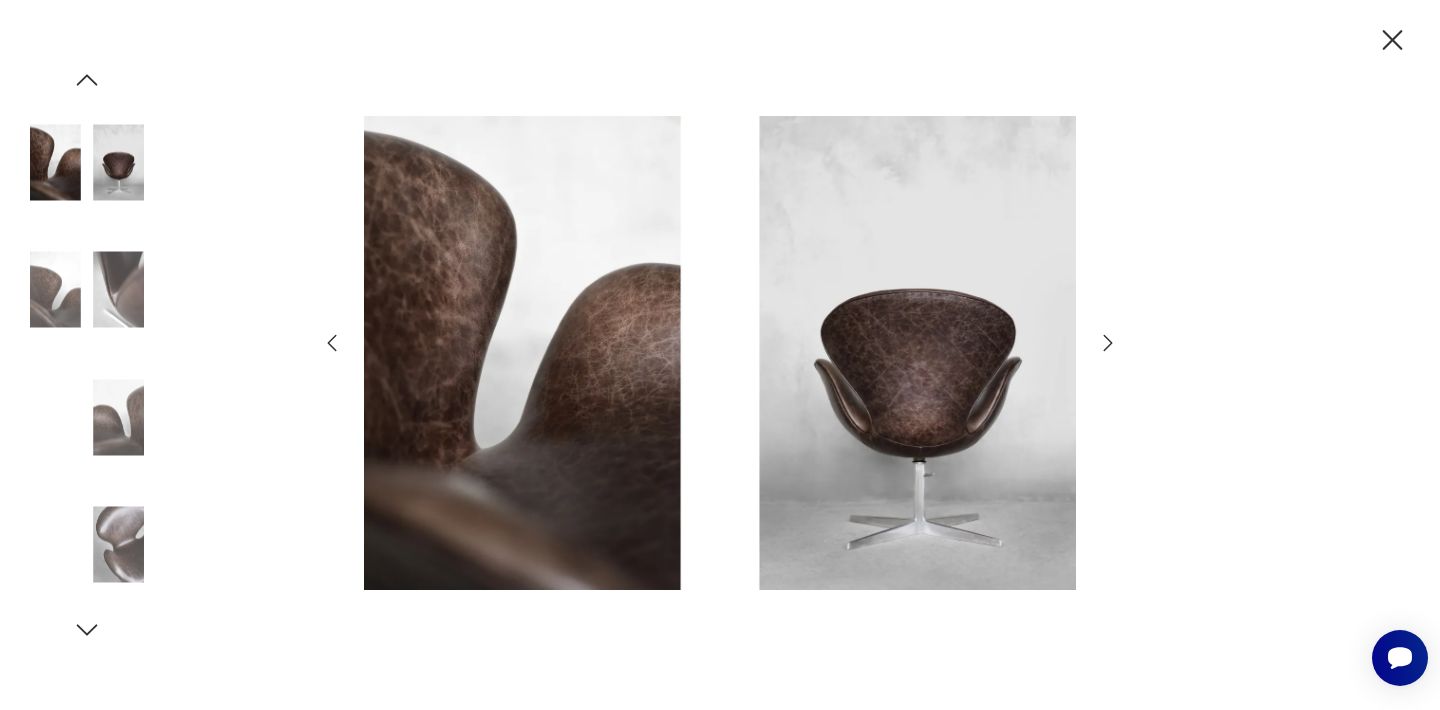 click 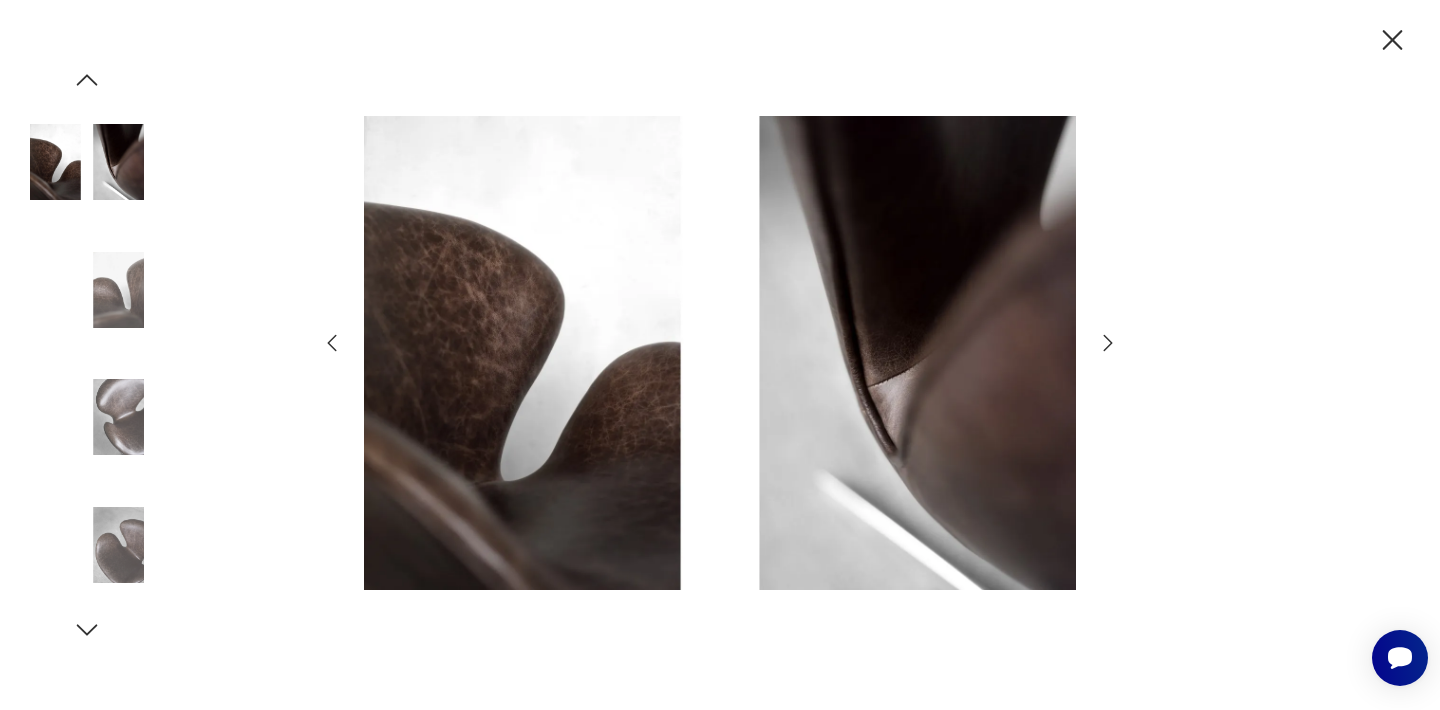 click 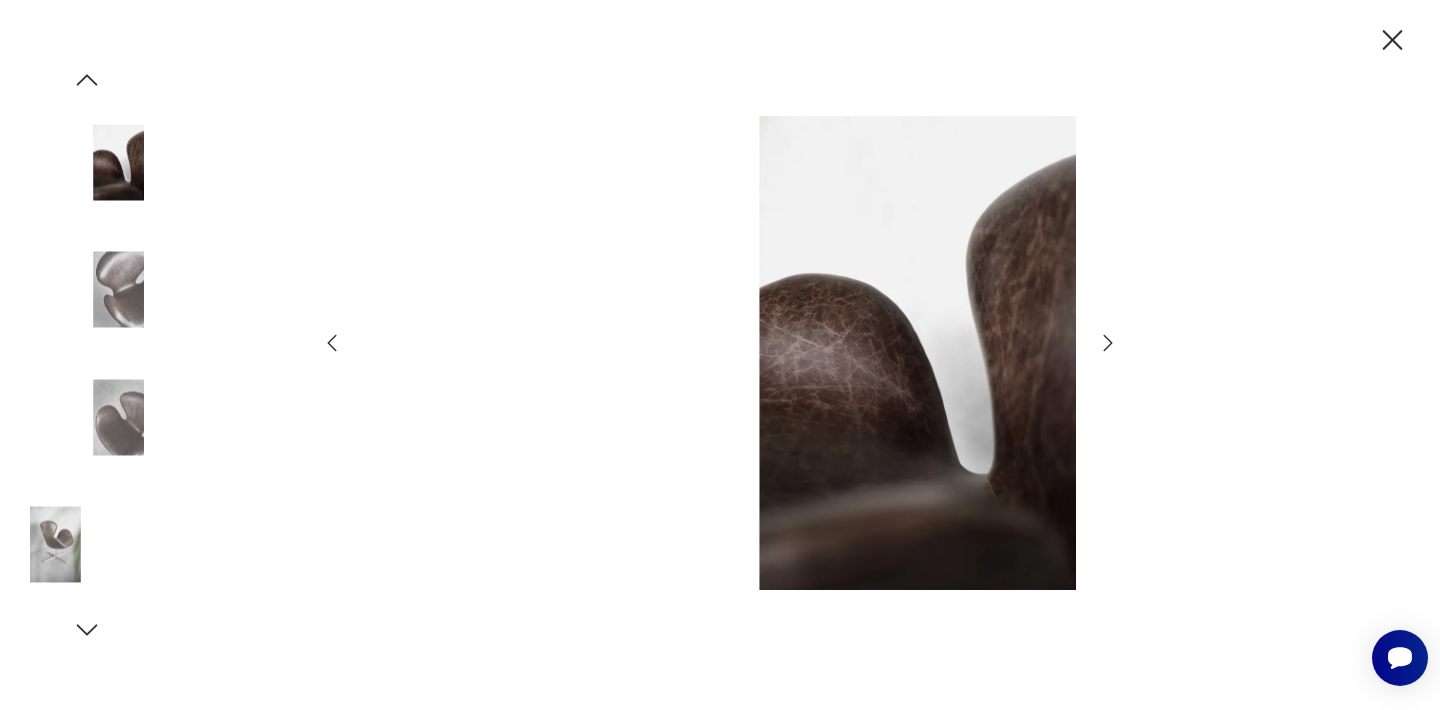 click 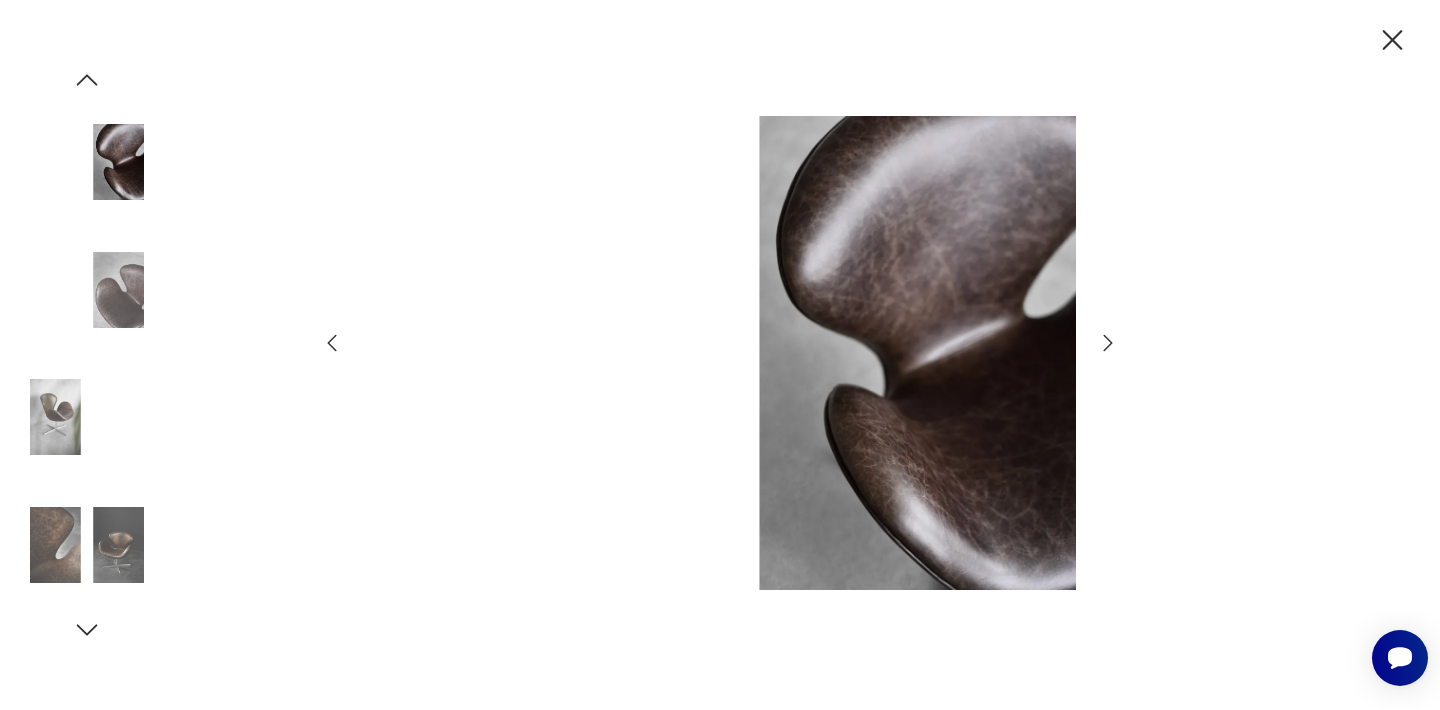 click 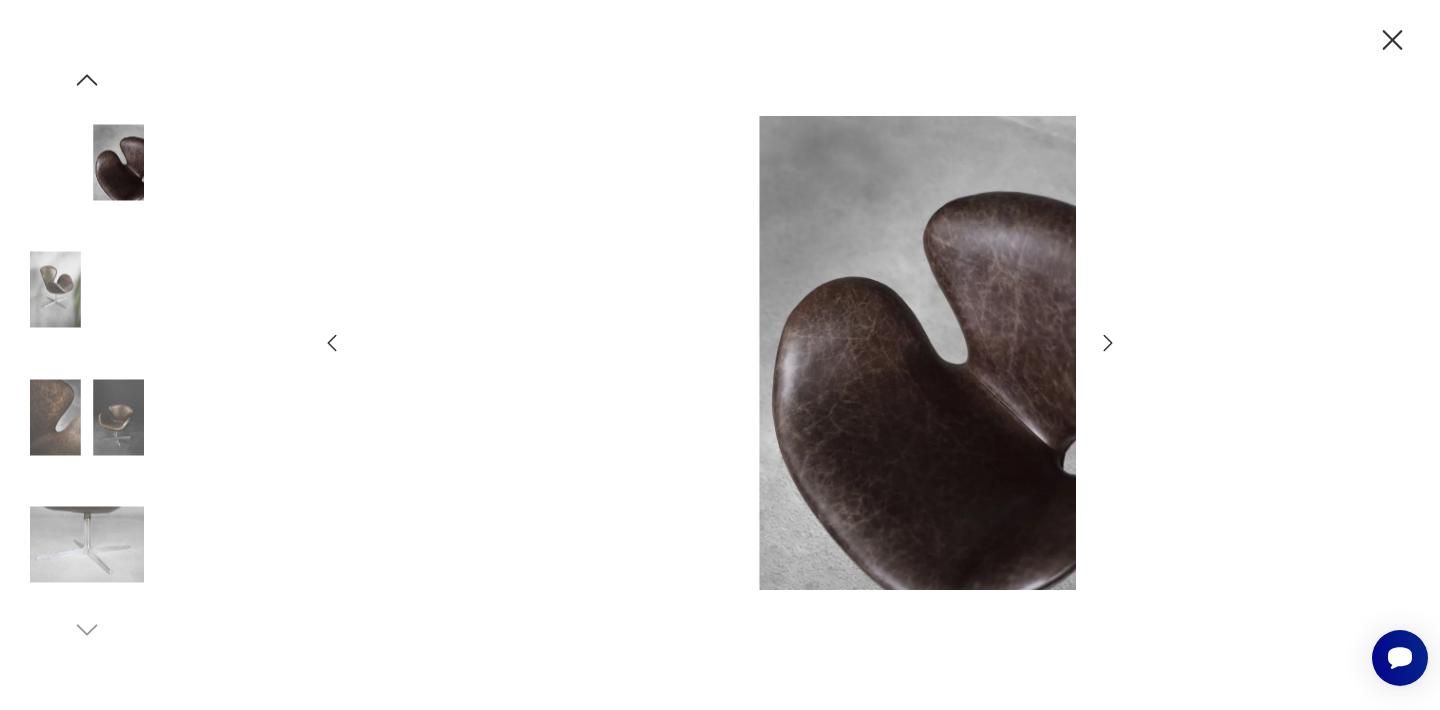 click 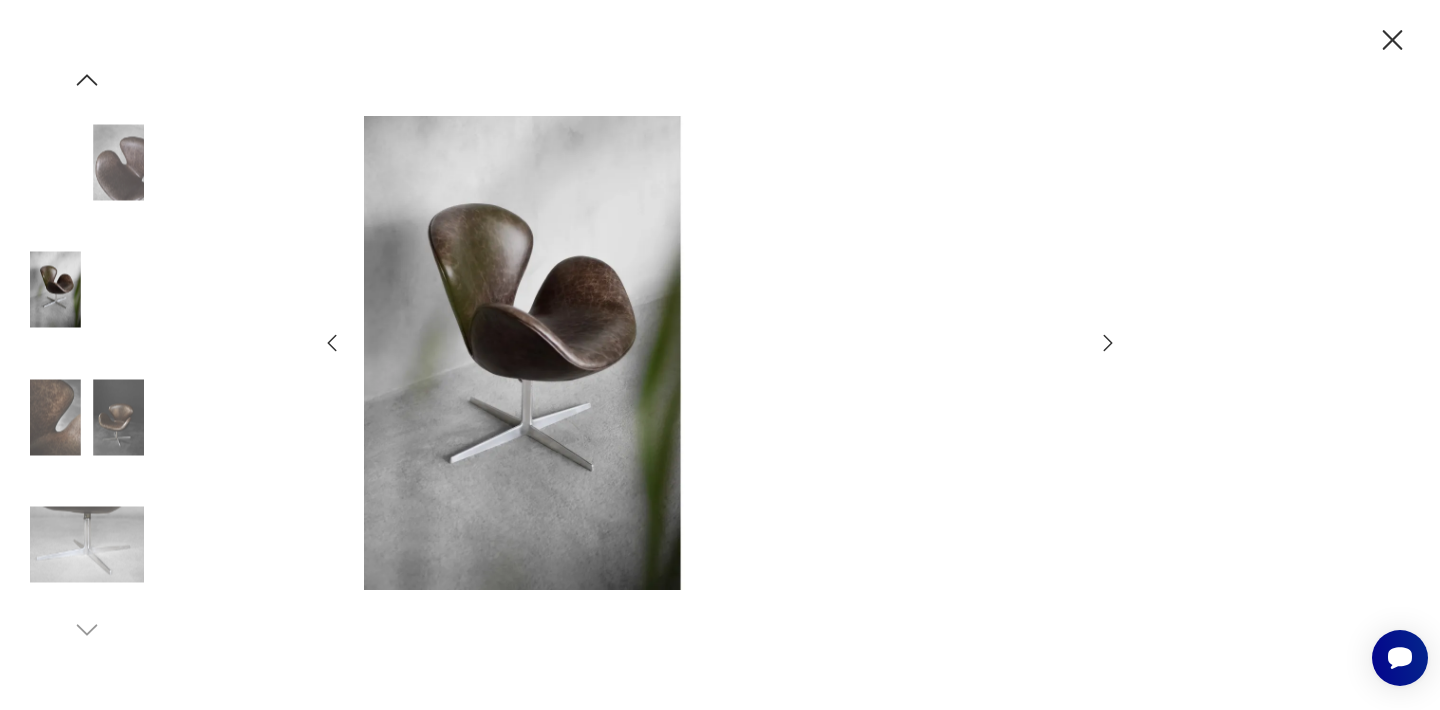 click 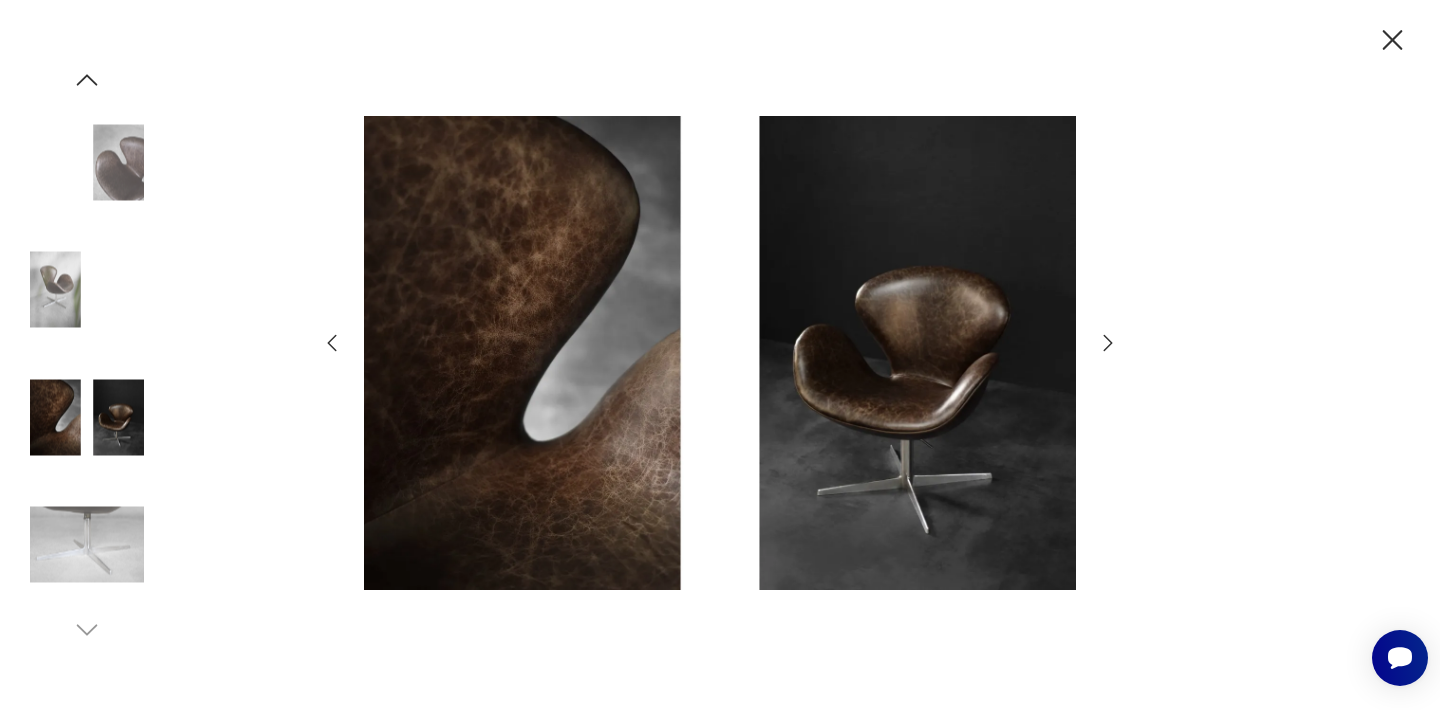 click 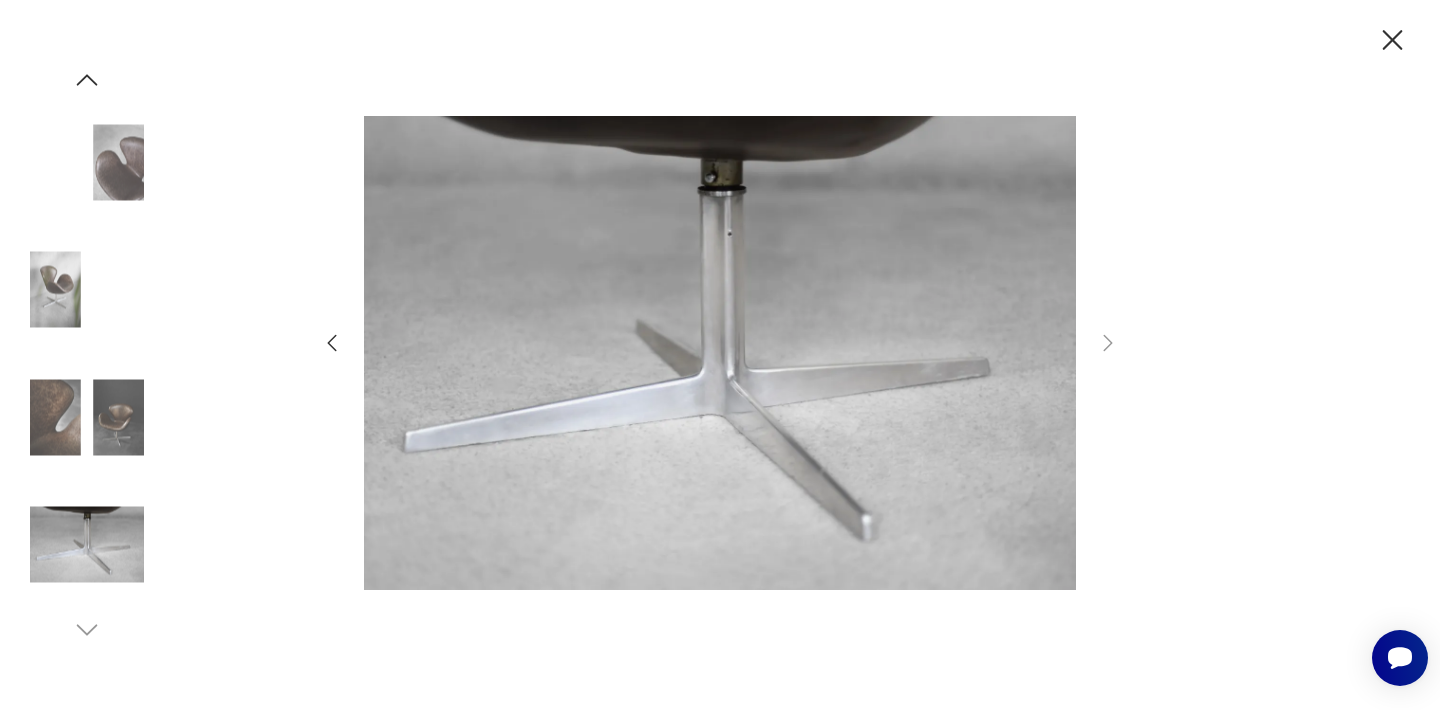 click 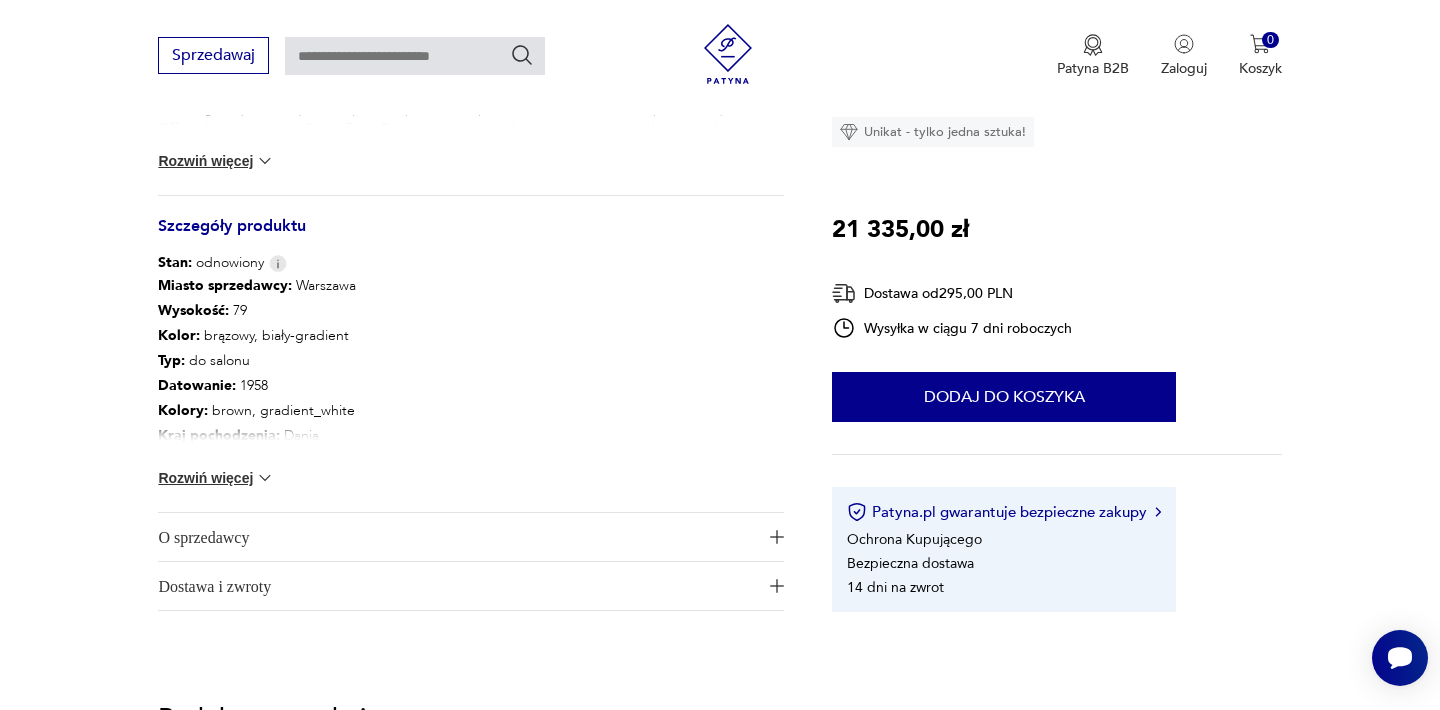 scroll, scrollTop: 1040, scrollLeft: 0, axis: vertical 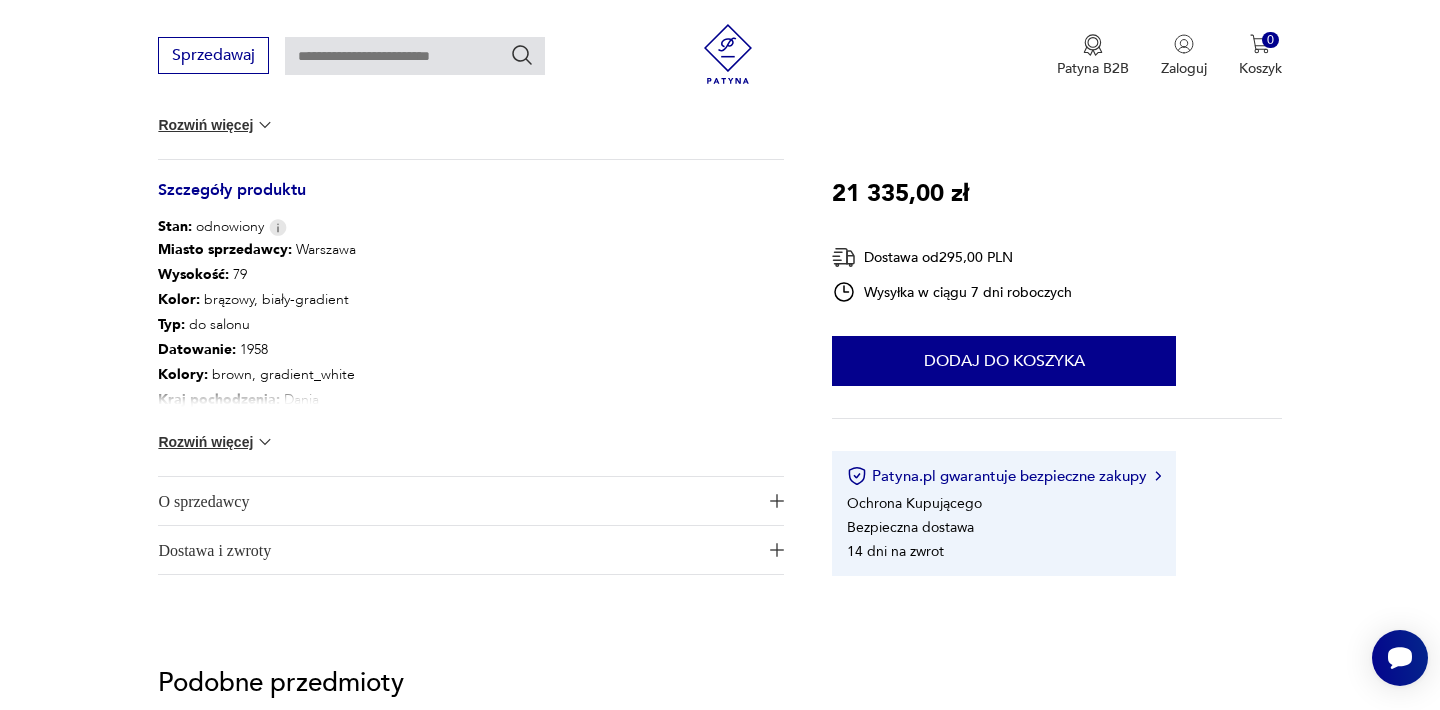 click on "Rozwiń więcej" at bounding box center (216, 442) 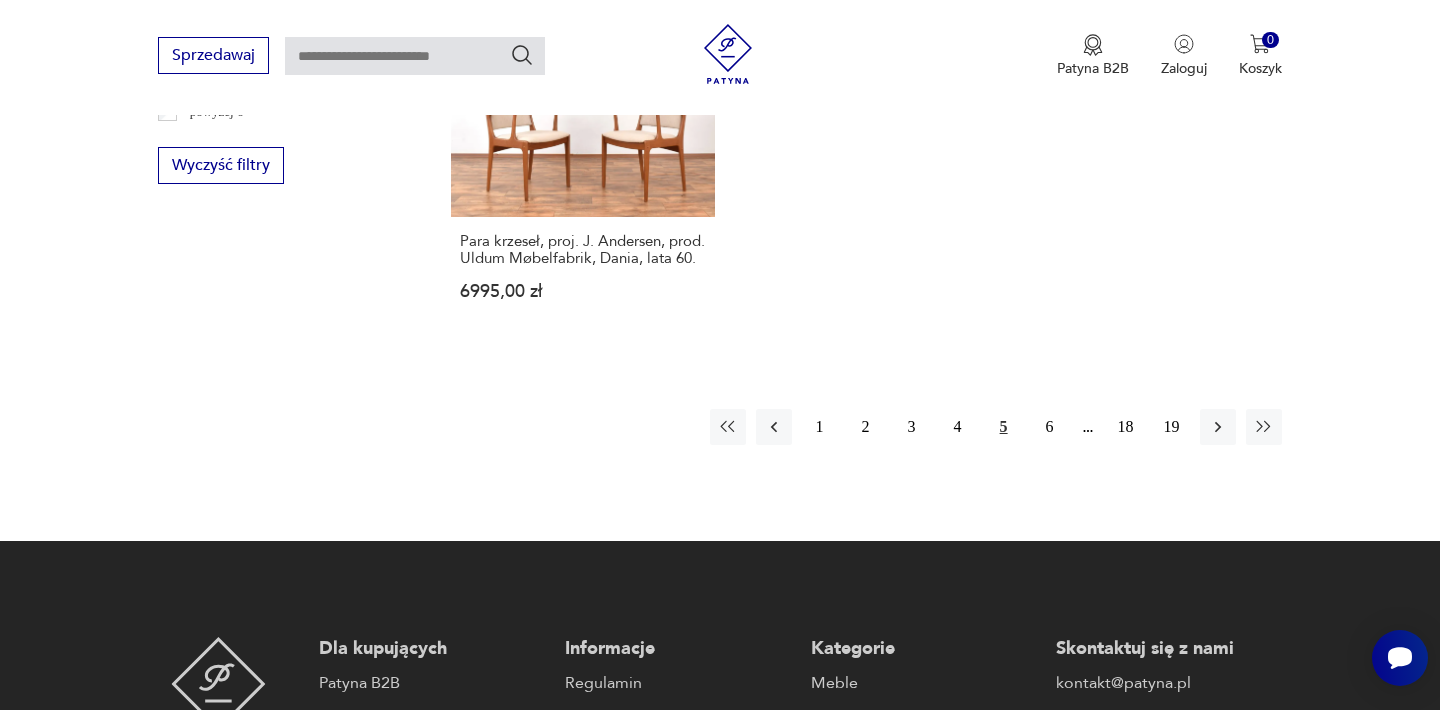 scroll, scrollTop: 3172, scrollLeft: 0, axis: vertical 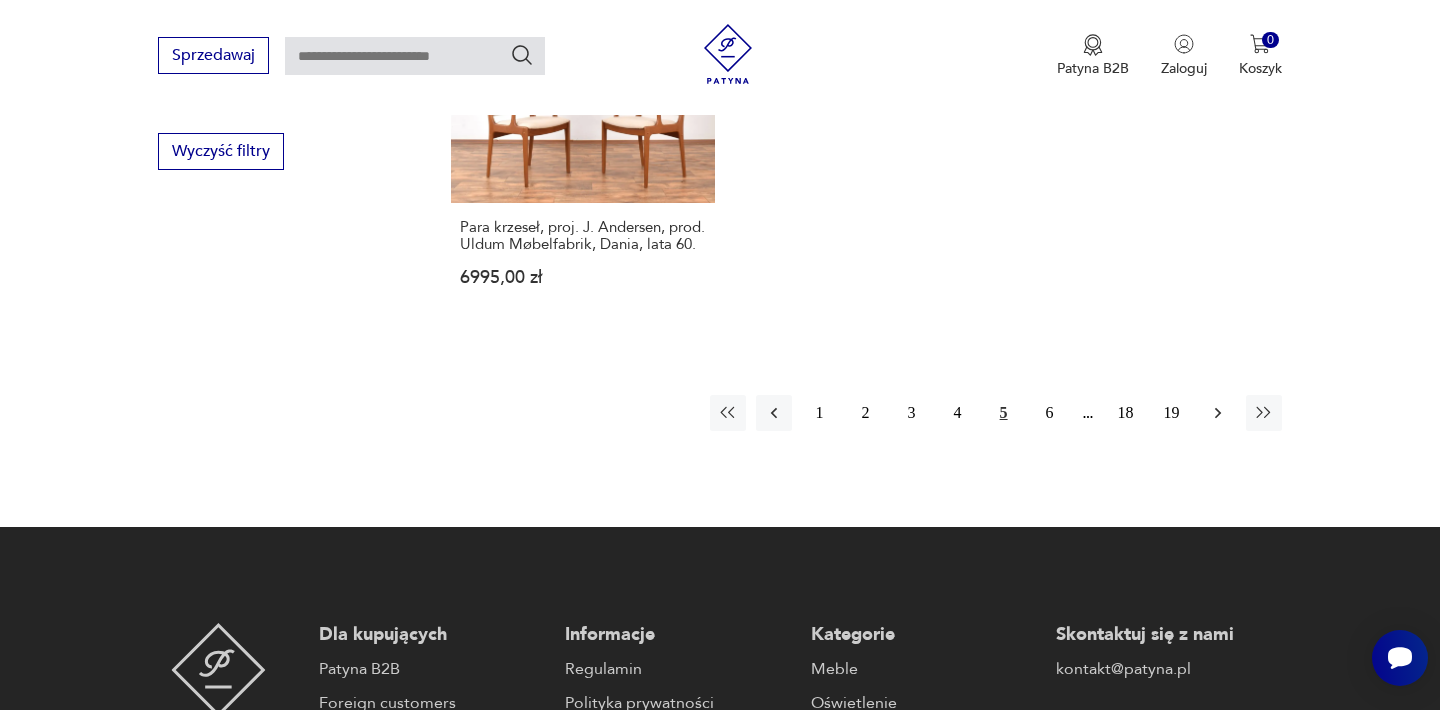 click 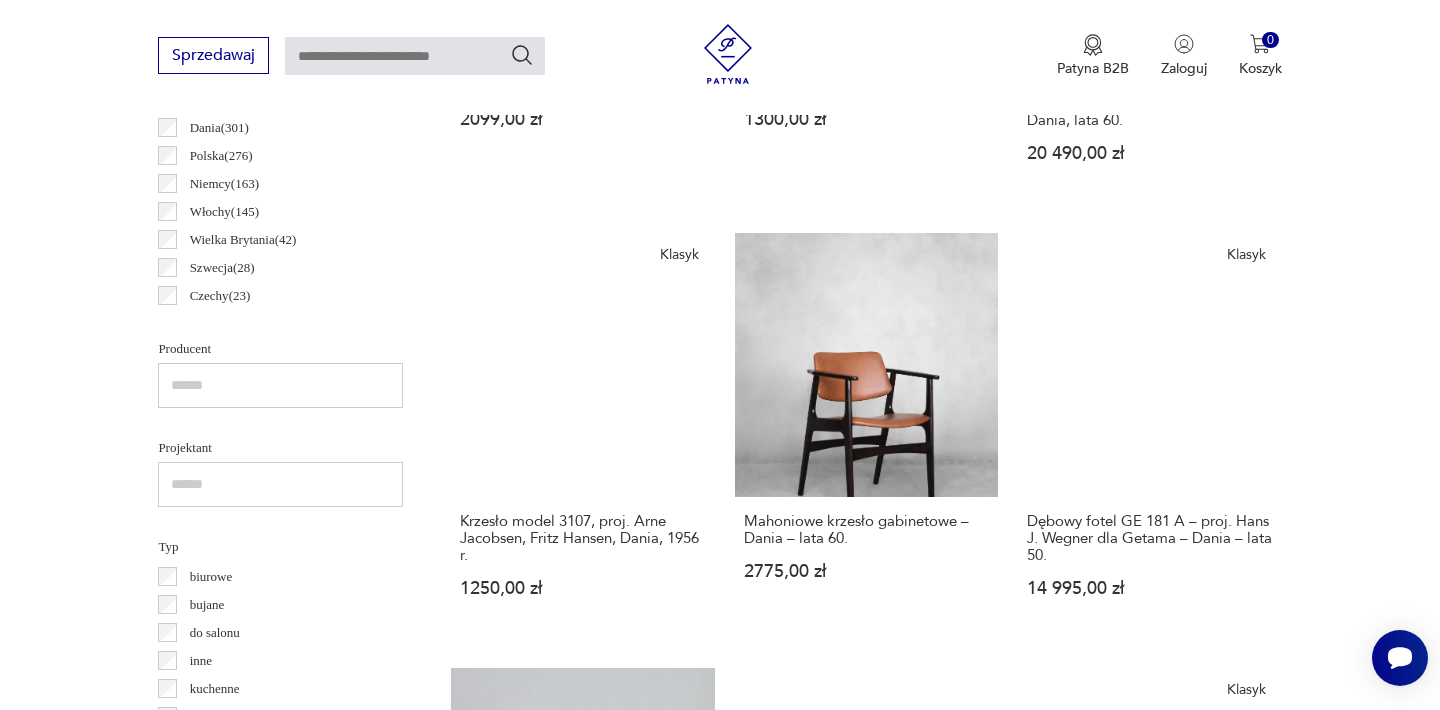 scroll, scrollTop: 1132, scrollLeft: 0, axis: vertical 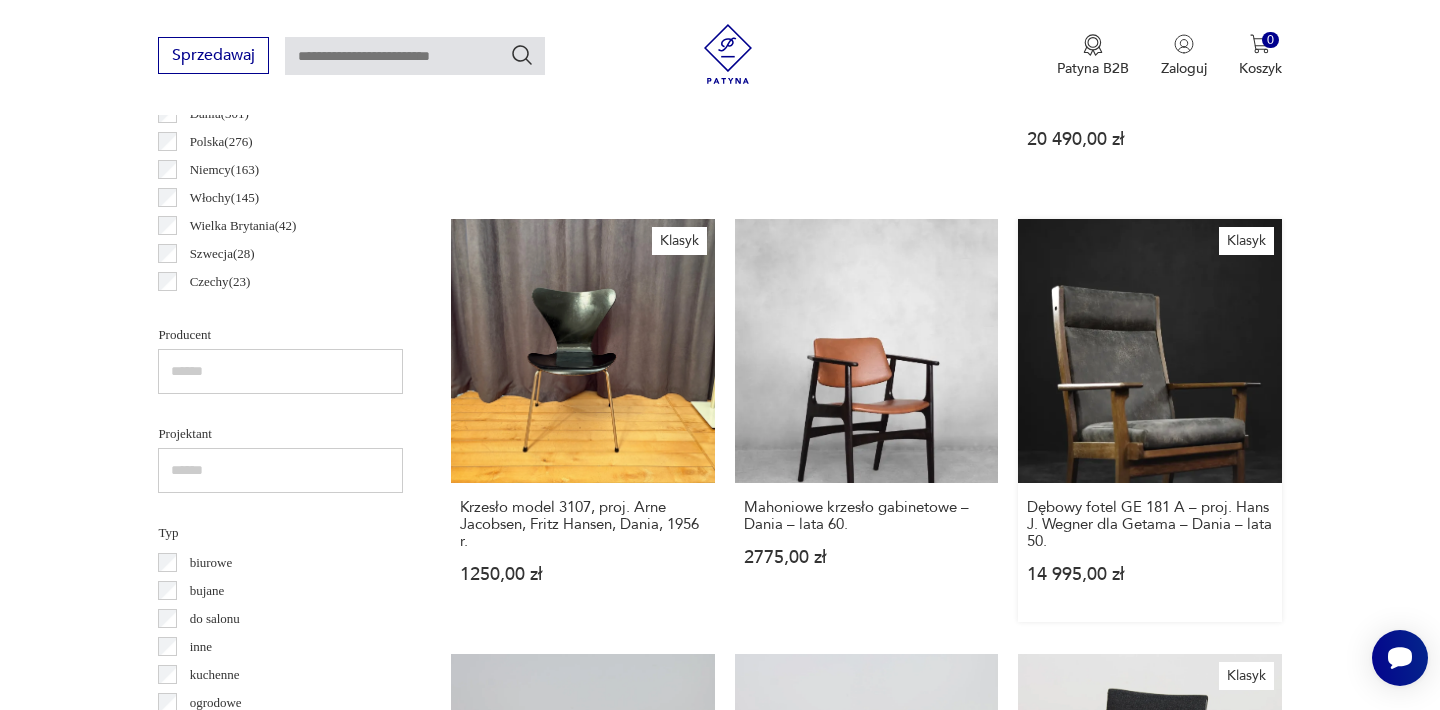 click on "Klasyk Dębowy fotel GE 181 A – proj. [FIRST] [LAST] dla Getama – Dania – lata 50. 14 995,00 zł" at bounding box center (1149, 420) 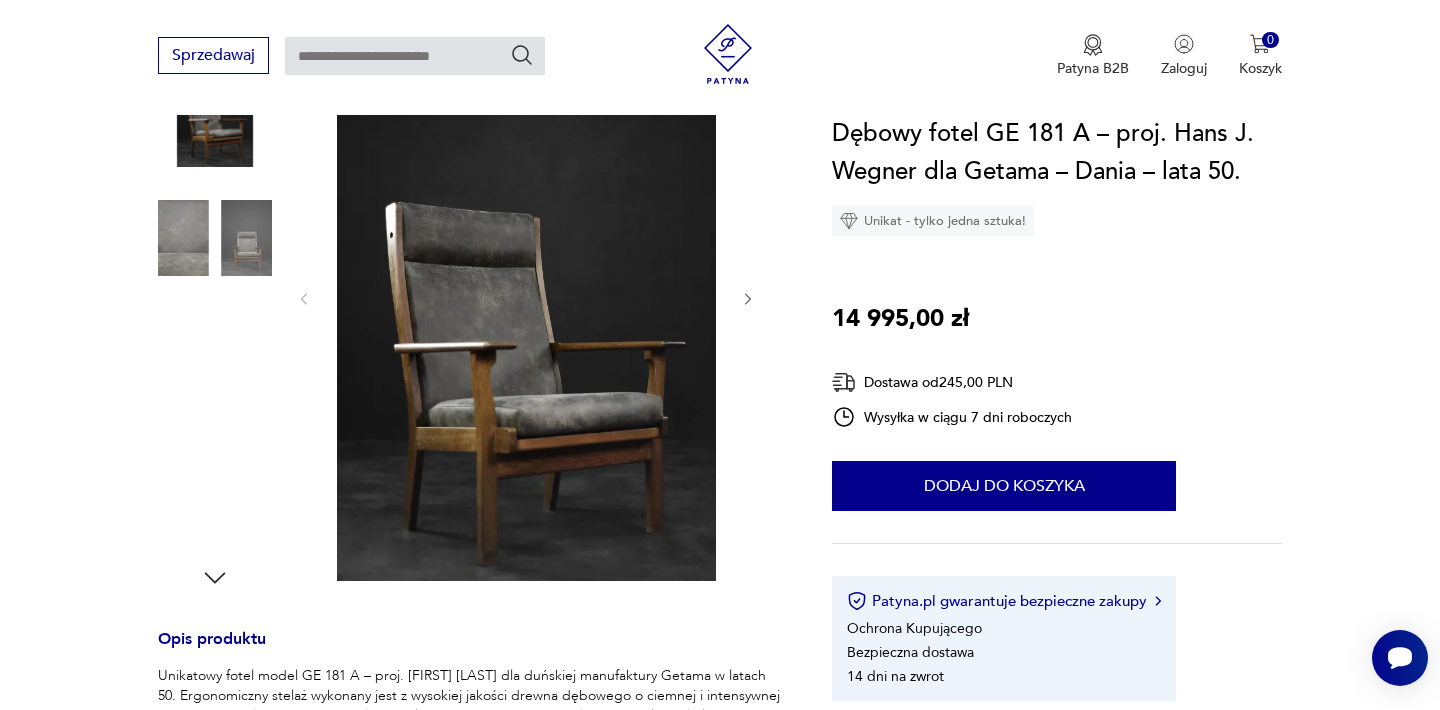 scroll, scrollTop: 320, scrollLeft: 0, axis: vertical 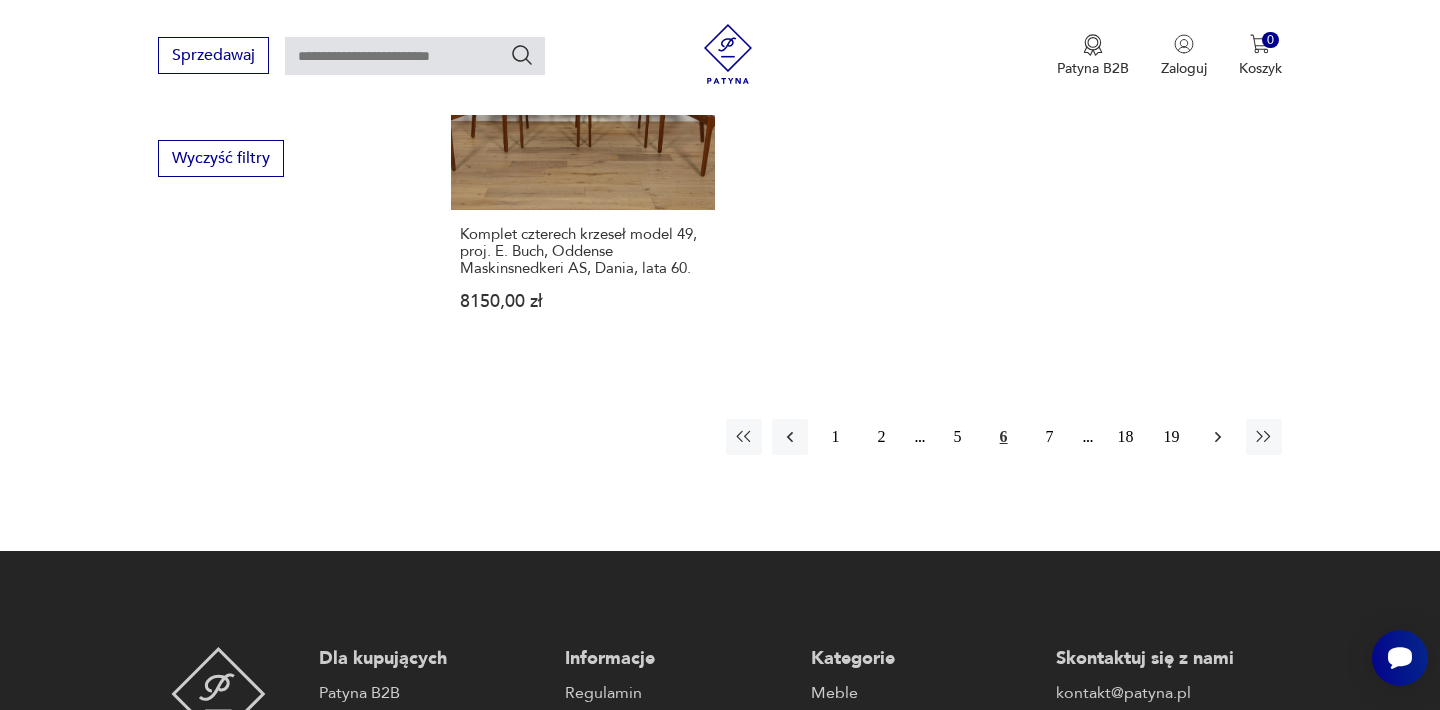 click 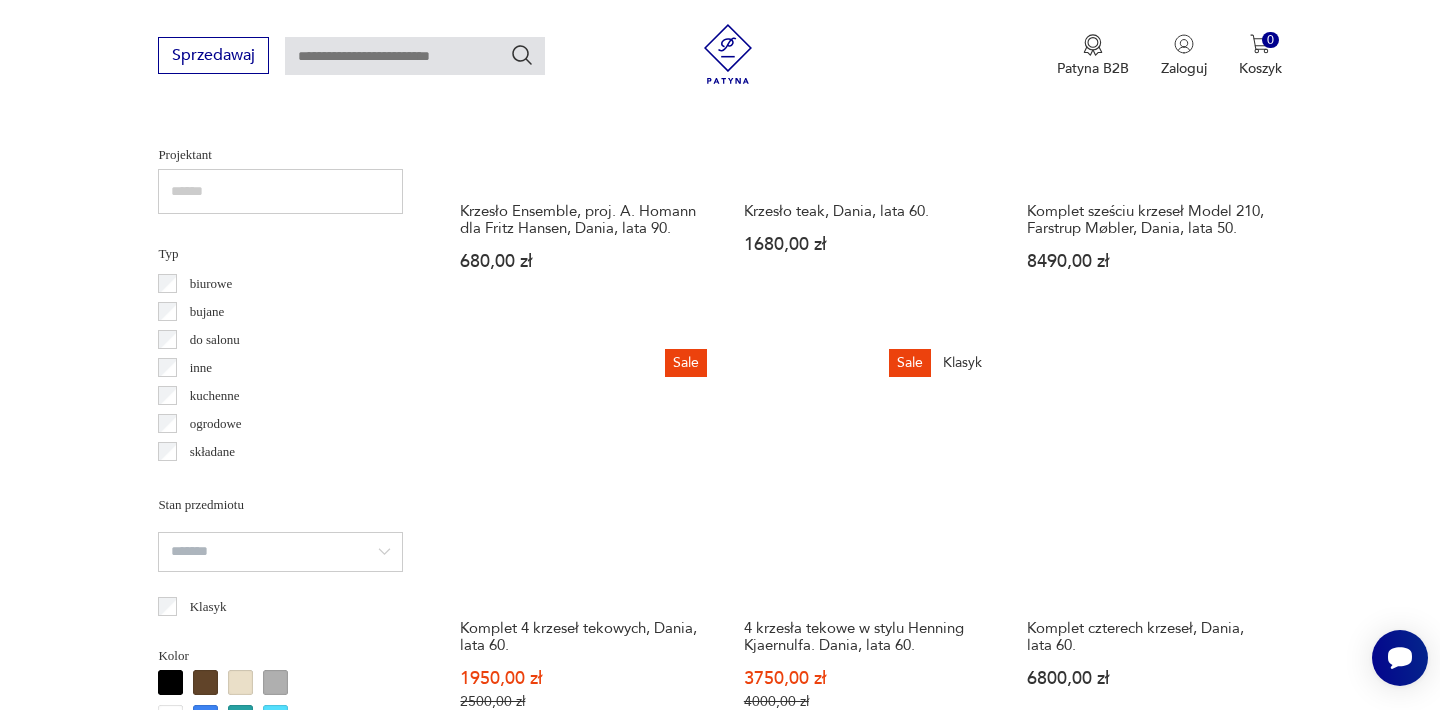 scroll, scrollTop: 1412, scrollLeft: 0, axis: vertical 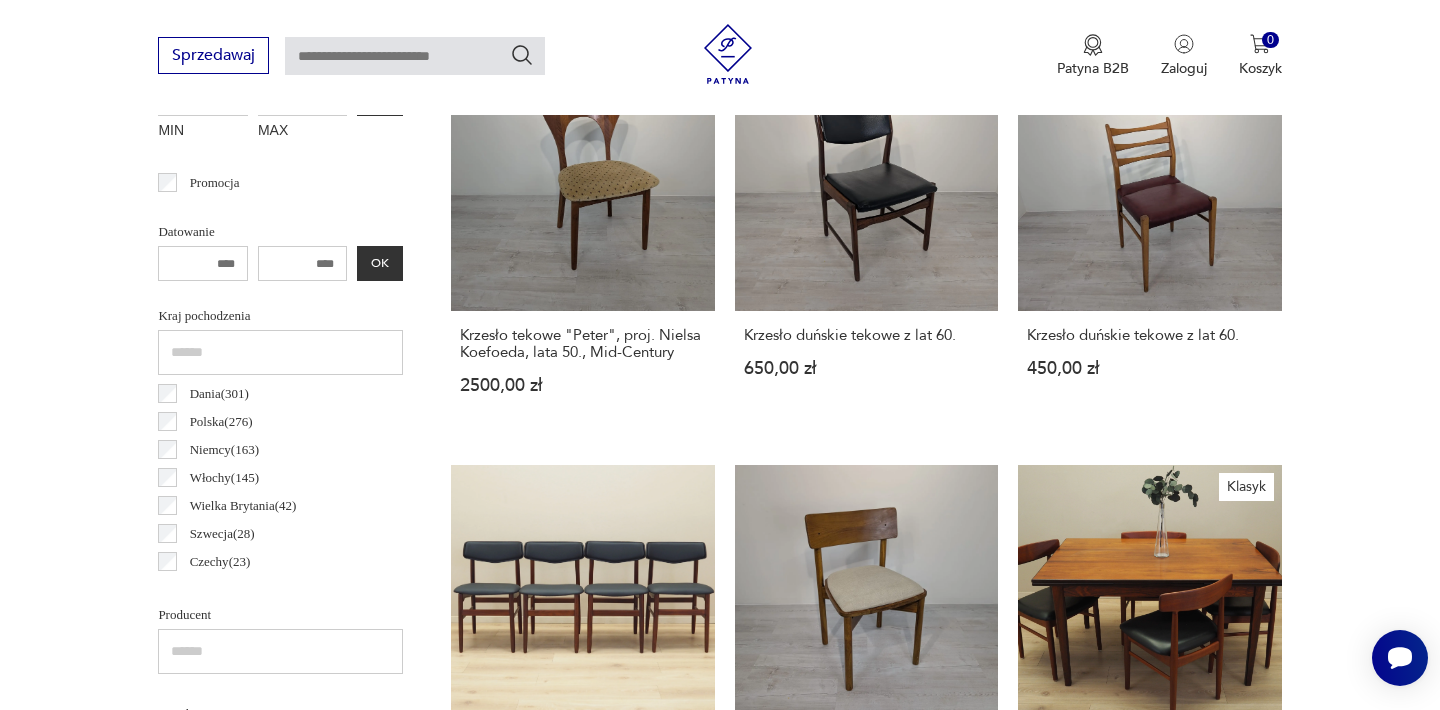 click on "Filtruj produkty Cena MIN MAX OK Promocja Datowanie OK Kraj pochodzenia Dania ( 301 ) Polska ( 276 ) Niemcy ( 163 ) Włochy ( 145 ) Wielka Brytania ( 42 ) Szwecja ( 28 ) Czechy ( 23 ) Holandia ( 22 ) Producent Projektant Typ biurowe bujane do salonu inne kuchenne ogrodowe składane taboret Stan przedmiotu Klasyk Kolor Tag art deco Bauhaus Bavaria black friday Cepelia ceramika Chodzież Ćmielów Rodzaj nóżek inne obrotowe proste płozy zwężane Podłokietnik Regulowane Tworzywo chrom drewno inne metal rafia rattan skóra tkanina tworzywo sztuczne wiklina Liczba sztuk 1 2 3 4 5 6 powyżej 6 Wyczyść filtry Znaleziono 138 produktów Filtruj Sortuj według daty dodania Sortuj według daty dodania Krzesło tekowe "Peter", proj. [FIRST] [LAST], lata 50., Mid-Century 2500,00 zł Krzesło duńskie tekowe z lat 60. 650,00 zł Krzesło duńskie tekowe z lat 60. 450,00 zł Komplet czterech krzeseł tekowych, duński design, lata 60., produkcja: Dania 6499,00 zł 850,00 zł Klasyk 8999,00 zł Sale" at bounding box center (720, 1456) 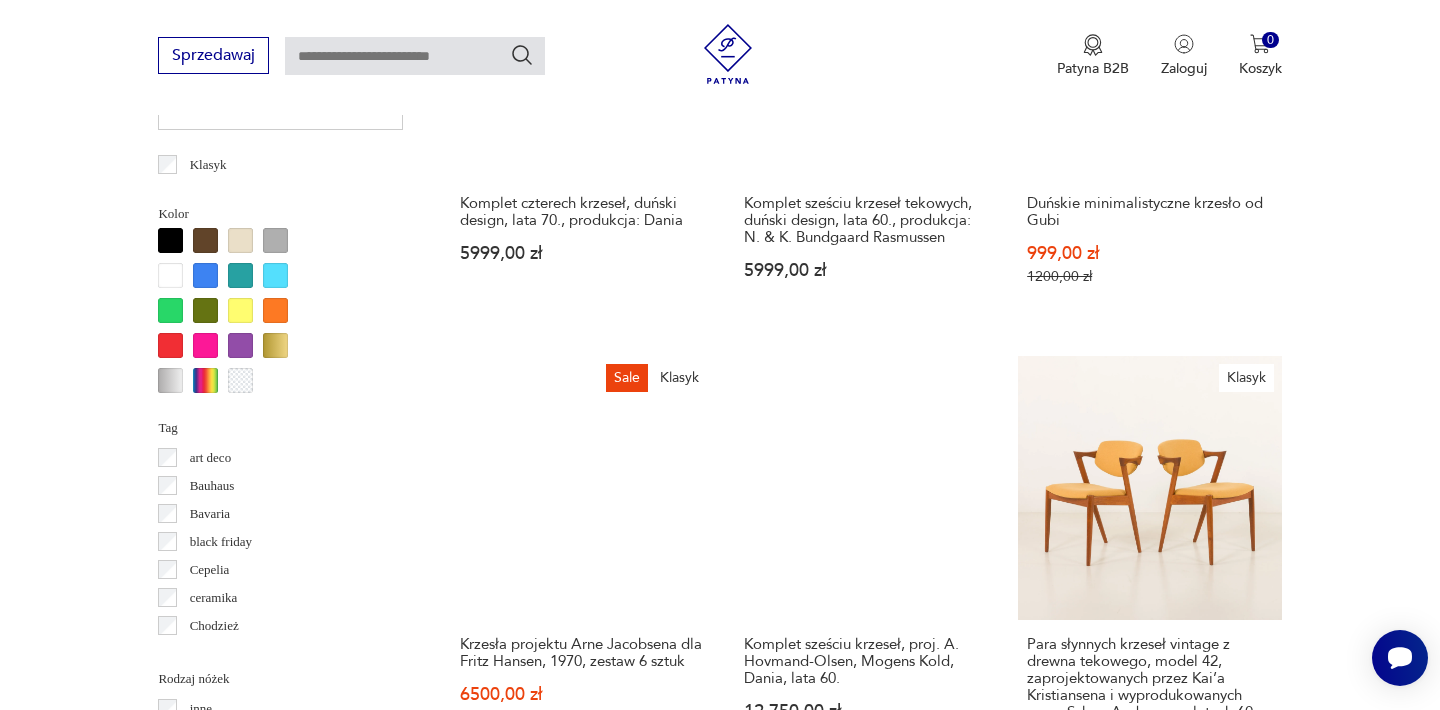 scroll, scrollTop: 1852, scrollLeft: 0, axis: vertical 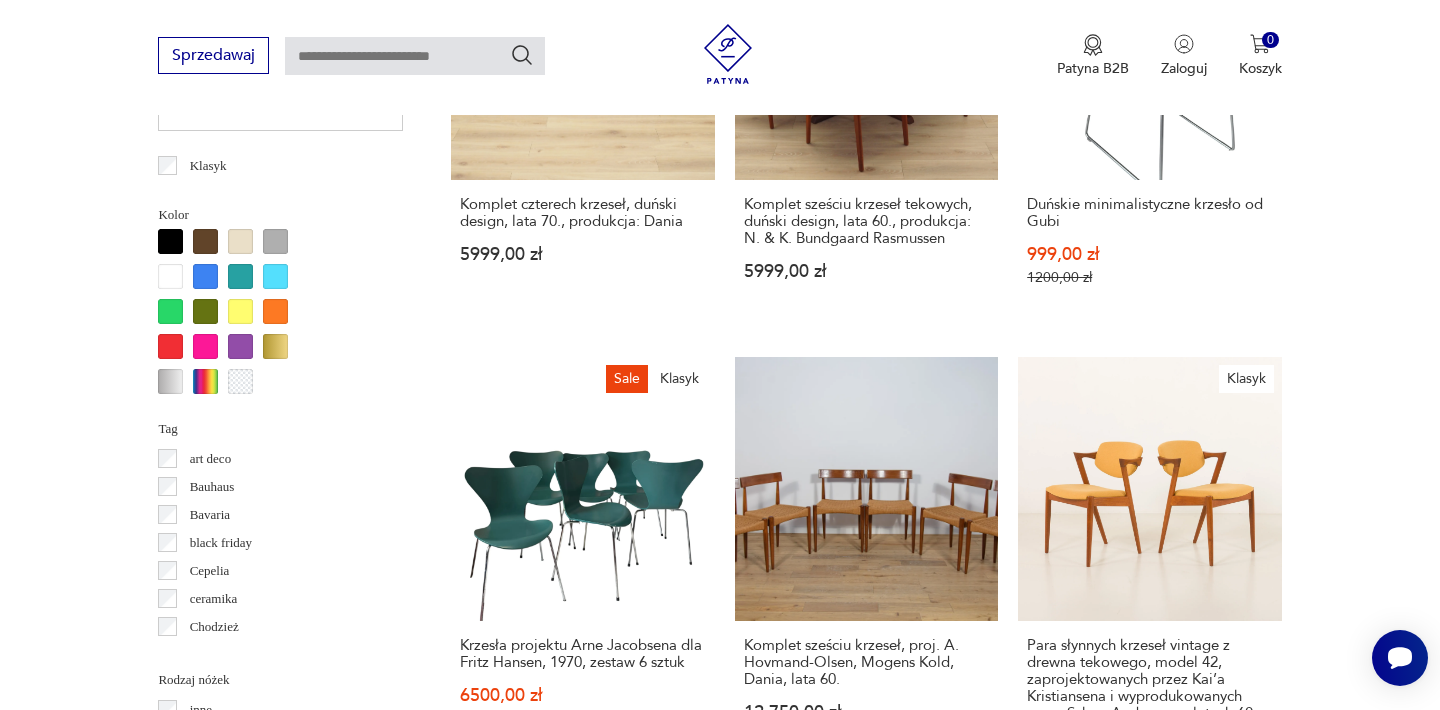 click at bounding box center (205, 381) 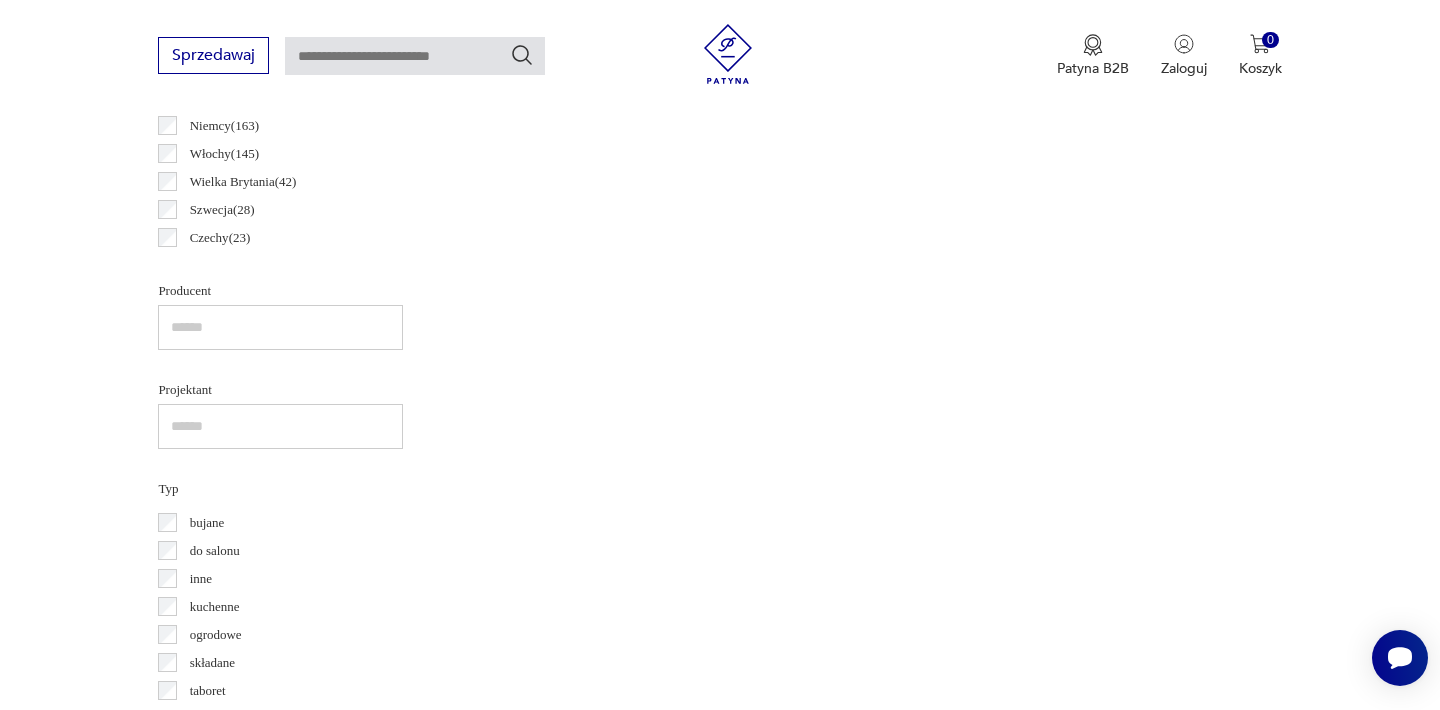 scroll, scrollTop: 1212, scrollLeft: 0, axis: vertical 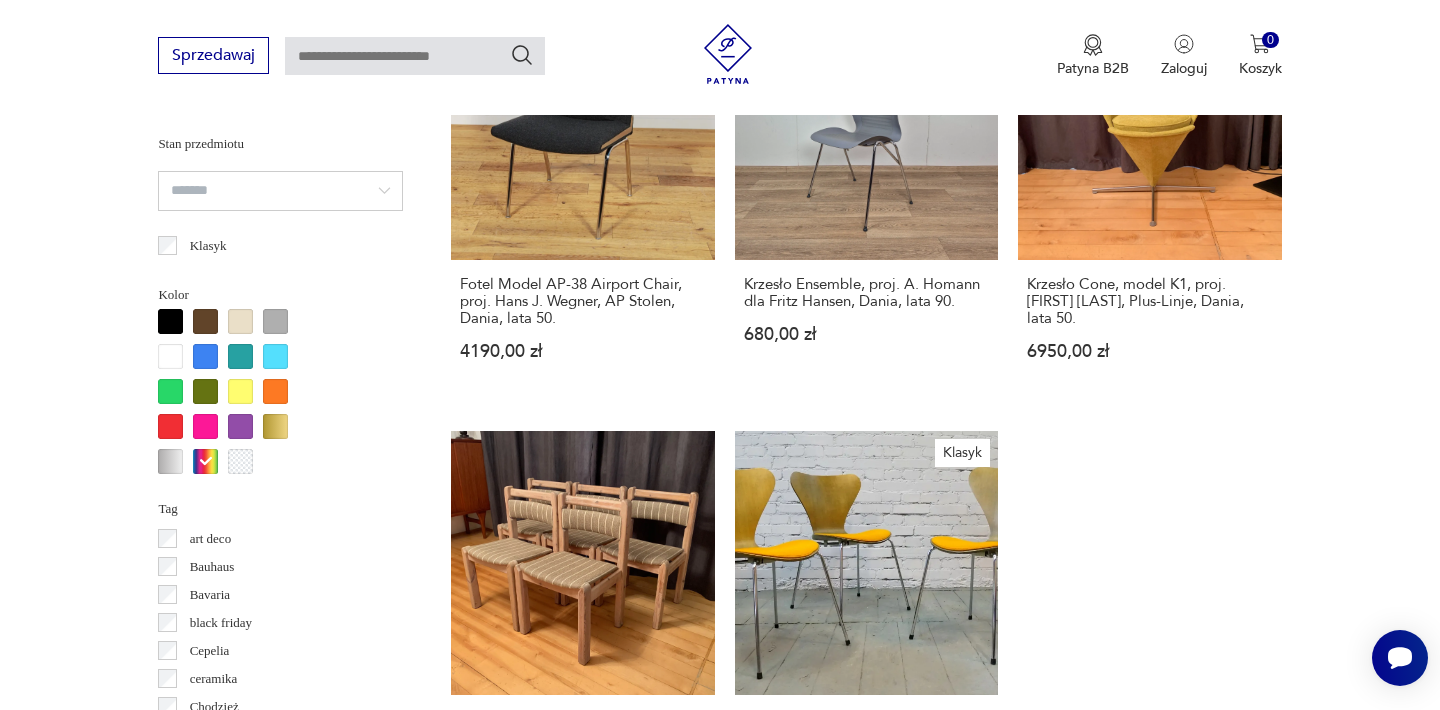 click on "Filtruj produkty Cena MIN MAX OK Promocja Datowanie OK Kraj pochodzenia Dania ( 301 ) Polska ( 276 ) Niemcy ( 163 ) Włochy ( 145 ) Wielka Brytania ( 42 ) Szwecja ( 28 ) Czechy ( 23 ) Holandia ( 22 ) Producent Projektant Typ biurowe bujane do salonu inne kuchenne ogrodowe składane taboret Stan przedmiotu Klasyk Kolor Tag art deco Bauhaus Bavaria black friday Cepelia ceramika Chodzież Ćmielów Rodzaj nóżek inne obrotowe proste płozy zwężane Podłokietnik Regulowane Tworzywo chrom drewno inne metal rafia rattan skóra tkanina tworzywo sztuczne wiklina Liczba sztuk 1 2 3 4 5 6 powyżej 6 Wyczyść filtry Znaleziono 11 produktów Filtruj Sortuj według daty dodania Sortuj według daty dodania Krzesło z drewna sosnowego firmy Findahls Møbelfabrik, Dania, lata 60. 360,00 zł Klasyk Designerskie krzesło, motyl mod. 3107, Fritz Hansen, proj. [FIRST] [LAST], Dania, 1969 r. 750,00 zł Klasyk Krzesło Badminton ND 150, proj. [FIRST] [LAST] Ditzel, Kolds Savvaerk, Dania, lata 60. 1350,00 zł Klasyk" at bounding box center [720, 363] 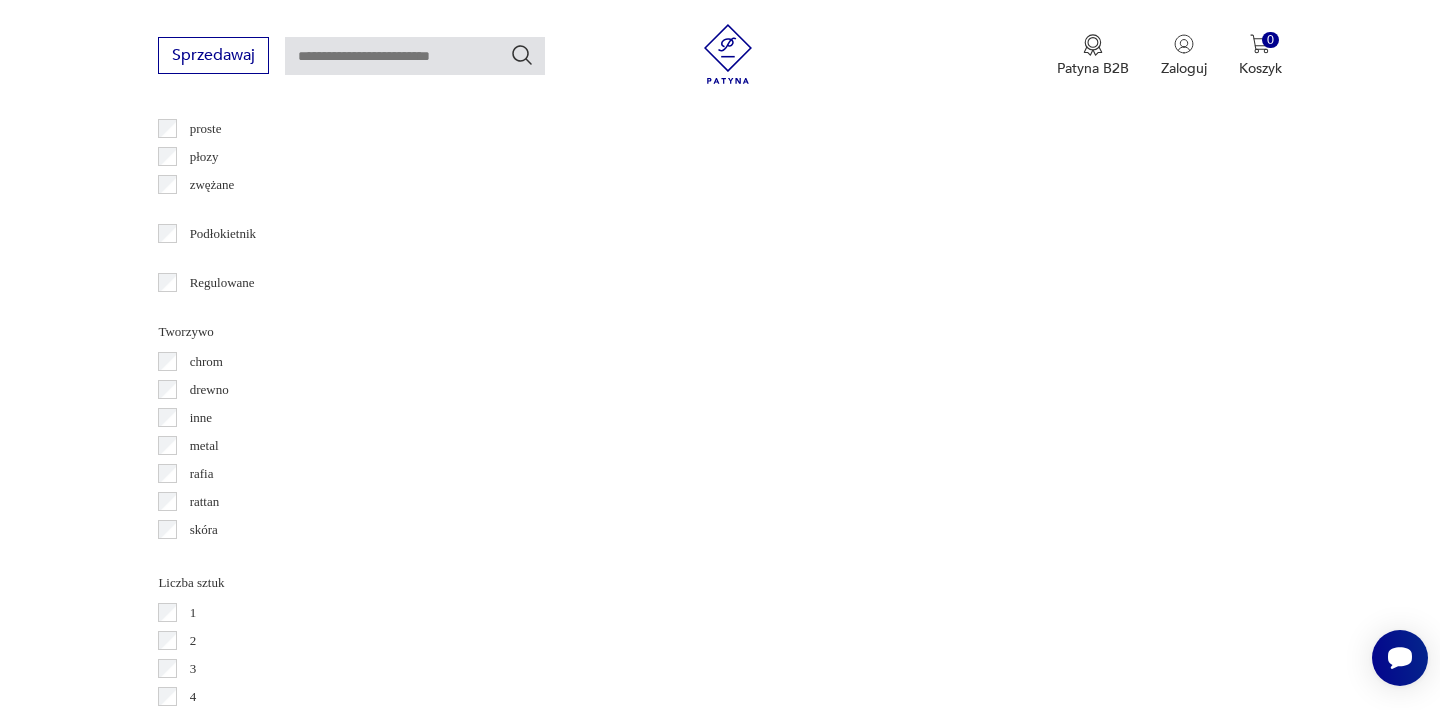 scroll, scrollTop: 2492, scrollLeft: 0, axis: vertical 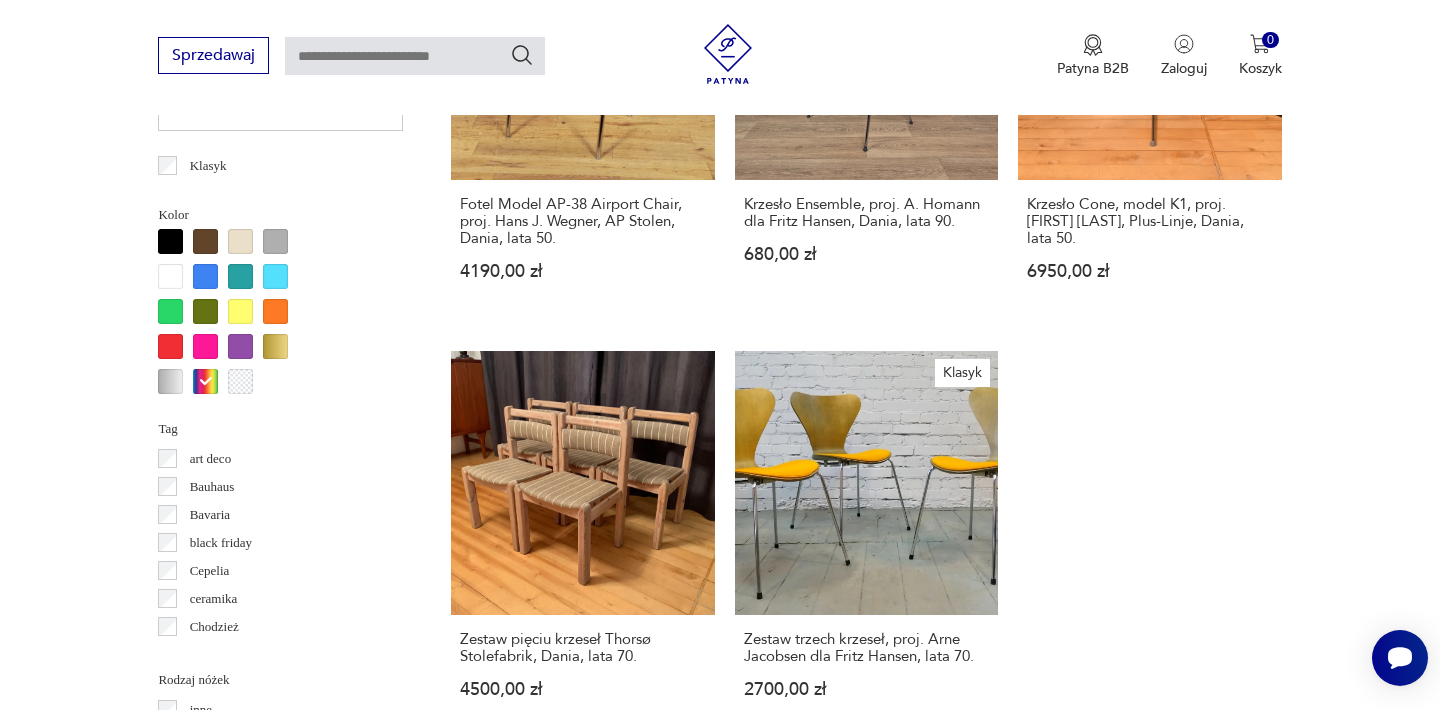 click at bounding box center [275, 276] 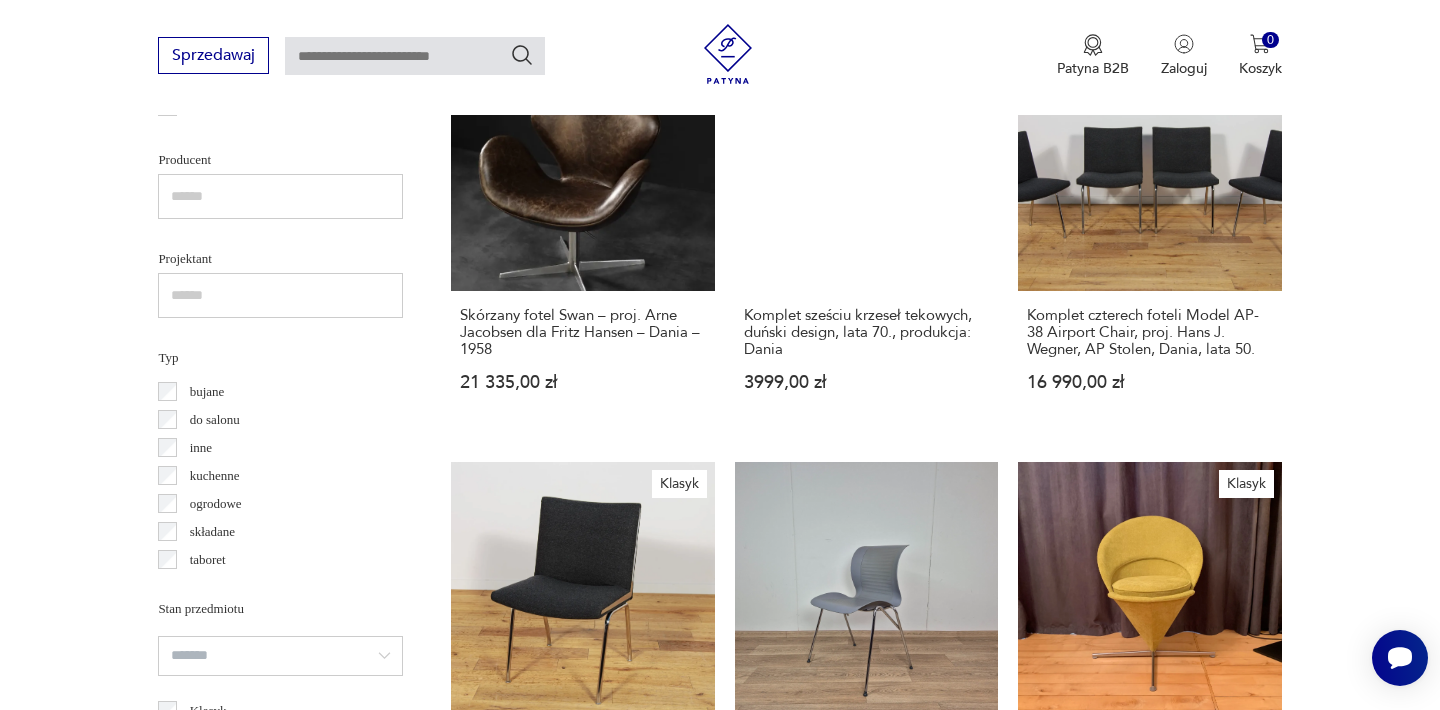 scroll, scrollTop: 1292, scrollLeft: 0, axis: vertical 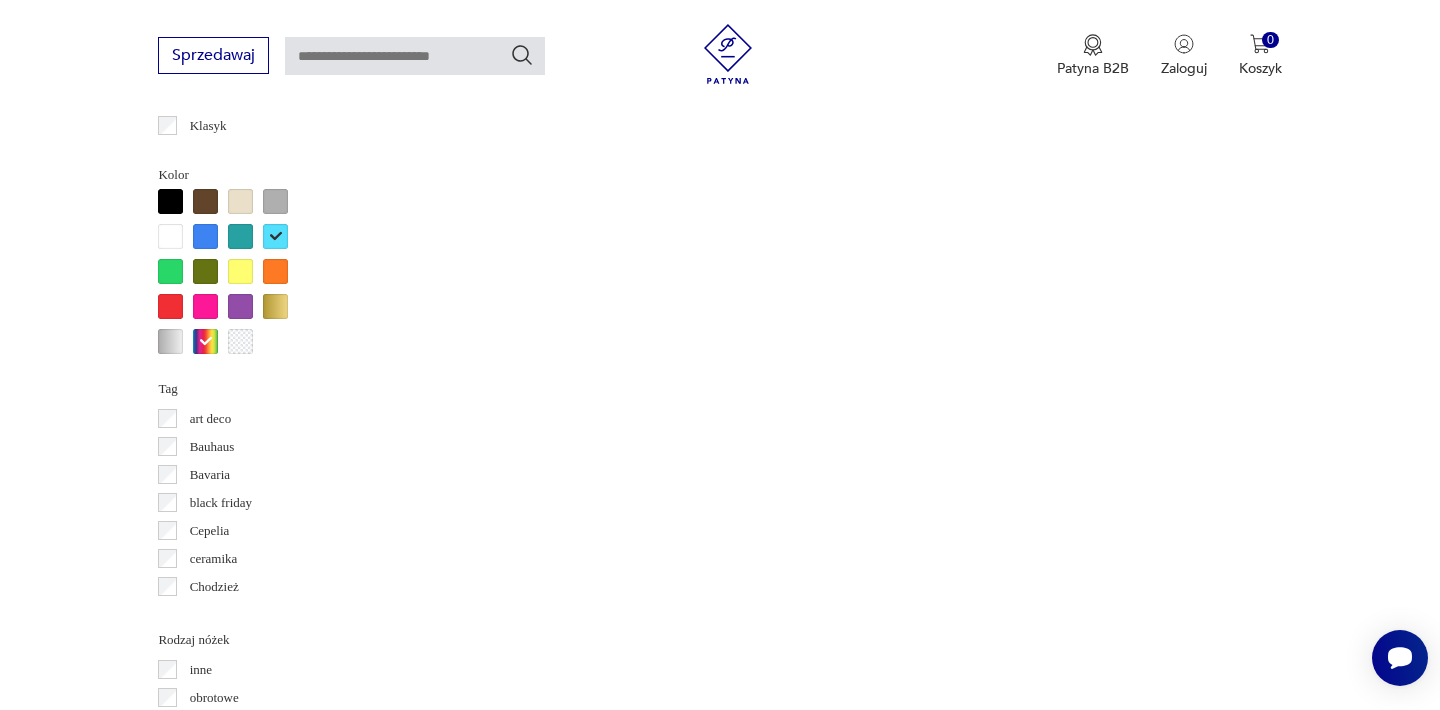 click at bounding box center [275, 236] 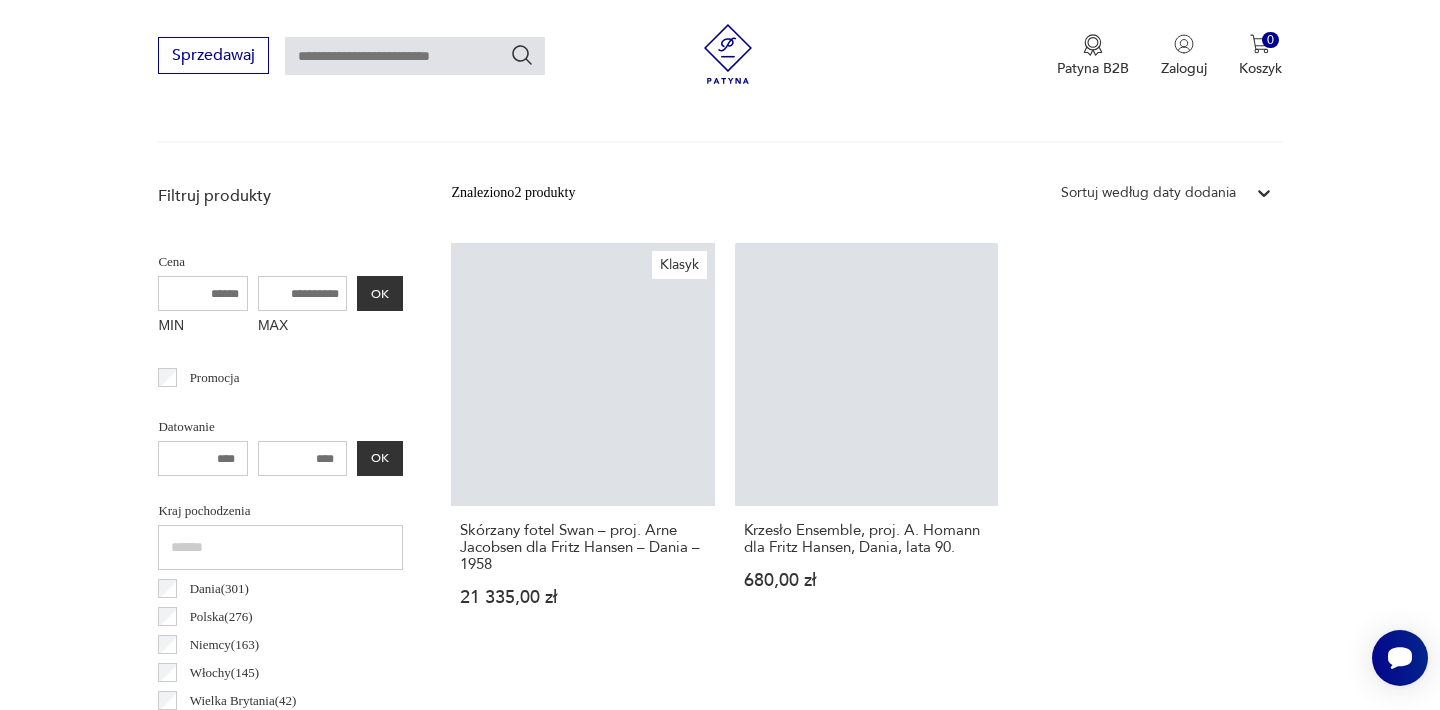 scroll, scrollTop: 532, scrollLeft: 0, axis: vertical 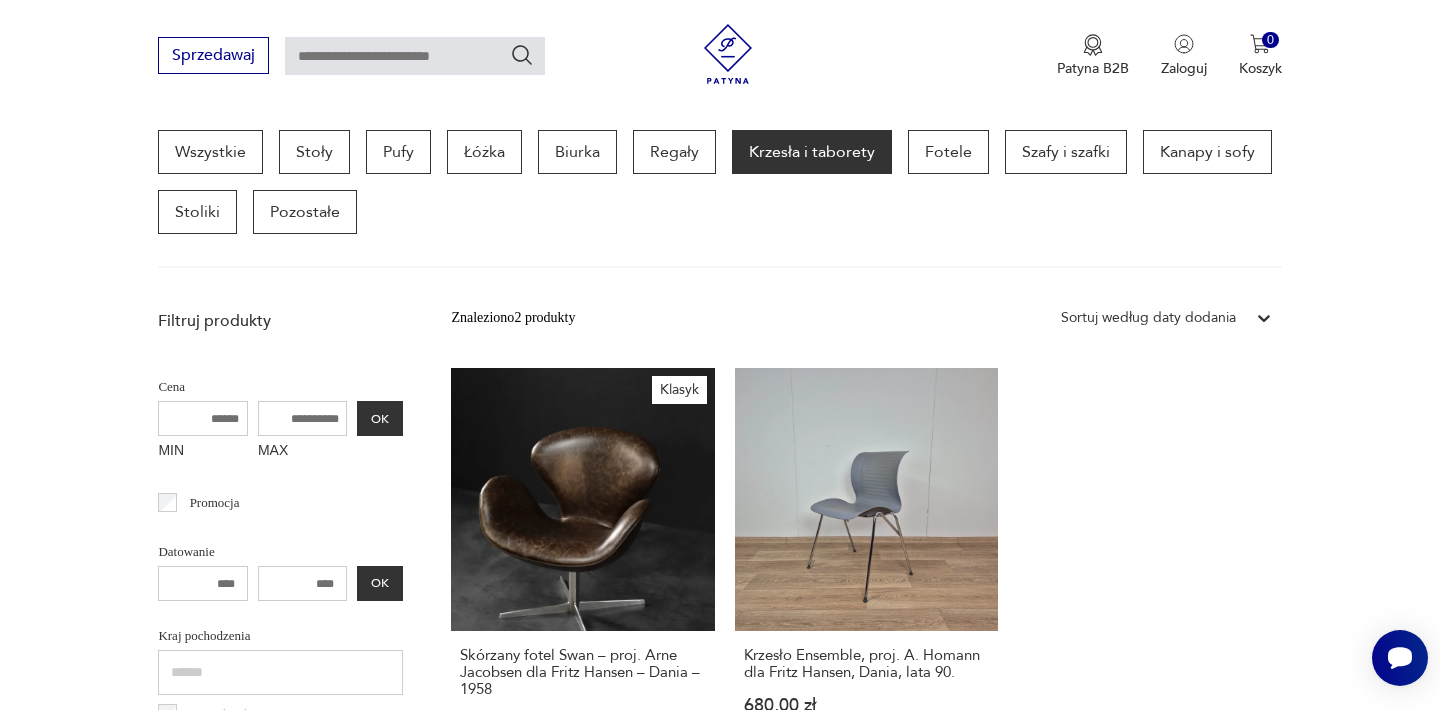 click on "Filtruj produkty Cena MIN MAX OK Promocja Datowanie OK Kraj pochodzenia Dania ( 301 ) Polska ( 276 ) Niemcy ( 163 ) Włochy ( 145 ) Wielka Brytania ( 42 ) Szwecja ( 28 ) Czechy ( 23 ) Holandia ( 22 ) Producent Projektant Typ biurowe bujane do salonu inne kuchenne ogrodowe składane taboret Stan przedmiotu Klasyk Kolor Tag art deco Bauhaus Bavaria black friday Cepelia ceramika Chodzież Ćmielów Rodzaj nóżek inne obrotowe proste płozy zwężane Podłokietnik Regulowane Tworzywo chrom drewno inne metal rafia rattan skóra tkanina tworzywo sztuczne wiklina Liczba sztuk 1 2 3 4 5 6 powyżej 6 Wyczyść filtry Znaleziono 2 produktów Filtruj Sortuj według daty dodania Sortuj według daty dodania Klasyk Skórzany fotel Swan – proj. [FIRST] [LAST] dla Fritz Hansen – Dania – 1958 21 335,00 zł Krzesło Ensemble, proj. [FIRST] [LAST] dla Fritz Hansen, Dania, lata 90. 680,00 zł" at bounding box center [720, 1603] 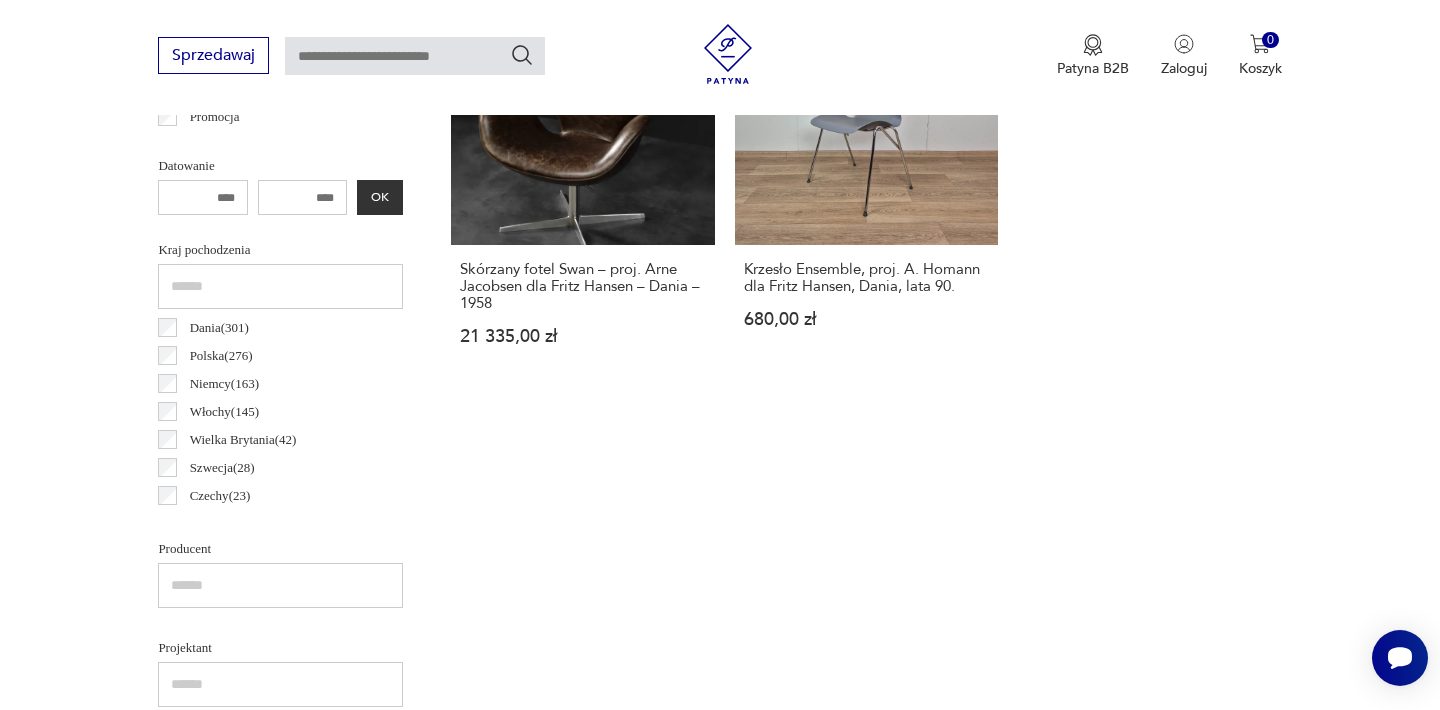 scroll, scrollTop: 932, scrollLeft: 0, axis: vertical 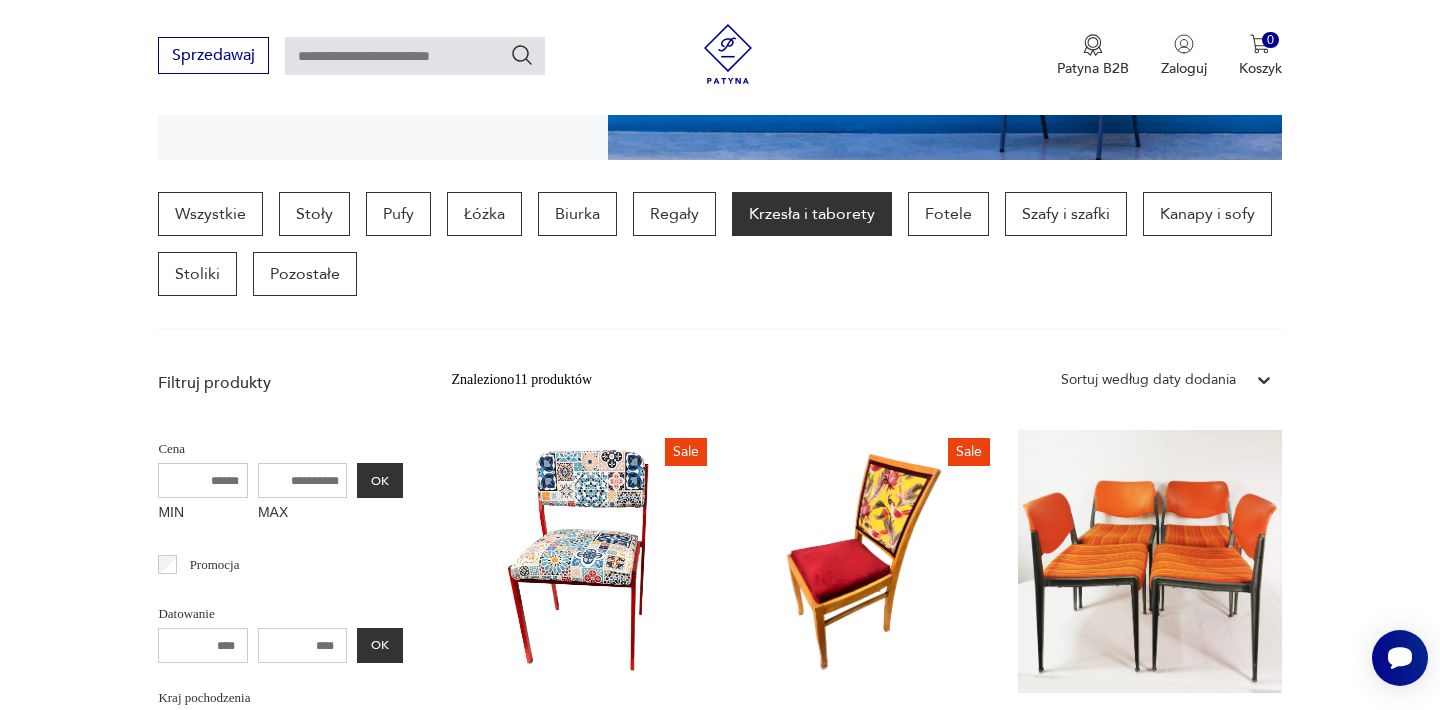 click on "Krzesła i taborety" at bounding box center (812, 214) 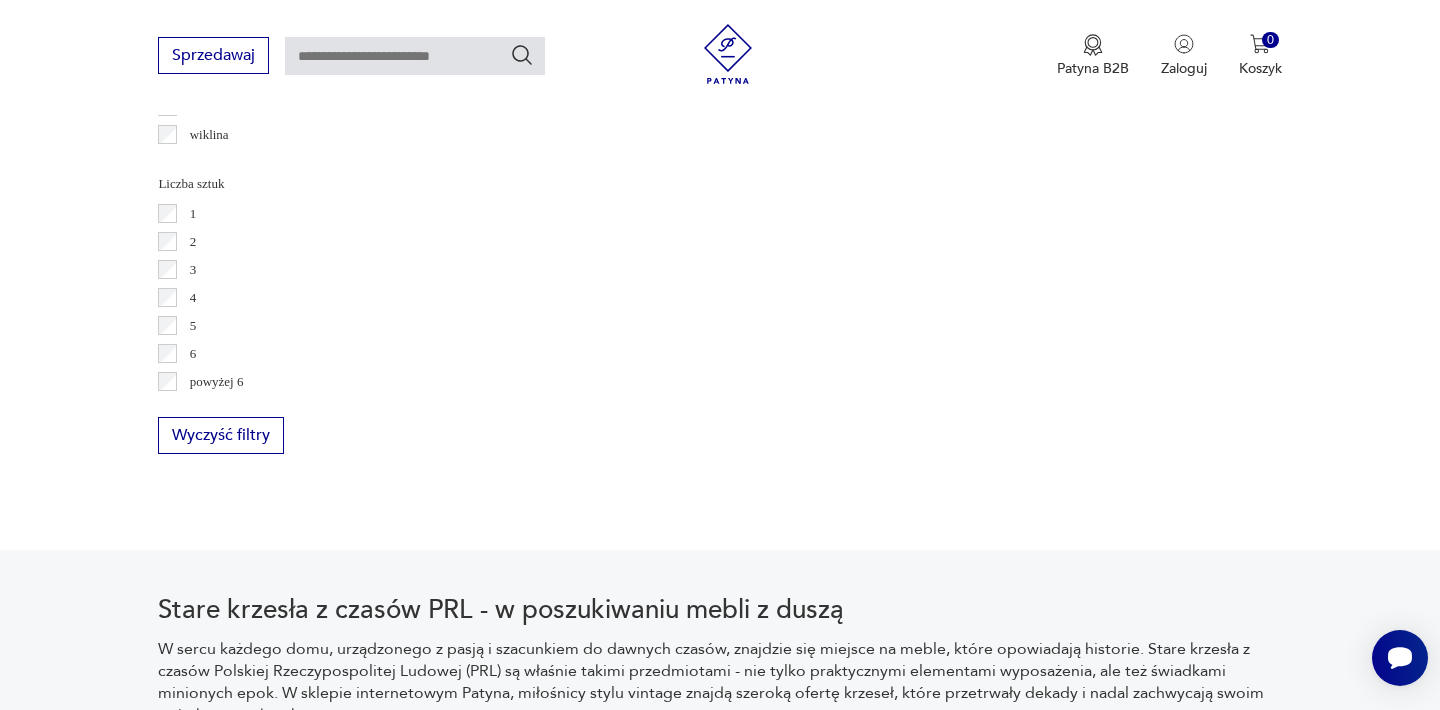 scroll, scrollTop: 2910, scrollLeft: 0, axis: vertical 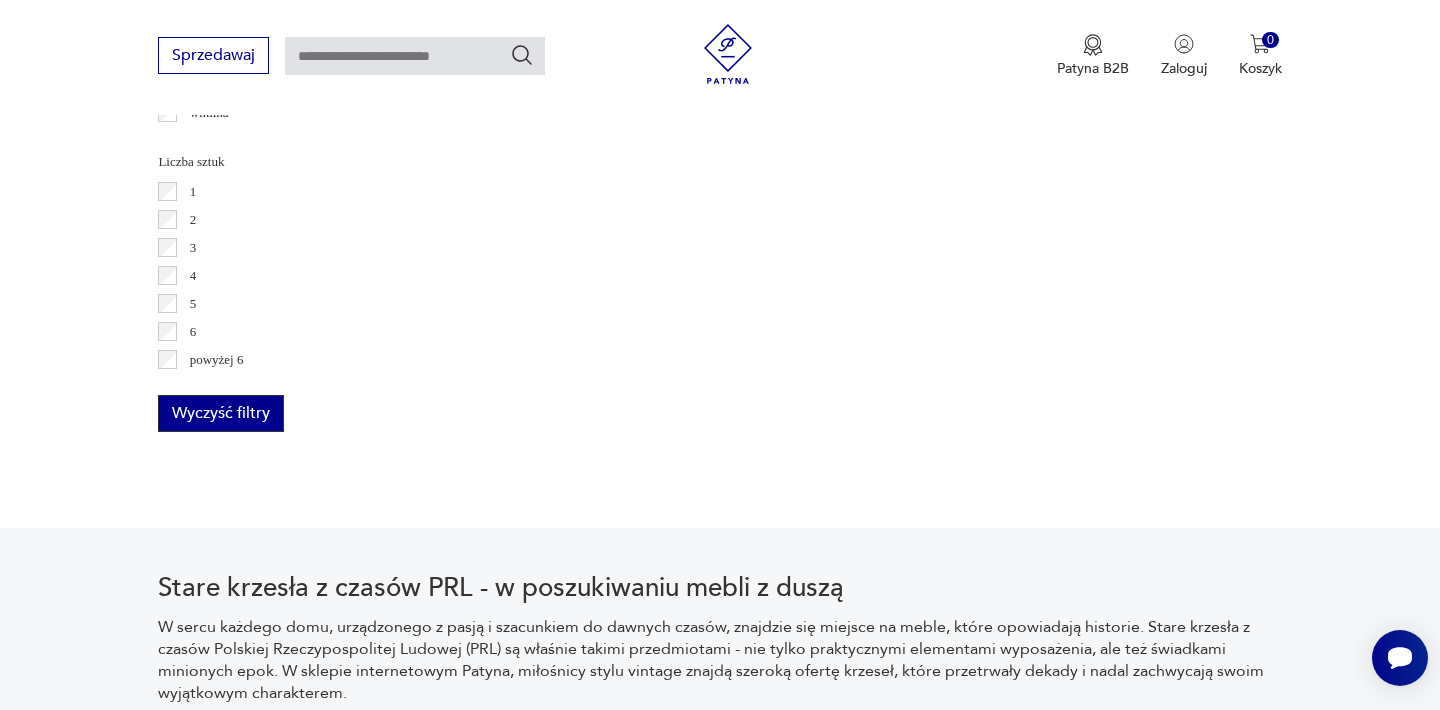 click on "Wyczyść filtry" at bounding box center (221, 413) 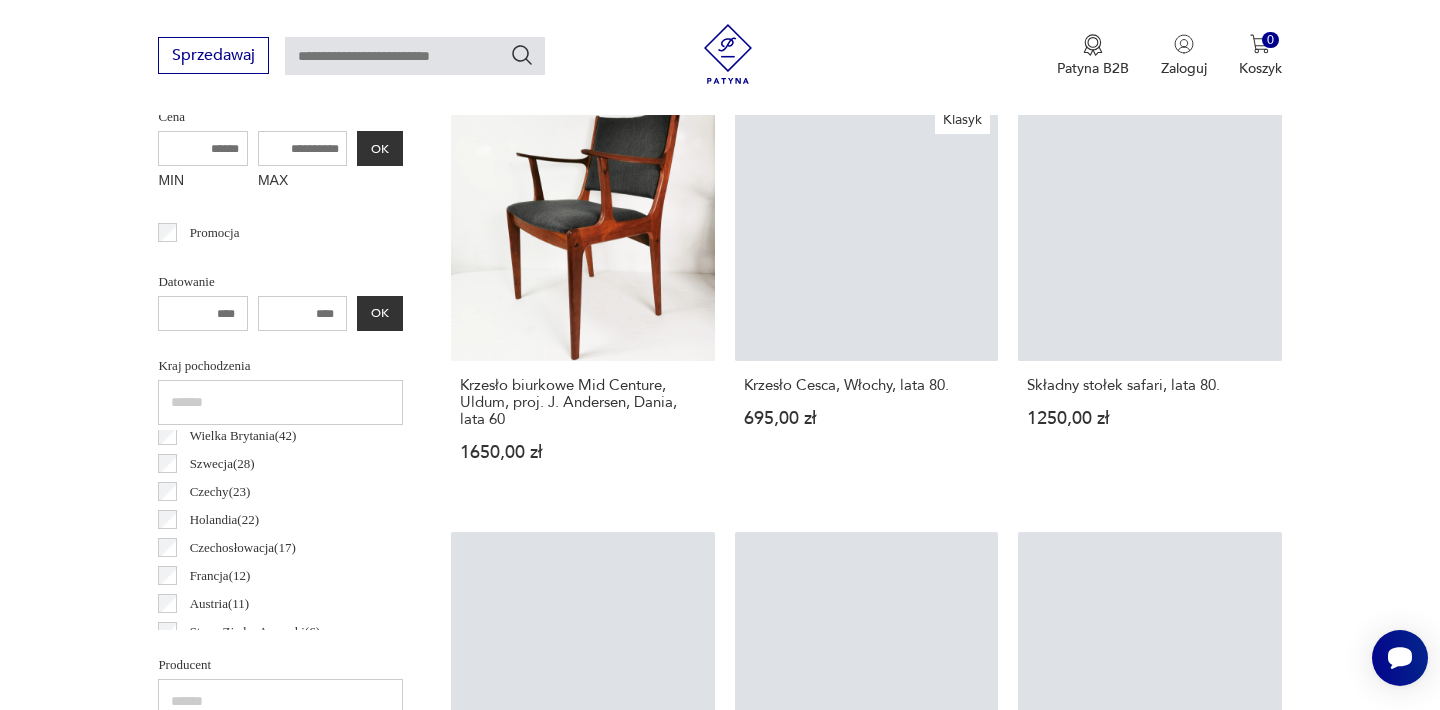 scroll, scrollTop: 532, scrollLeft: 0, axis: vertical 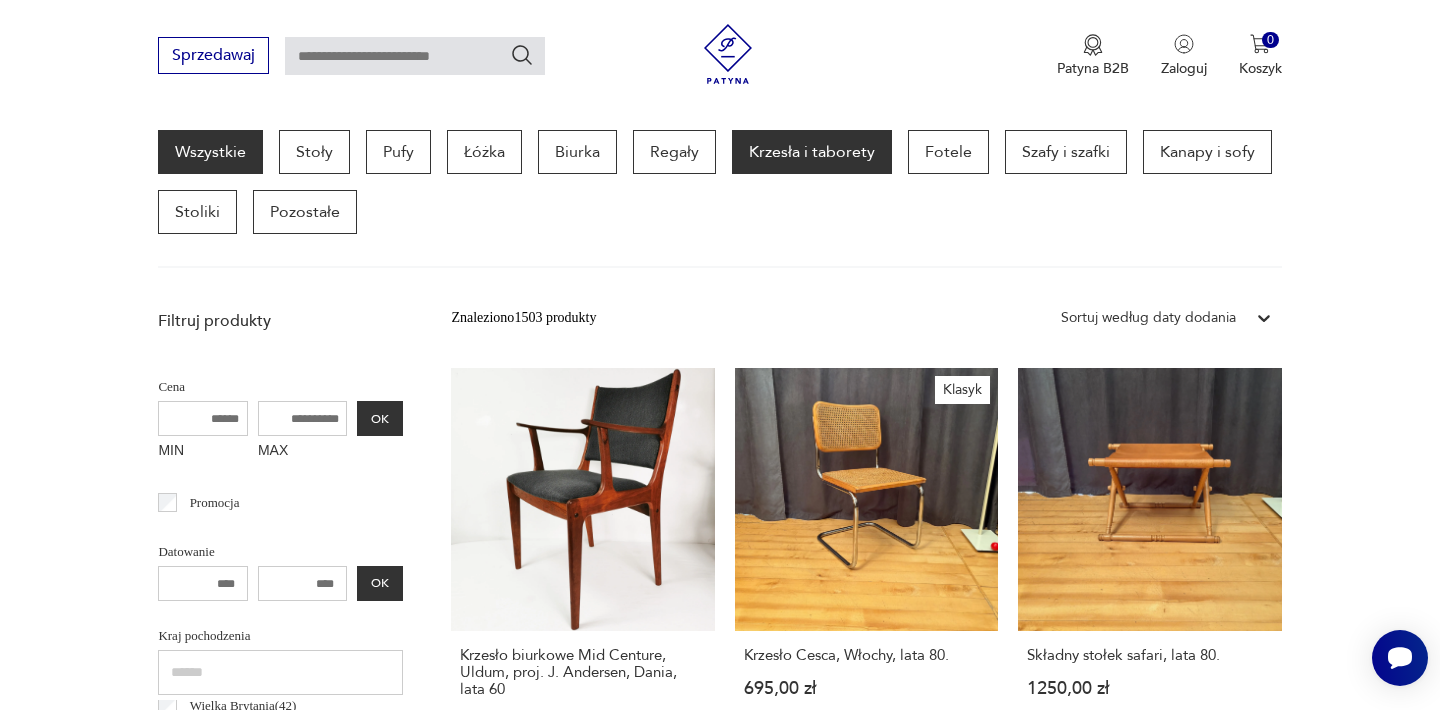click on "Wszystkie" at bounding box center [210, 152] 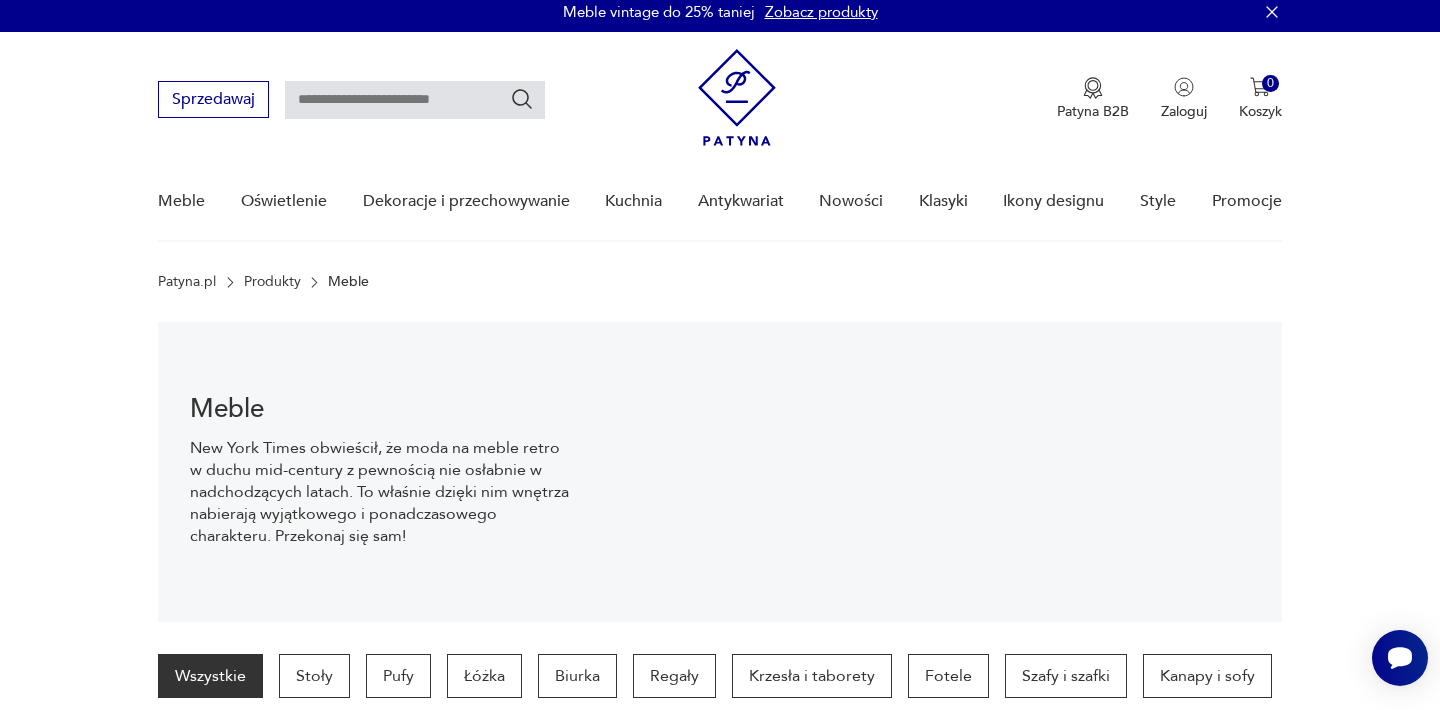 scroll, scrollTop: 0, scrollLeft: 0, axis: both 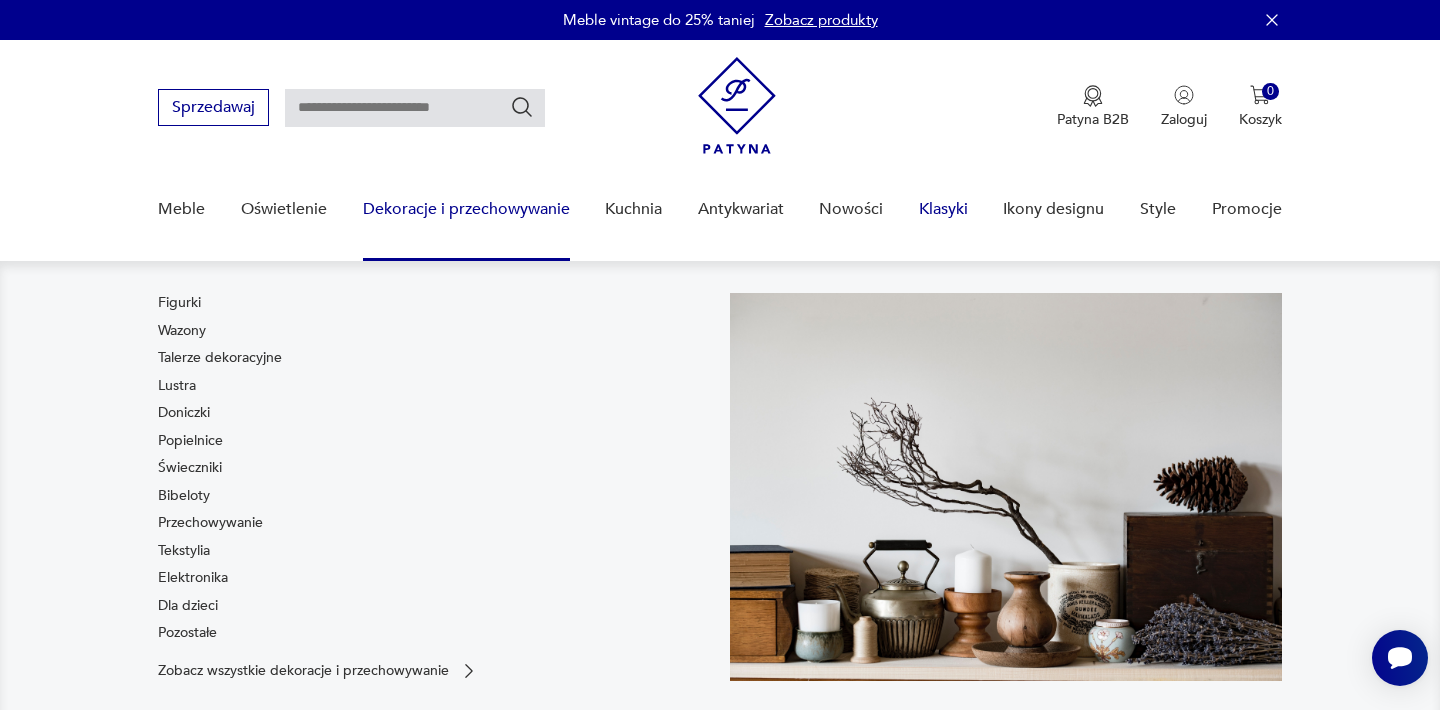 click on "Klasyki" at bounding box center [943, 209] 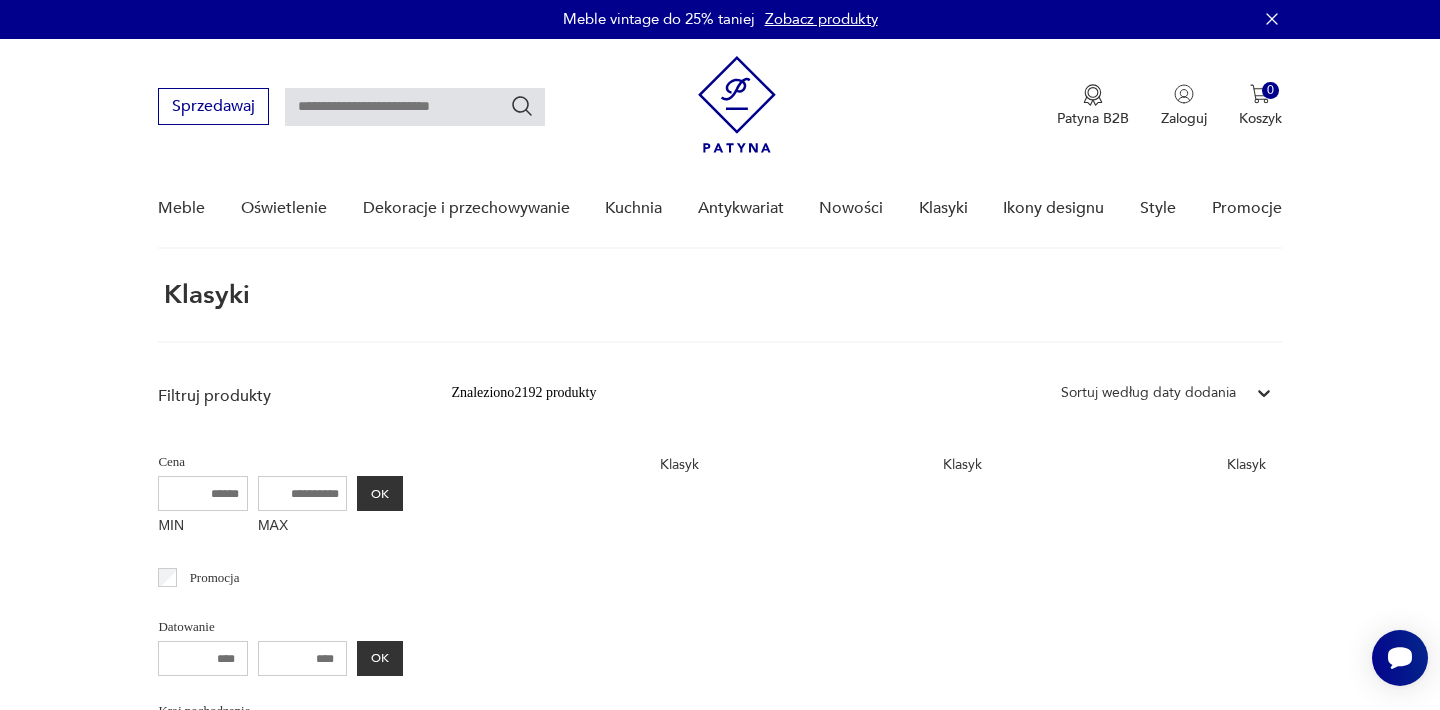 scroll, scrollTop: 0, scrollLeft: 0, axis: both 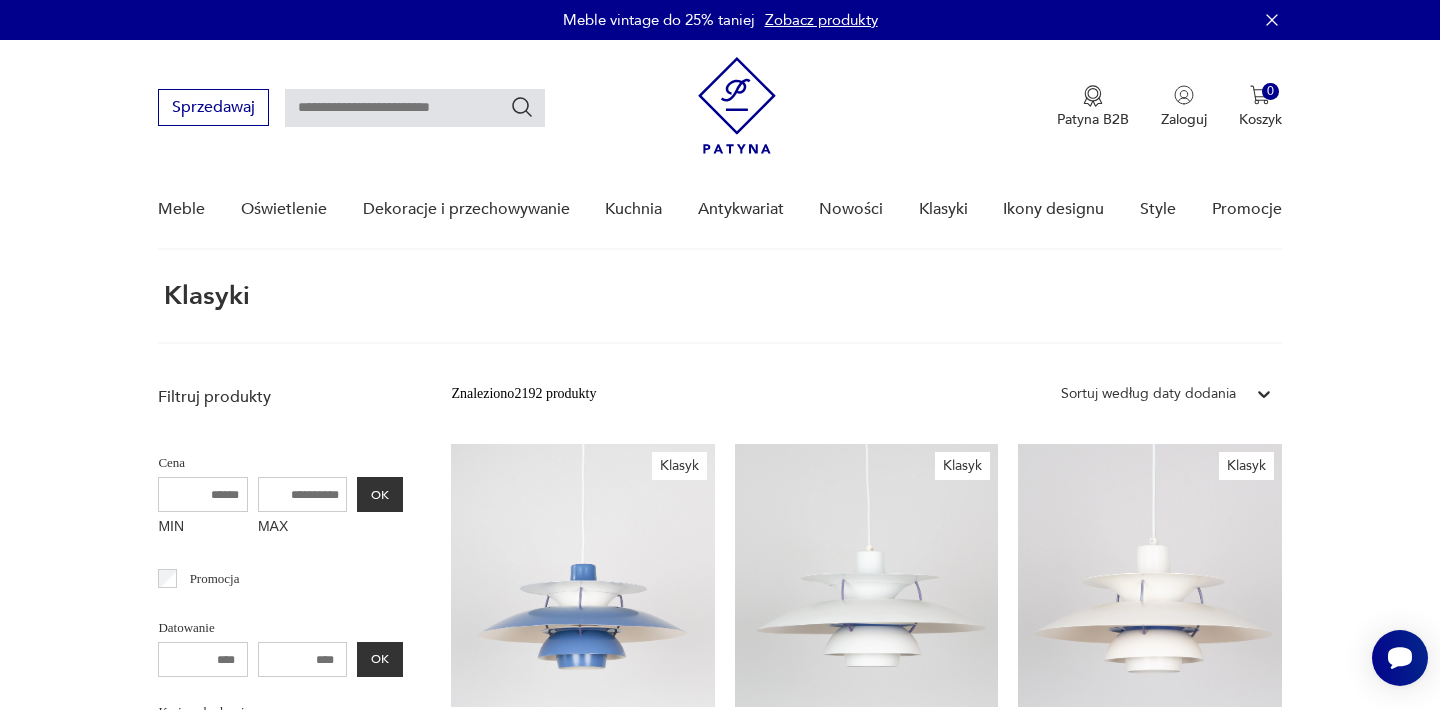 click on "Filtruj produkty Cena MIN MAX OK Promocja Datowanie OK Kraj pochodzenia Nie znaleziono wyników Producent Projektant Klasyk Tag art deco Bauhaus Bavaria black friday Cepelia ceramika Chodzież Ćmielów Wyczyść filtry Znaleziono 2192 produkty Filtruj Sortuj według daty dodania Sortuj według daty dodania Klasyk Duńska vintage lampa PH 5, proj. [FIRST] [LAST], Louis Poulsen, 1958 2180,00 zł Klasyk Duńska vintage lampa PH 5, proj. [FIRST] [LAST], Louis Poulsen, 1958 1700,00 zł Klasyk Duńska vintage lampa PH 5, proj. [FIRST] [LAST], Louis Poulsen, 1958 2300,00 zł Klasyk Duńska vintage lampa PH 5, proj. [FIRST] [LAST], Louis Poulsen, 1958 2300,00 zł Klasyk Krzesło Cesca, Włochy, lata 80. 695,00 zł Klasyk Krzesła tapicerowane AGA 200-104, 4 sztuki 350,00 zł Klasyk Para vintage lamp PH 4/3, proj. [FIRST] [LAST], Louis Poulsen, 1966 3000,00 zł Klasyk Para duńskich vintage lamp PH 4/3, proj. [FIRST] [LAST], Louis Poulsen, 1966 3400,00 zł Klasyk 800,00 zł Klasyk 2000,00 zł 1 2 3" at bounding box center [720, 1815] 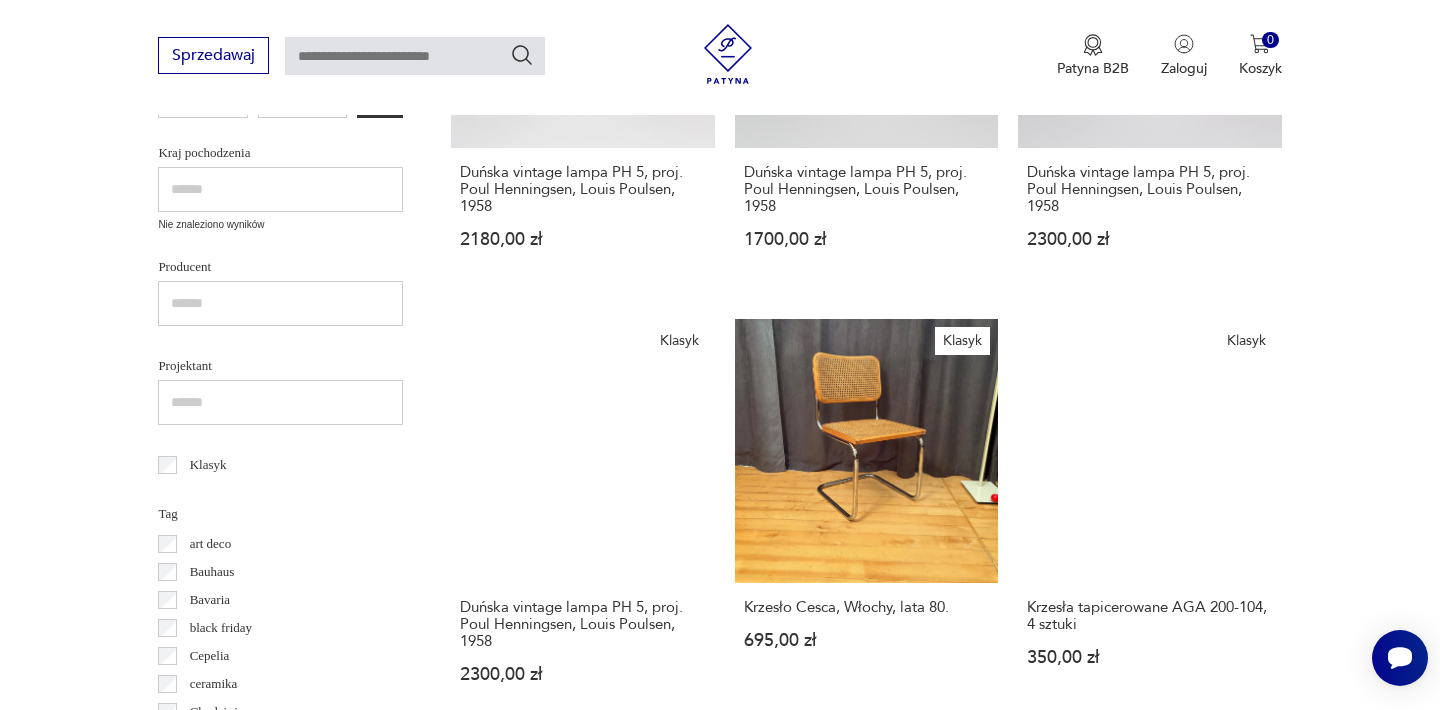 scroll, scrollTop: 560, scrollLeft: 0, axis: vertical 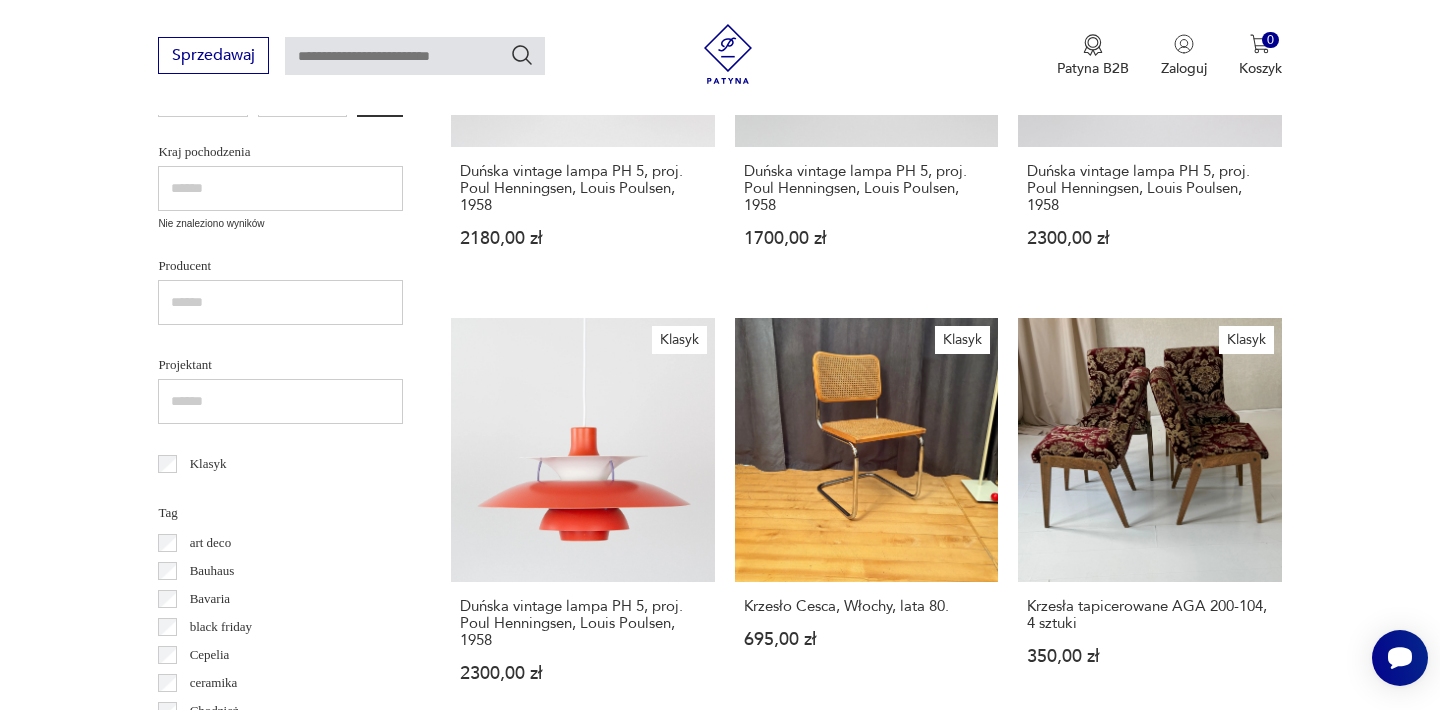 click on "Filtruj produkty Cena MIN MAX OK Promocja Datowanie OK Kraj pochodzenia Nie znaleziono wyników Producent Projektant Klasyk Tag art deco Bauhaus Bavaria black friday Cepelia ceramika Chodzież Ćmielów Wyczyść filtry Znaleziono 2192 produkty Filtruj Sortuj według daty dodania Sortuj według daty dodania Klasyk Duńska vintage lampa PH 5, proj. [FIRST] [LAST], Louis Poulsen, 1958 2180,00 zł Klasyk Duńska vintage lampa PH 5, proj. [FIRST] [LAST], Louis Poulsen, 1958 1700,00 zł Klasyk Duńska vintage lampa PH 5, proj. [FIRST] [LAST], Louis Poulsen, 1958 2300,00 zł Klasyk Duńska vintage lampa PH 5, proj. [FIRST] [LAST], Louis Poulsen, 1958 2300,00 zł Klasyk Krzesło Cesca, Włochy, lata 80. 695,00 zł Klasyk Krzesła tapicerowane AGA 200-104, 4 sztuki 350,00 zł Klasyk Para vintage lamp PH 4/3, proj. [FIRST] [LAST], Louis Poulsen, 1966 3000,00 zł Klasyk Para duńskich vintage lamp PH 4/3, proj. [FIRST] [LAST], Louis Poulsen, 1966 3400,00 zł Klasyk 800,00 zł Klasyk 2000,00 zł 1 2 3" at bounding box center [720, 1255] 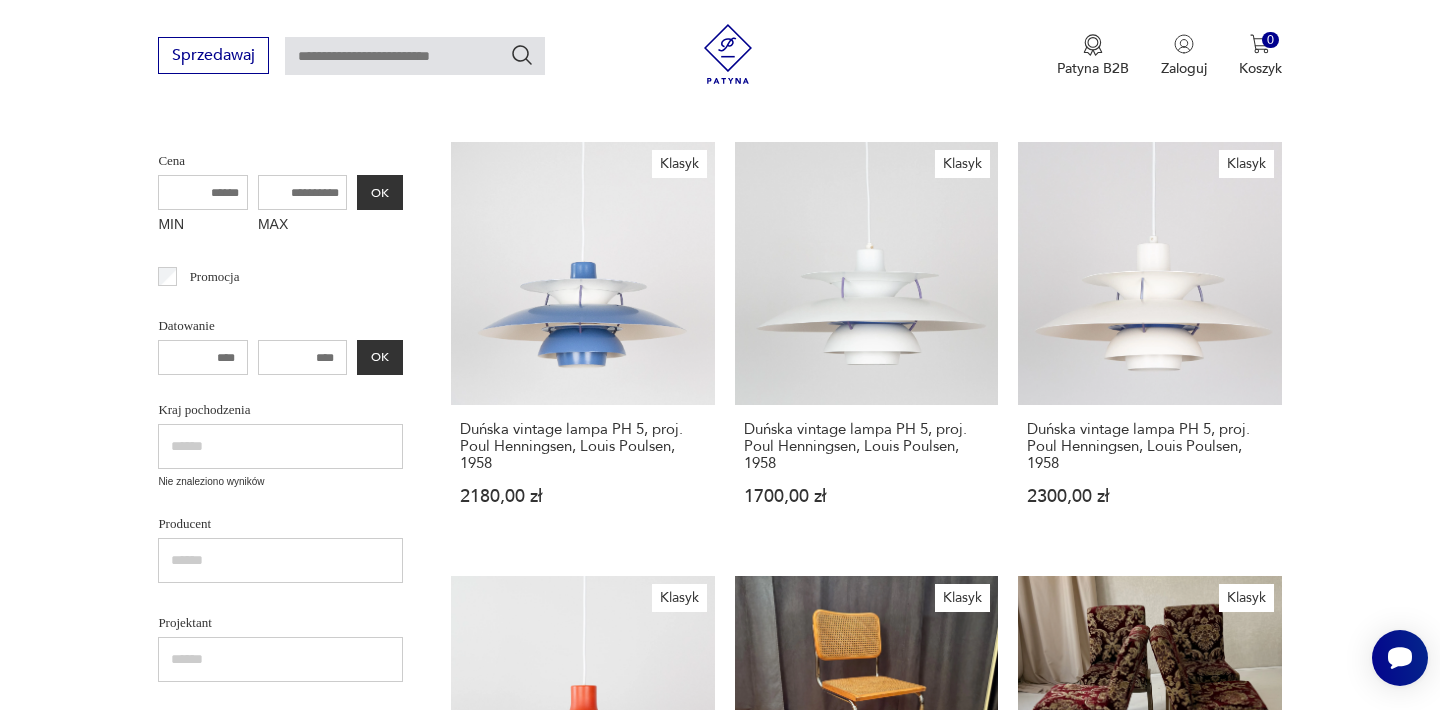 scroll, scrollTop: 280, scrollLeft: 0, axis: vertical 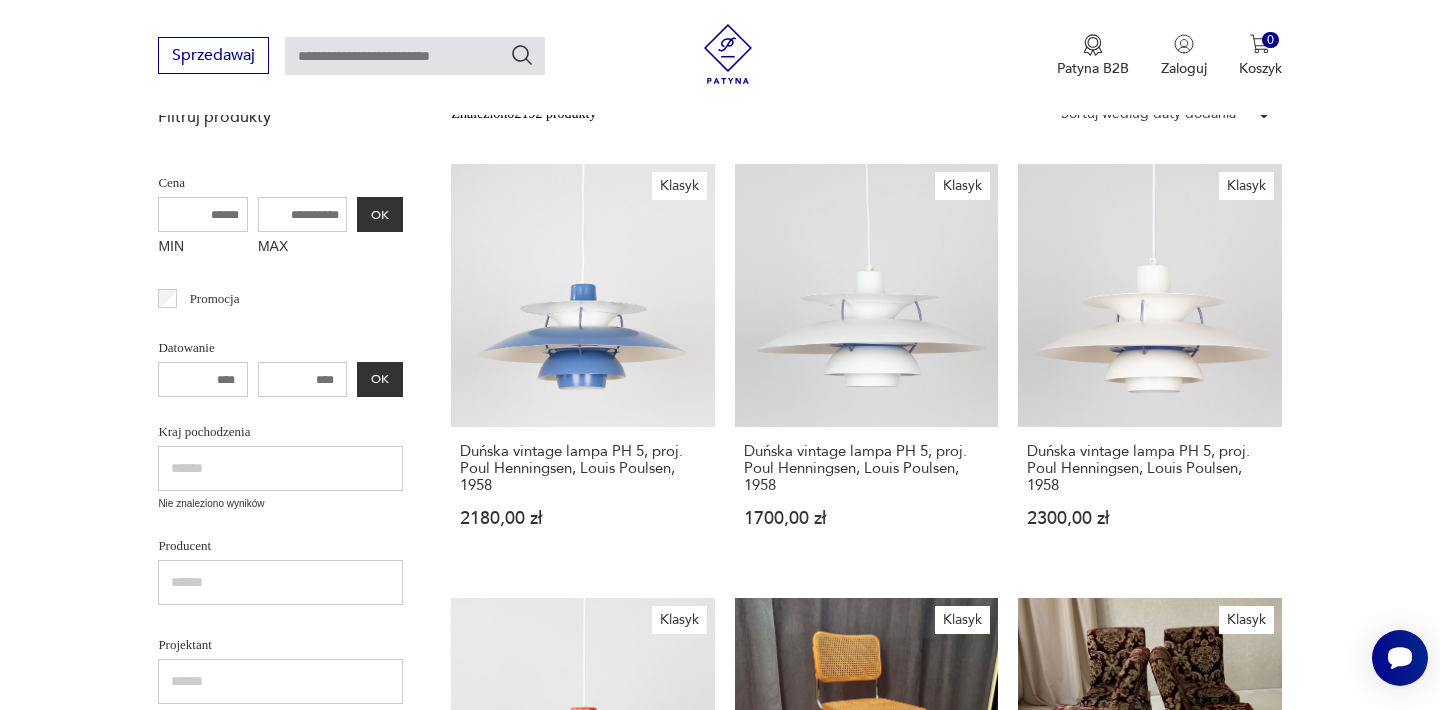 click at bounding box center [415, 56] 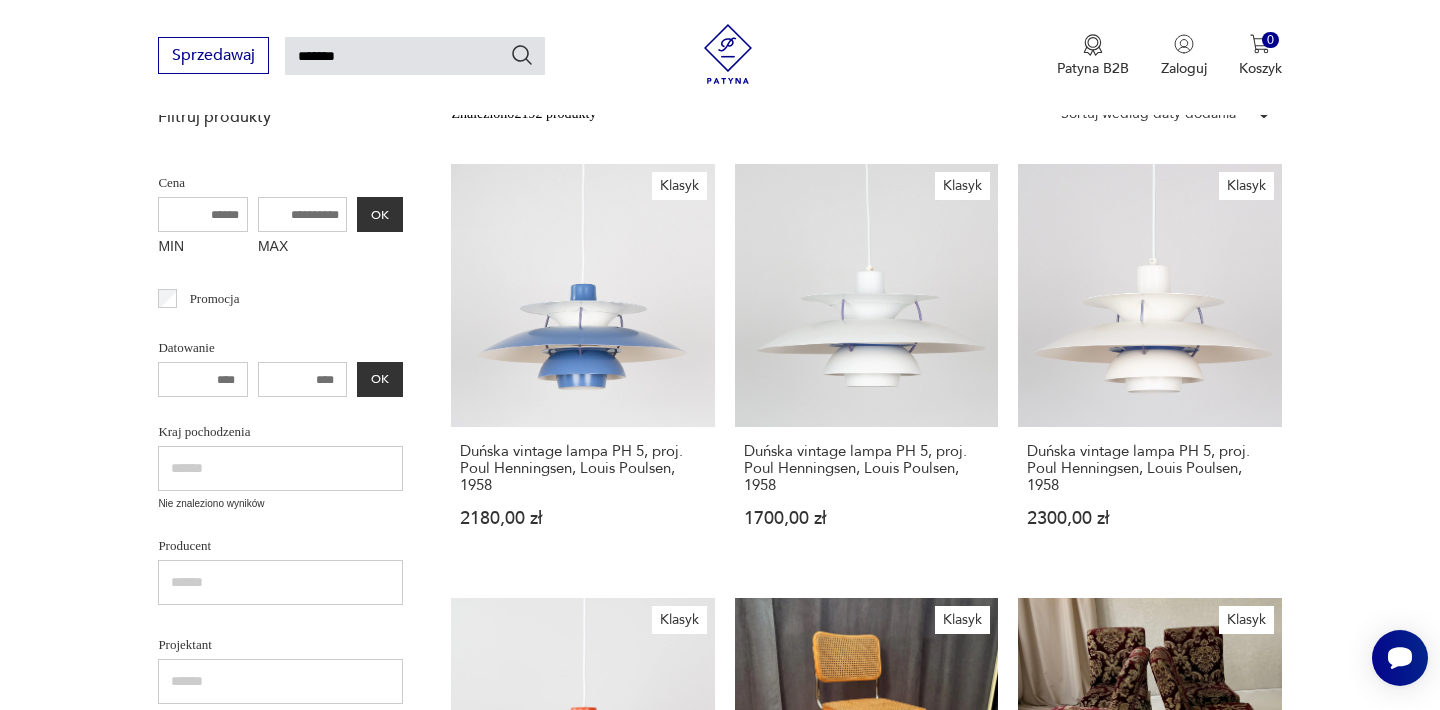 type on "*******" 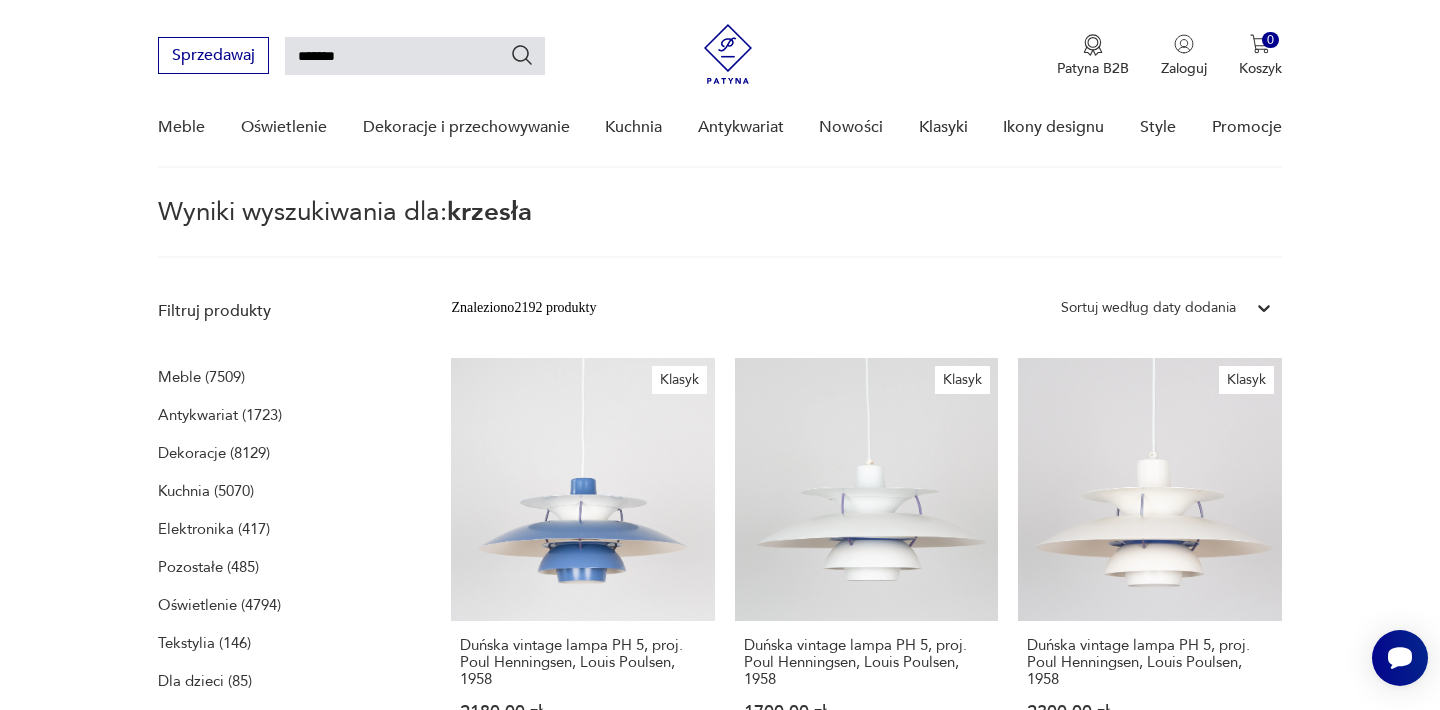 scroll, scrollTop: 72, scrollLeft: 0, axis: vertical 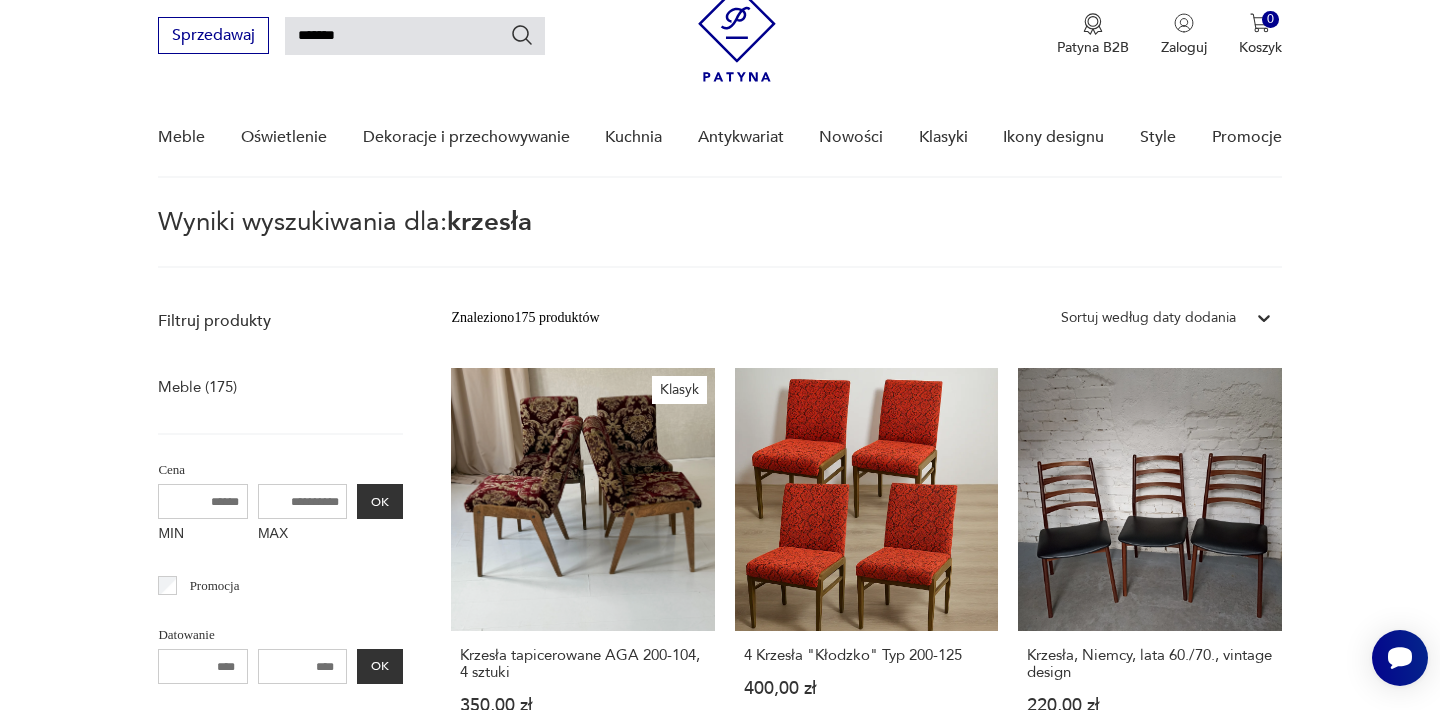 click on "Cenimy prywatność użytkowników Używamy plików cookie, aby poprawić jakość przeglądania, wyświetlać reklamy lub treści dostosowane do indywidualnych potrzeb użytkowników oraz analizować ruch na stronie. Kliknięcie przycisku „Akceptuj wszystkie” oznacza zgodę na wykorzystywanie przez nas plików cookie. Ustawienia    Akceptuję wszystkie Dostosuj preferencje dotyczące zgody   Używamy plików cookie, aby pomóc użytkownikom w sprawnej nawigacji i wykonywaniu określonych funkcji. Szczegółowe informacje na temat wszystkich plików cookie odpowiadających poszczególnym kategoriom zgody znajdują się poniżej. Pliki cookie sklasyfikowane jako „niezbędne” są przechowywane w przeglądarce użytkownika, ponieważ są niezbędne do włączenia podstawowych funkcji witryny....  Pokaż więcej Niezbędne Zawsze aktywne Plik cookie connect.sid Czas trwania 10 godzin Opis This cookie is used for authentication and for secure log-in. It registers the log-in information.  Plik cookie Opis" at bounding box center (720, 1805) 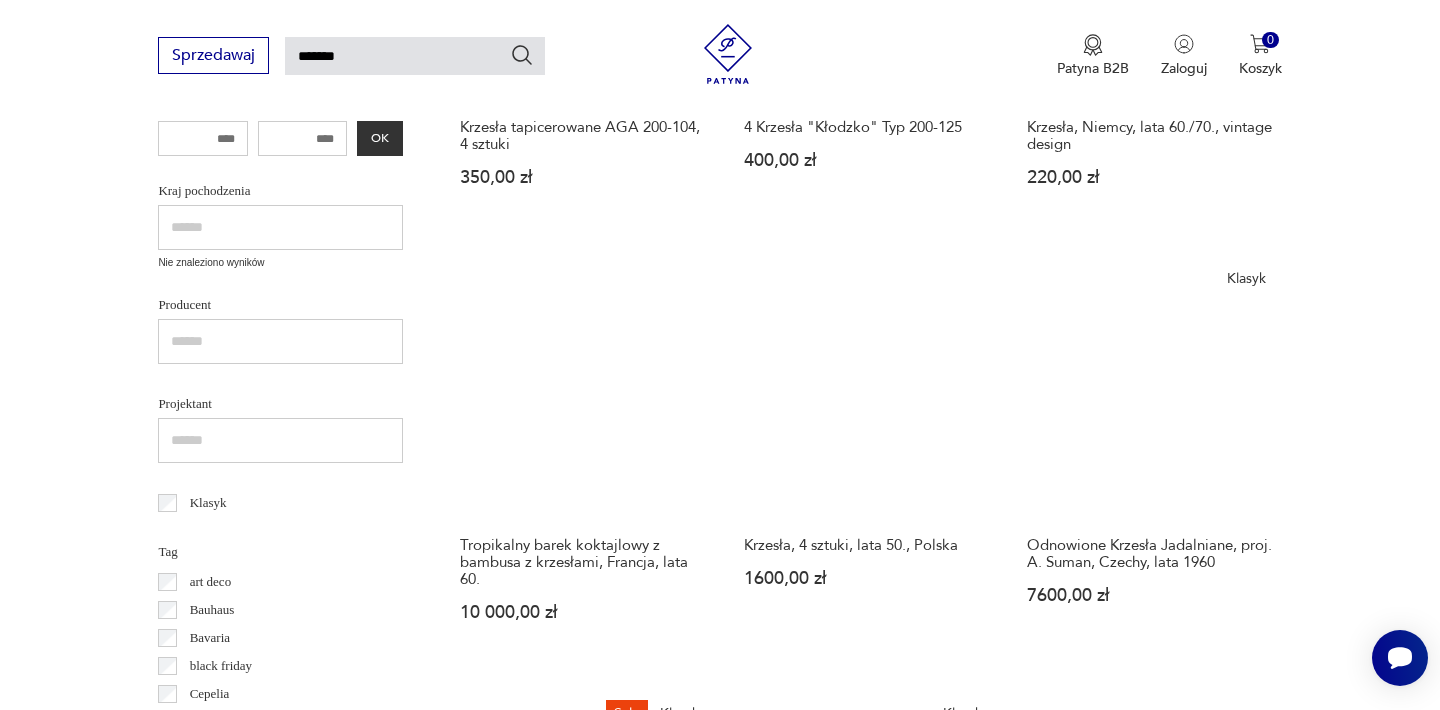 scroll, scrollTop: 592, scrollLeft: 0, axis: vertical 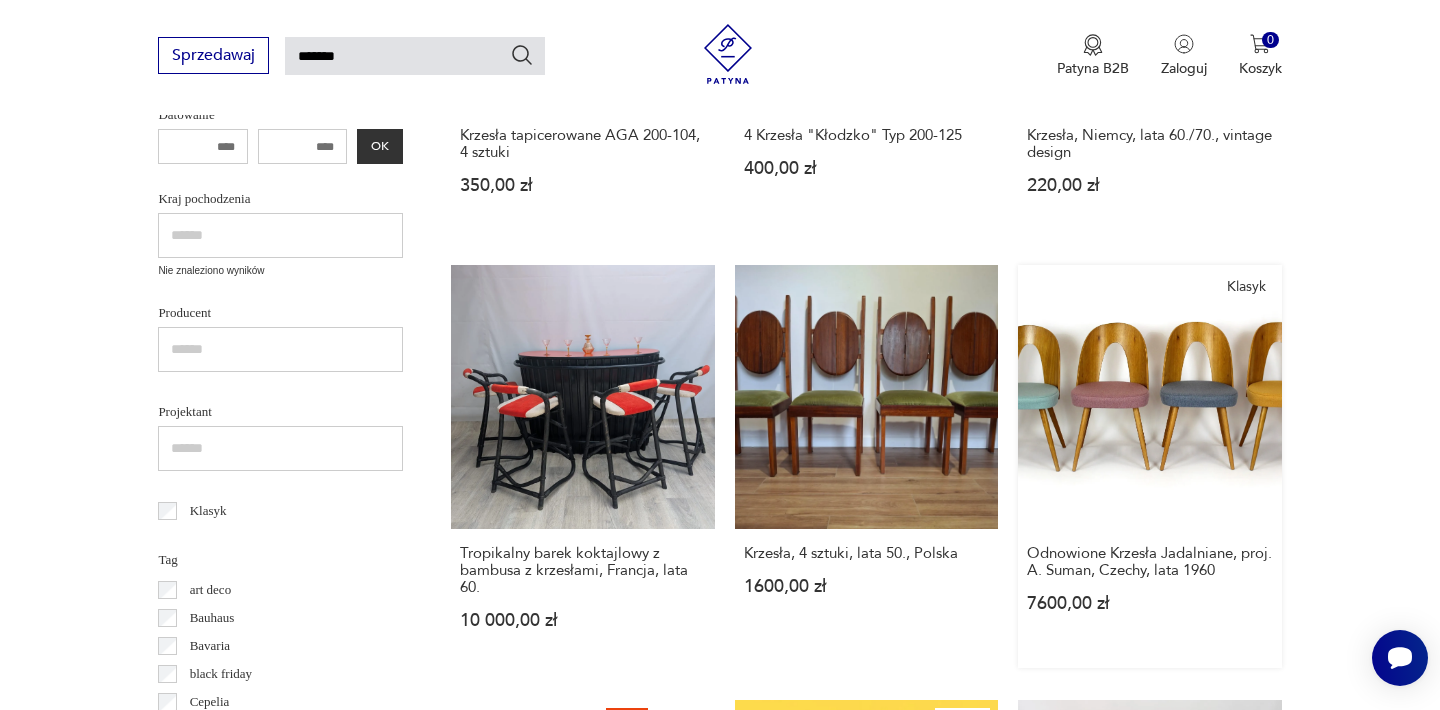 click on "Klasyk Odnowione Krzesła Jadalniane, proj. [INITIALS]. Suman, Czechy, lata 1960 7600,00 zł" at bounding box center [1149, 466] 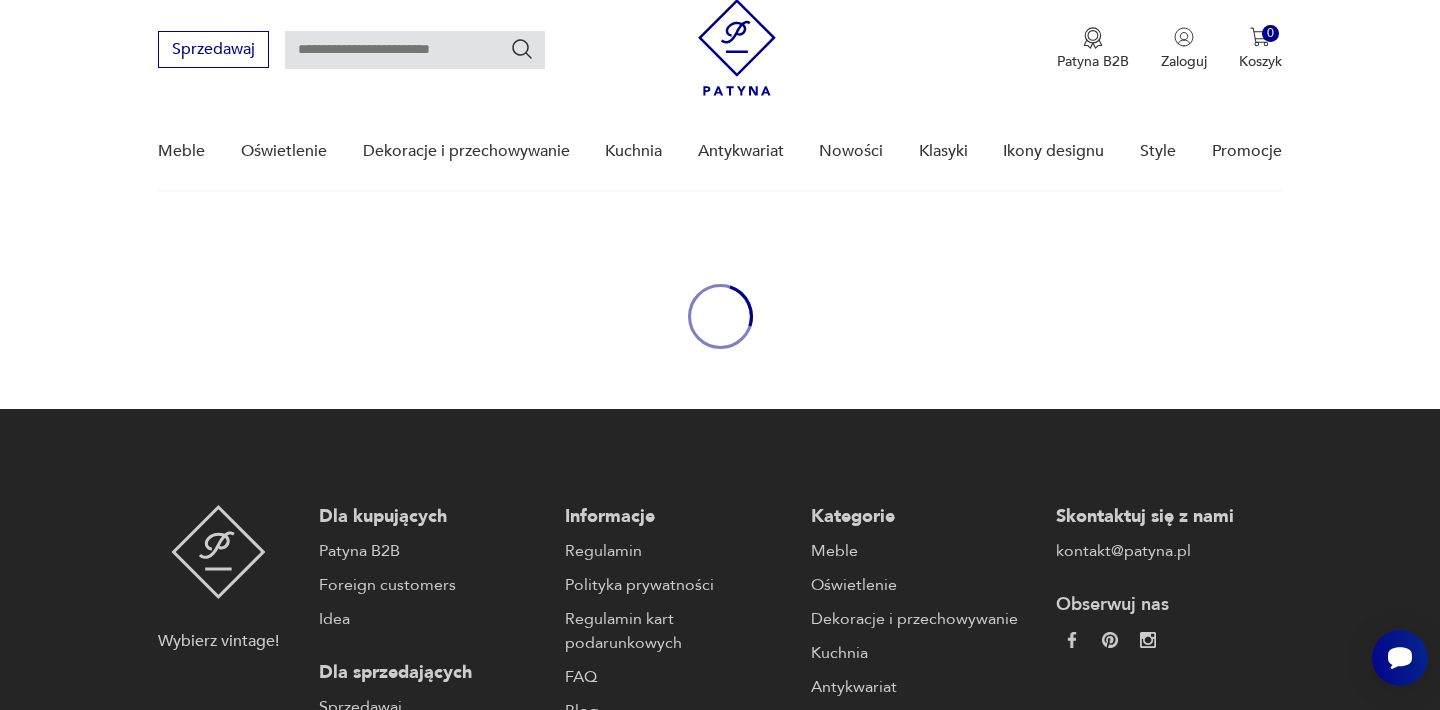 scroll, scrollTop: 0, scrollLeft: 0, axis: both 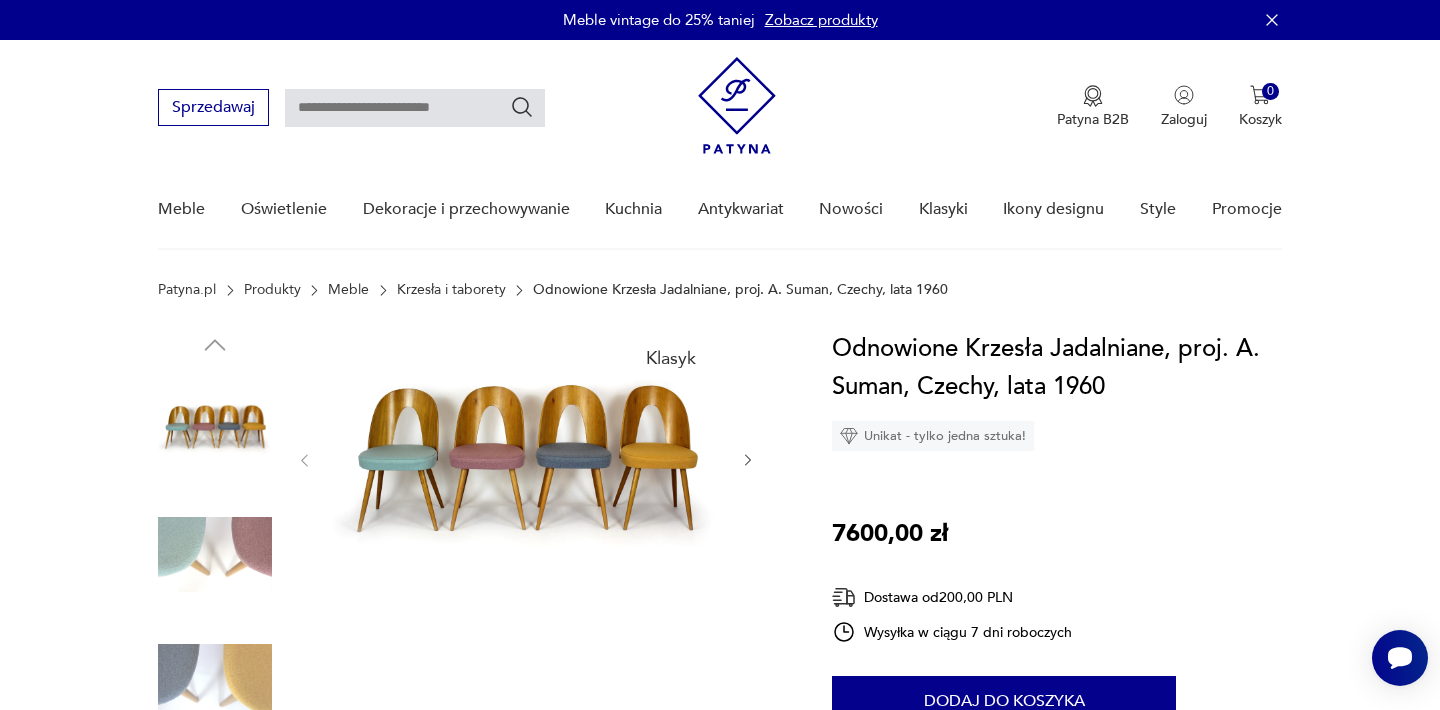 type on "*******" 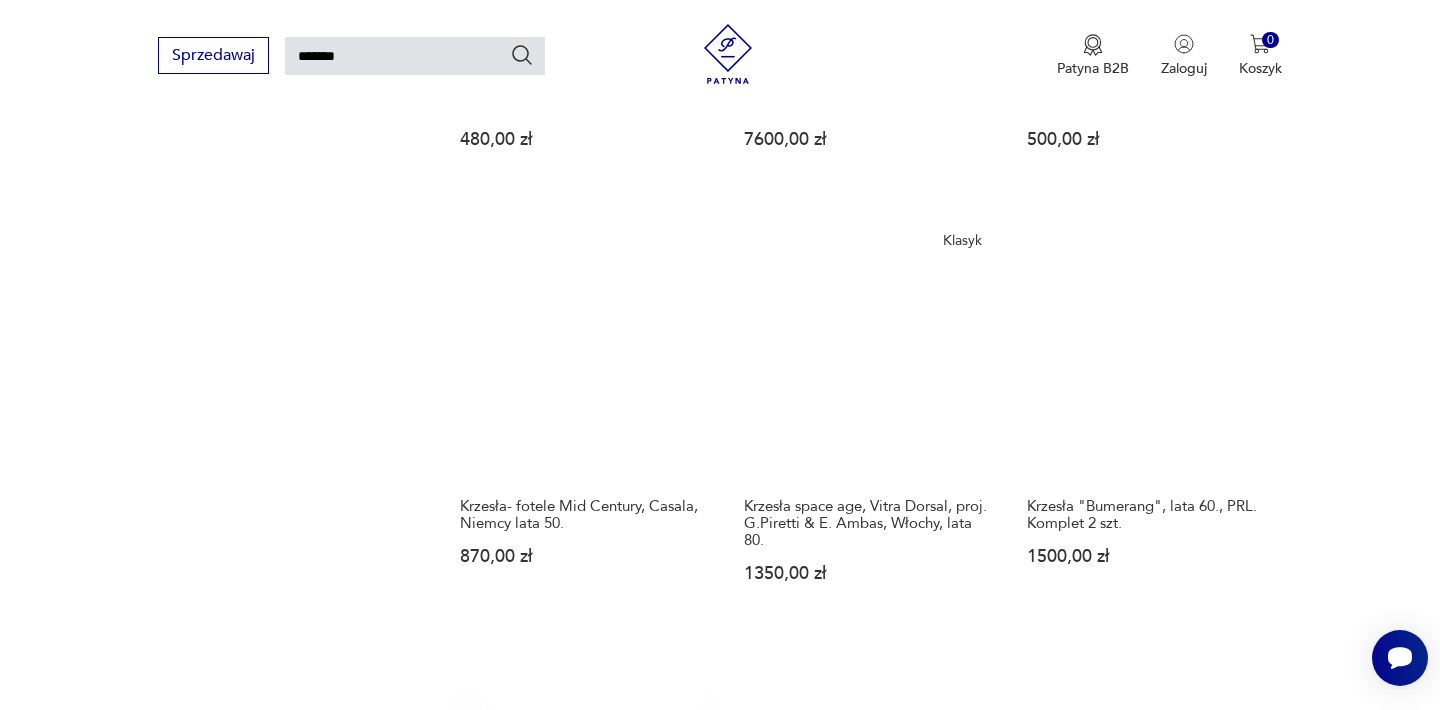 scroll, scrollTop: 1952, scrollLeft: 0, axis: vertical 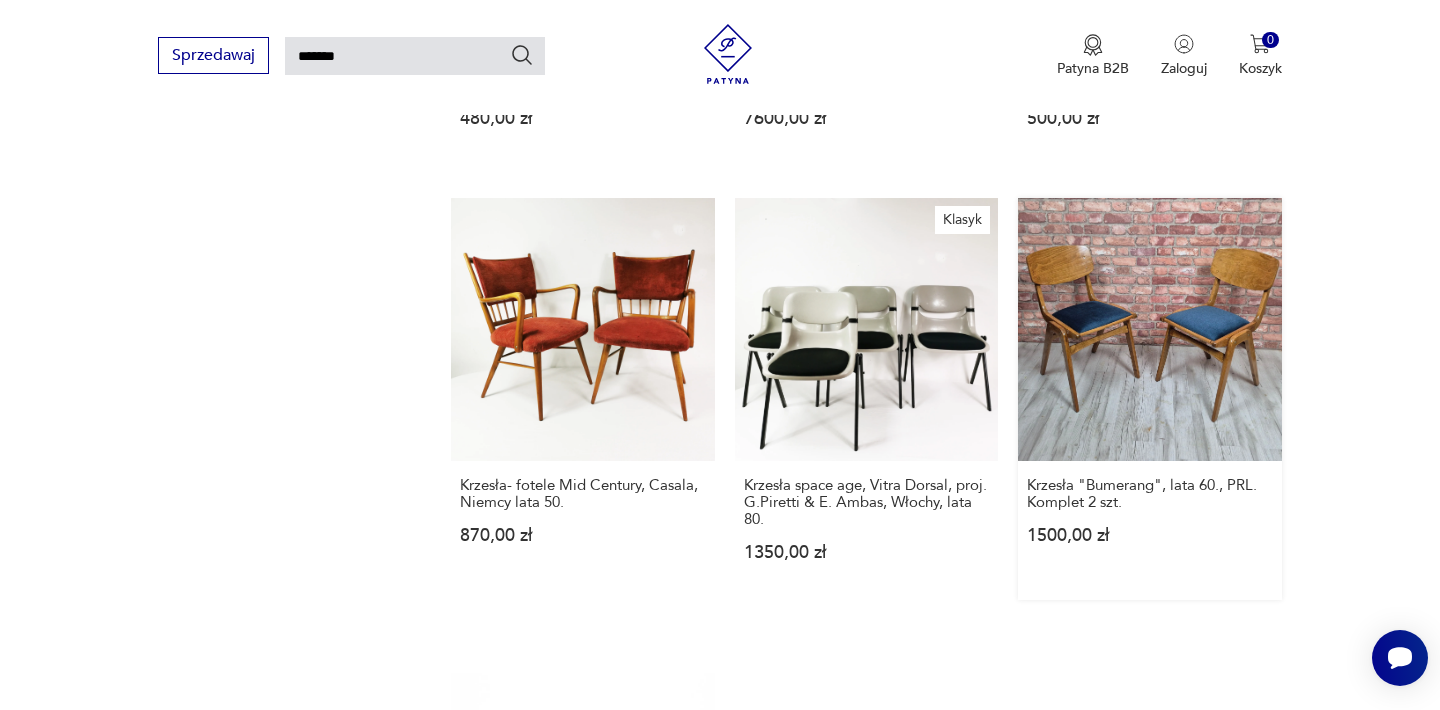 click on "Krzesła "Bumerang", lata 60., PRL. Komplet 2 szt. 1500,00 zł" at bounding box center [1149, 399] 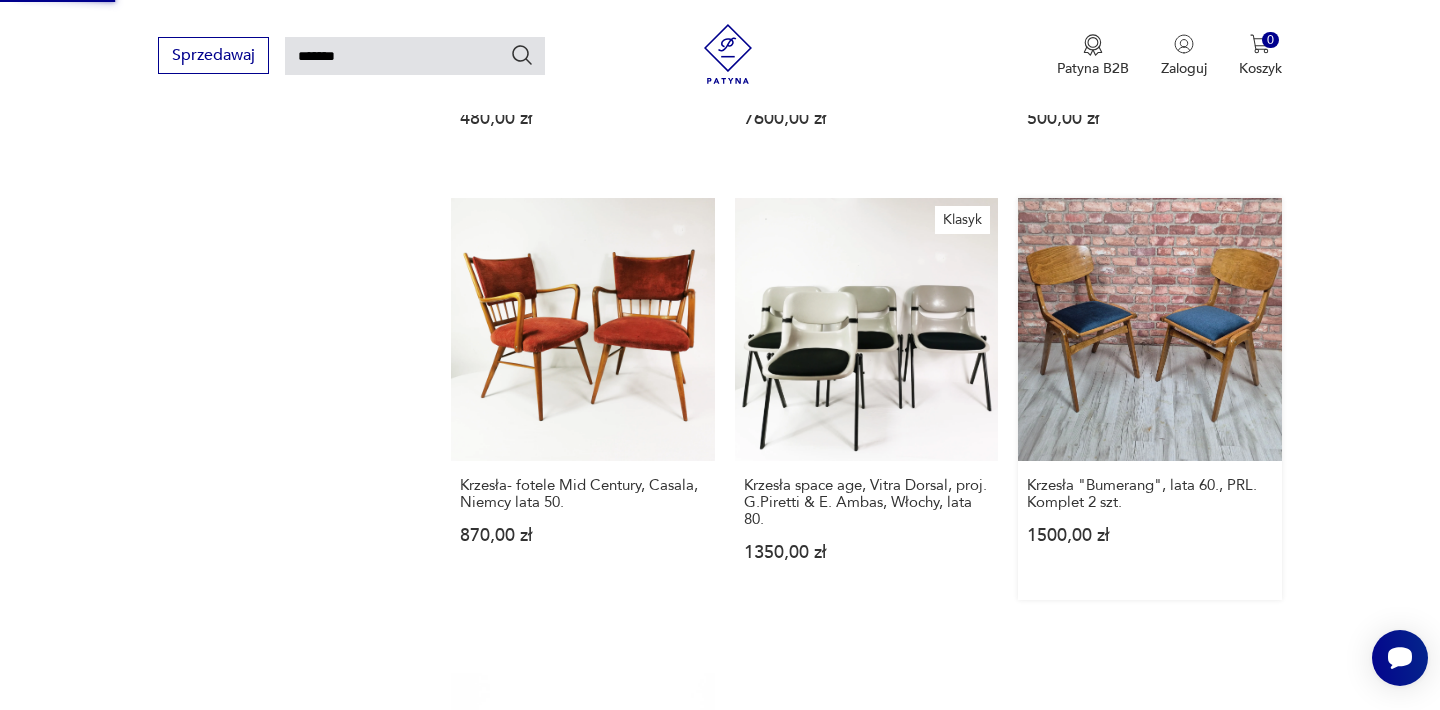 type 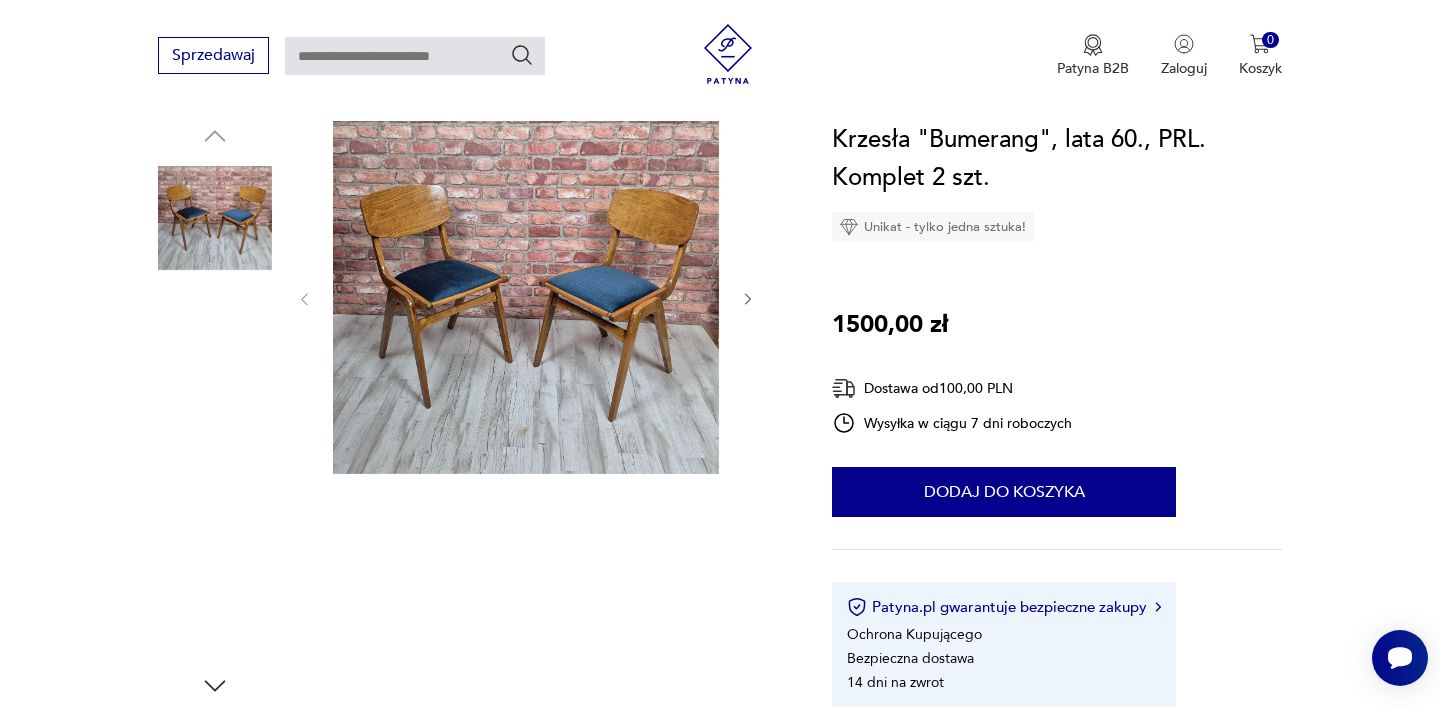 scroll, scrollTop: 320, scrollLeft: 0, axis: vertical 